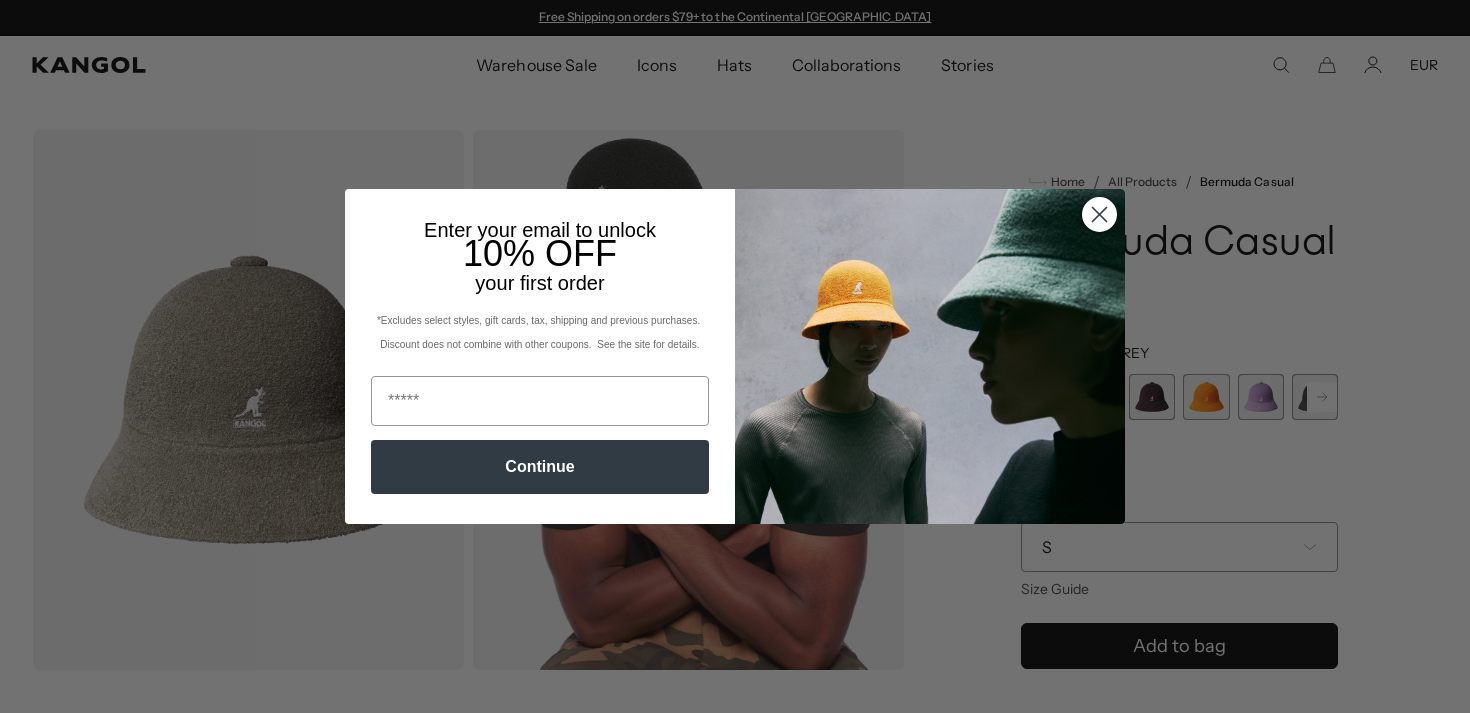 scroll, scrollTop: 0, scrollLeft: 0, axis: both 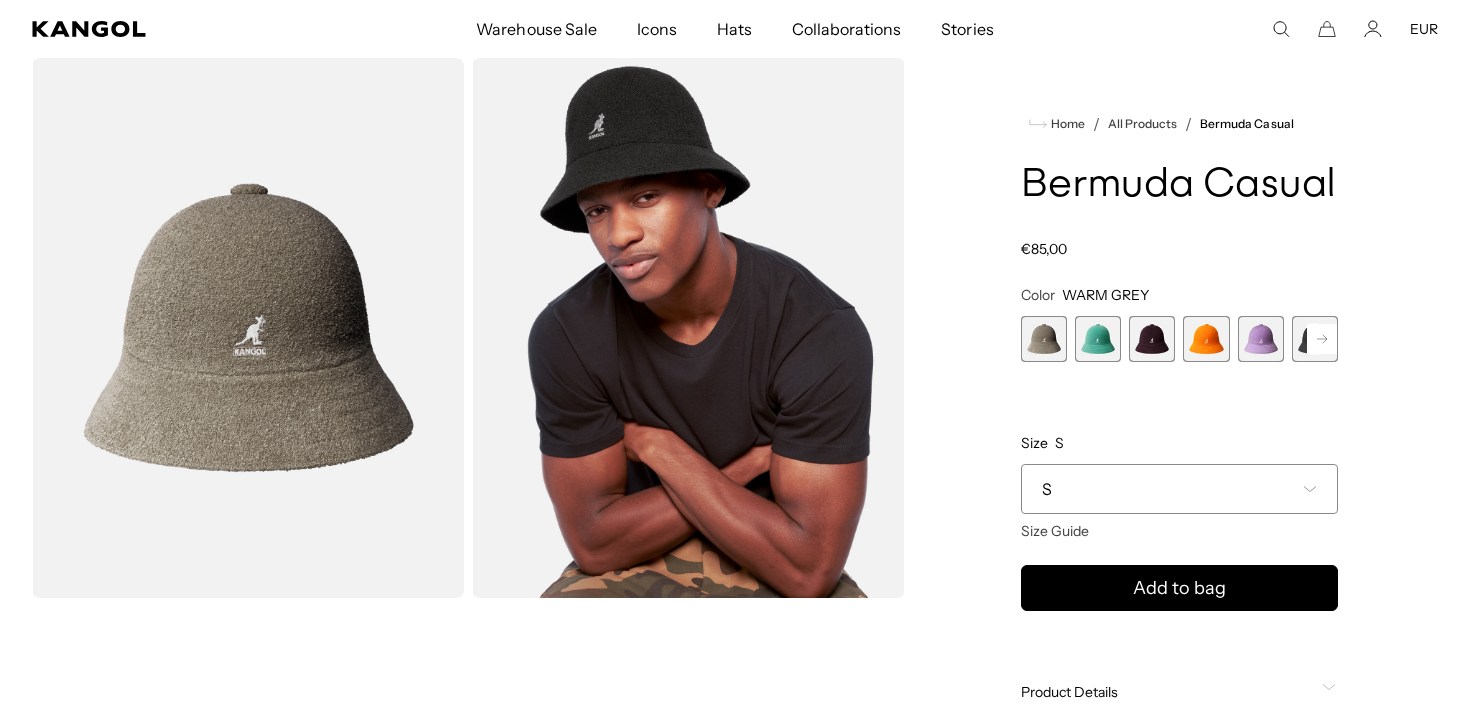 click 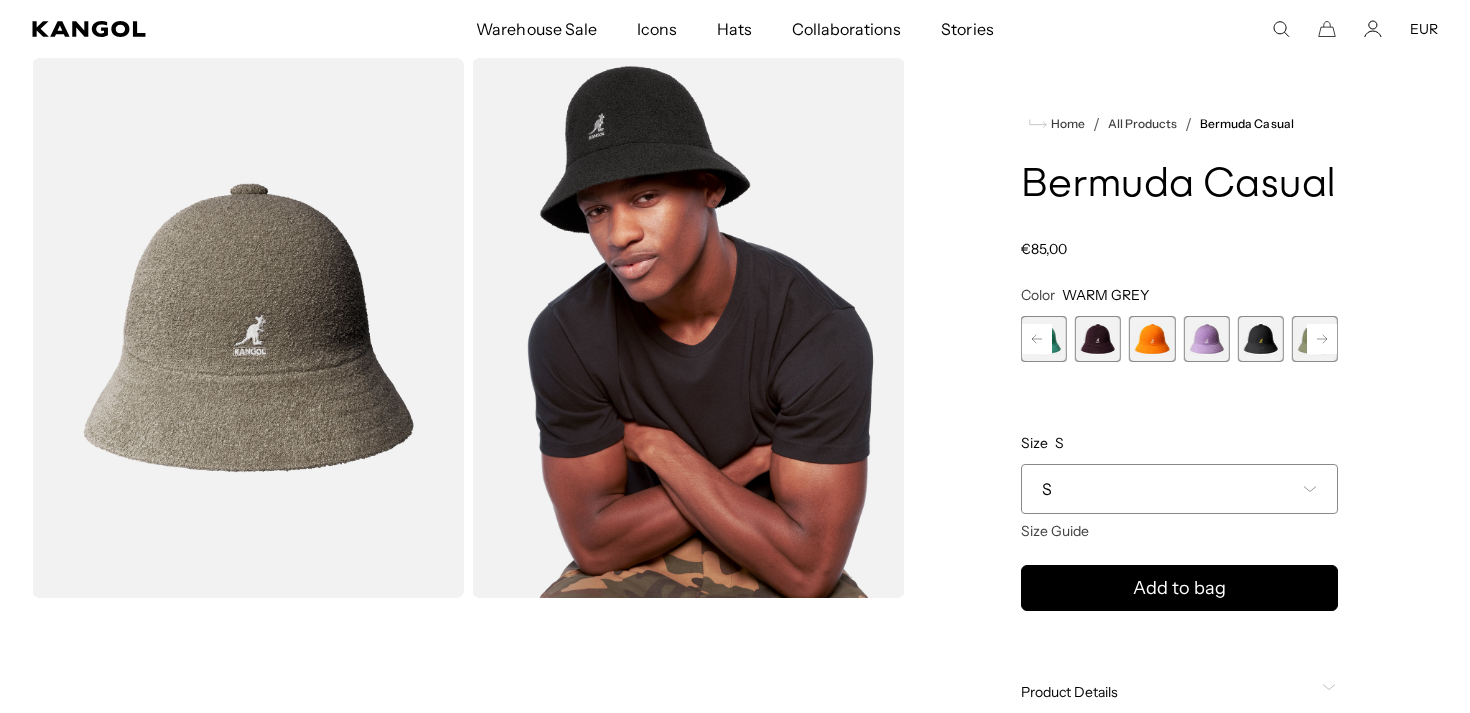 click at bounding box center [1261, 339] 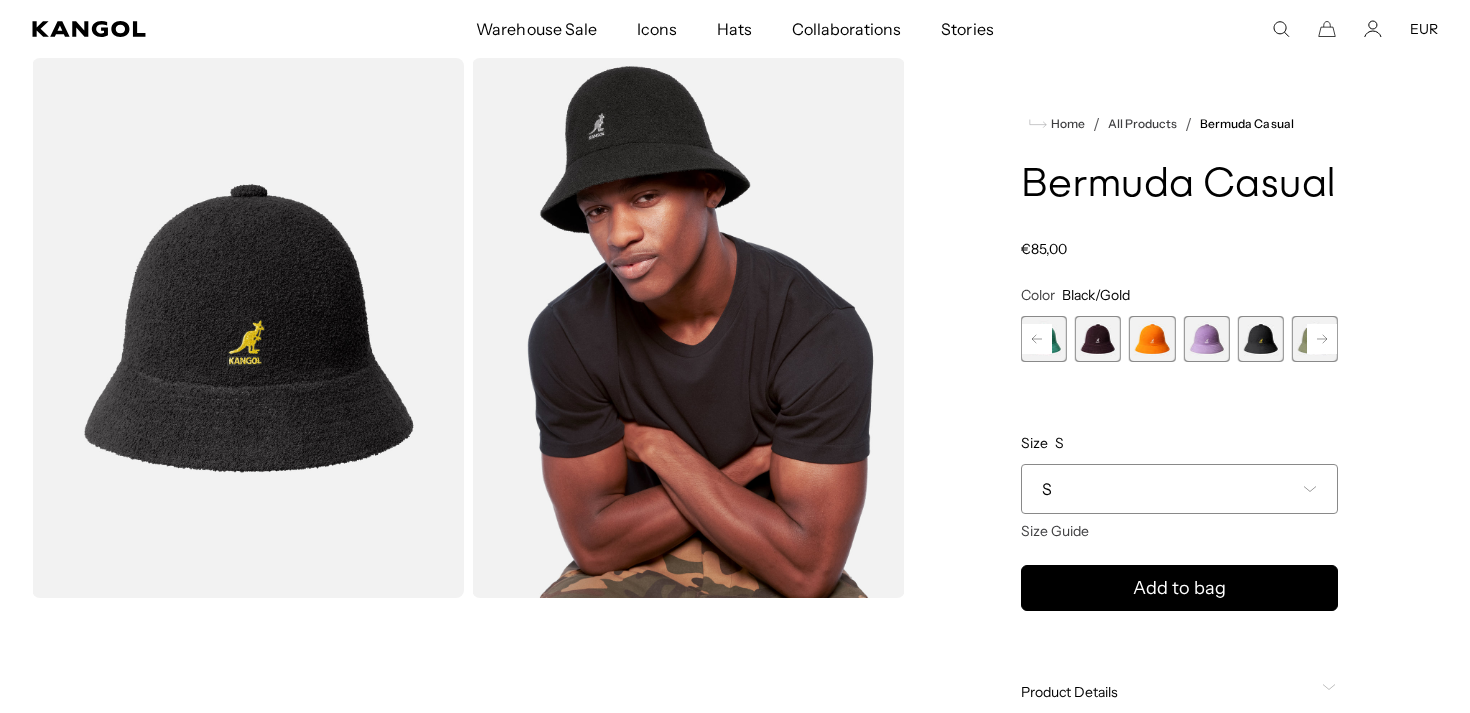 scroll, scrollTop: 0, scrollLeft: 412, axis: horizontal 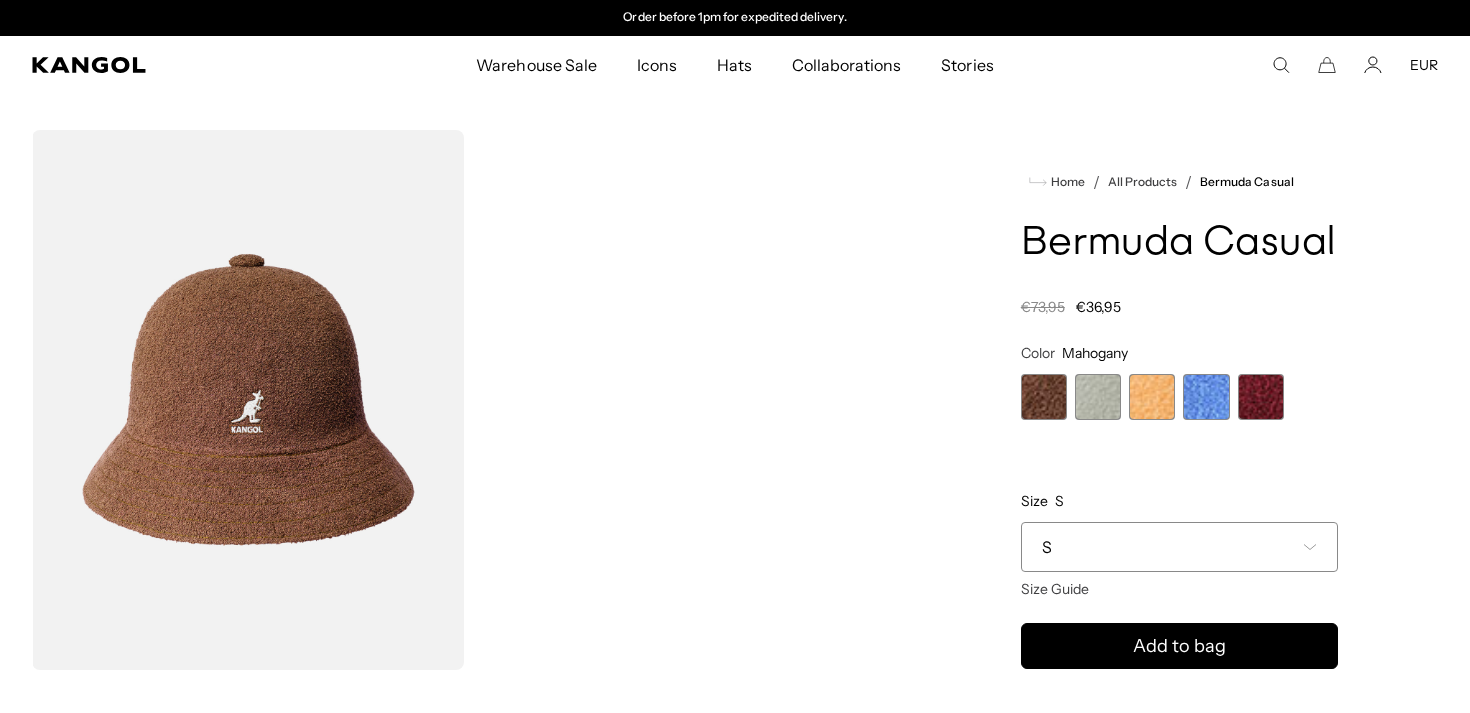 click at bounding box center (1261, 397) 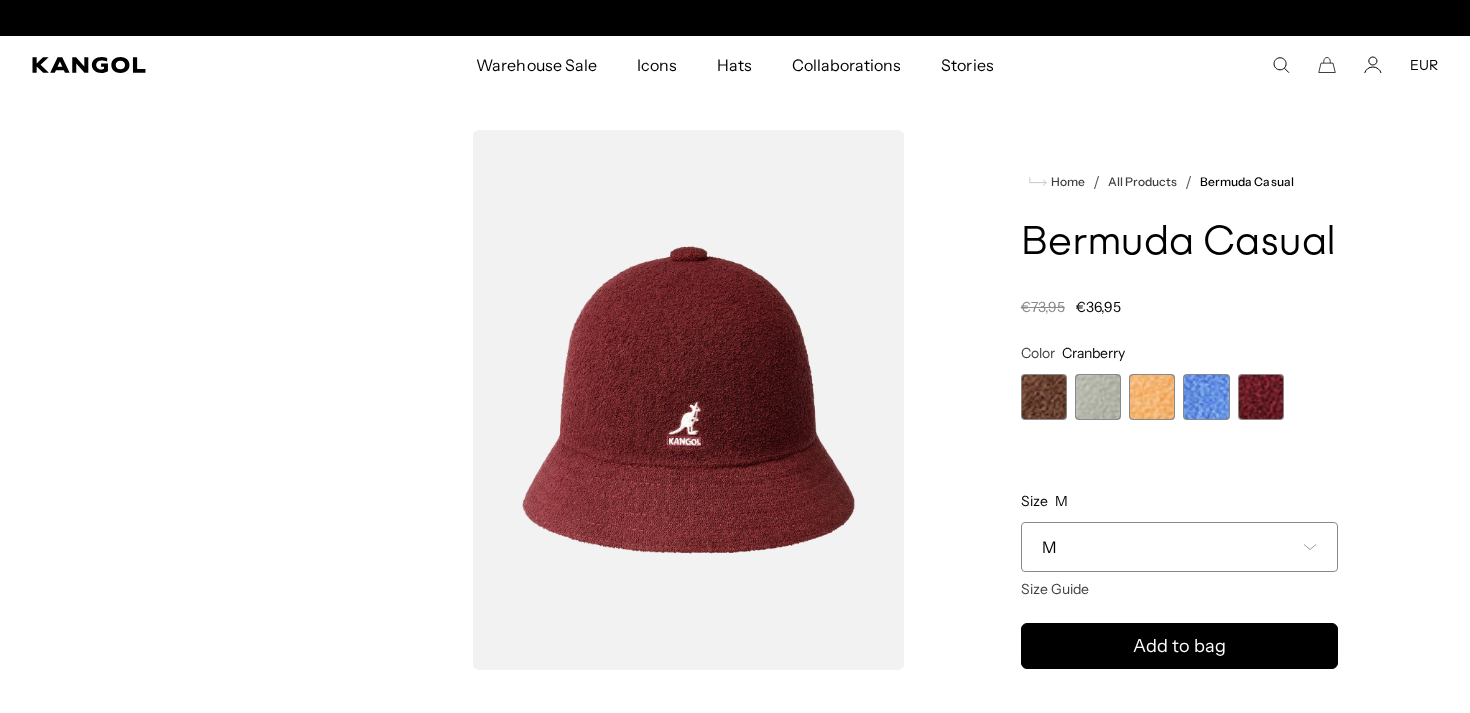scroll, scrollTop: 0, scrollLeft: 0, axis: both 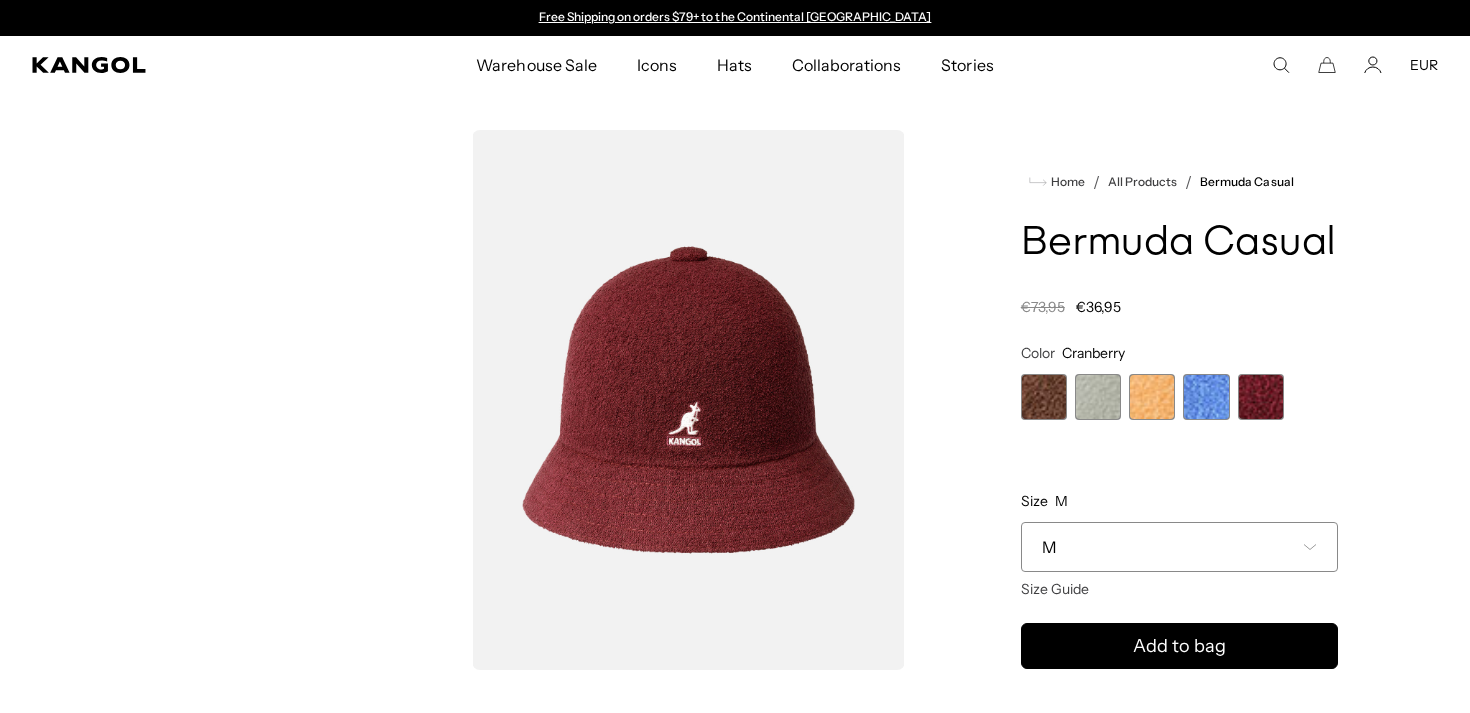 click at bounding box center (1206, 397) 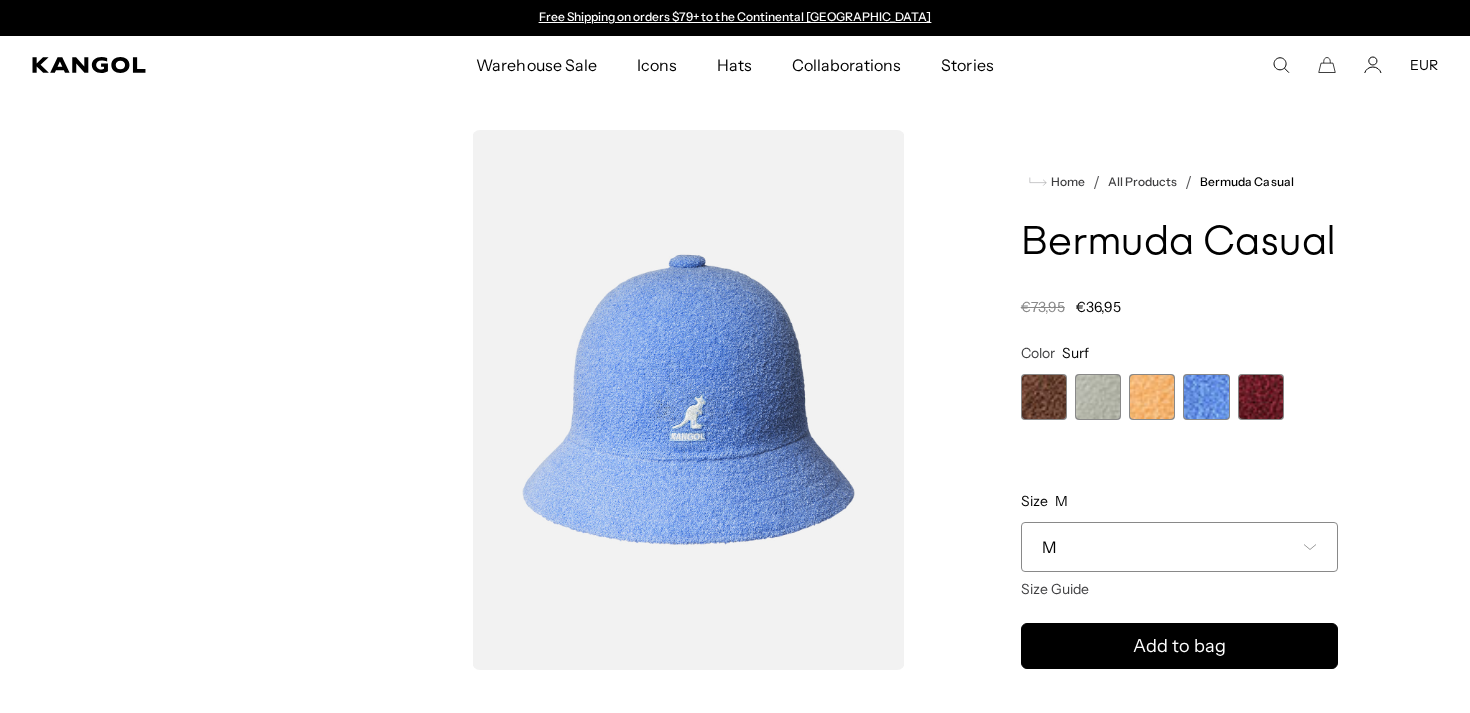 click at bounding box center (1152, 397) 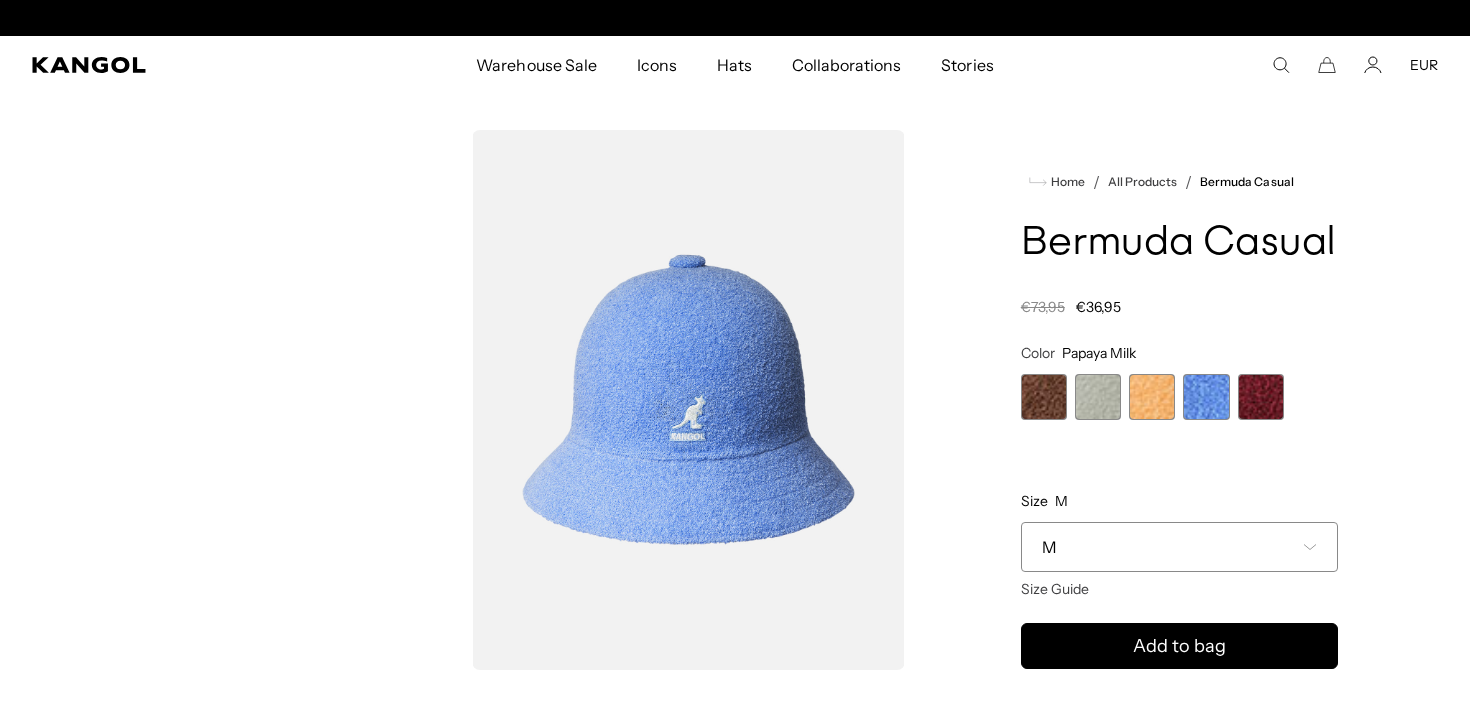scroll, scrollTop: 0, scrollLeft: 412, axis: horizontal 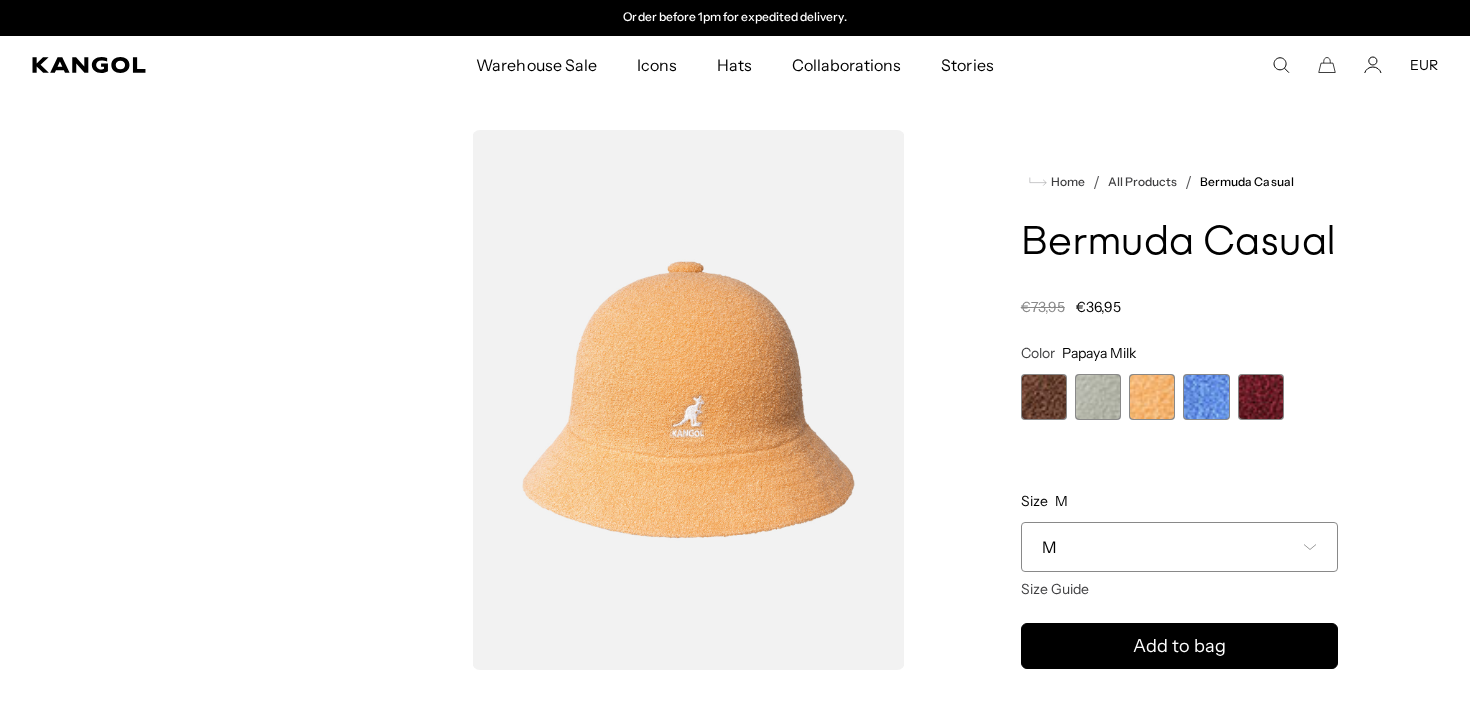click at bounding box center (1098, 397) 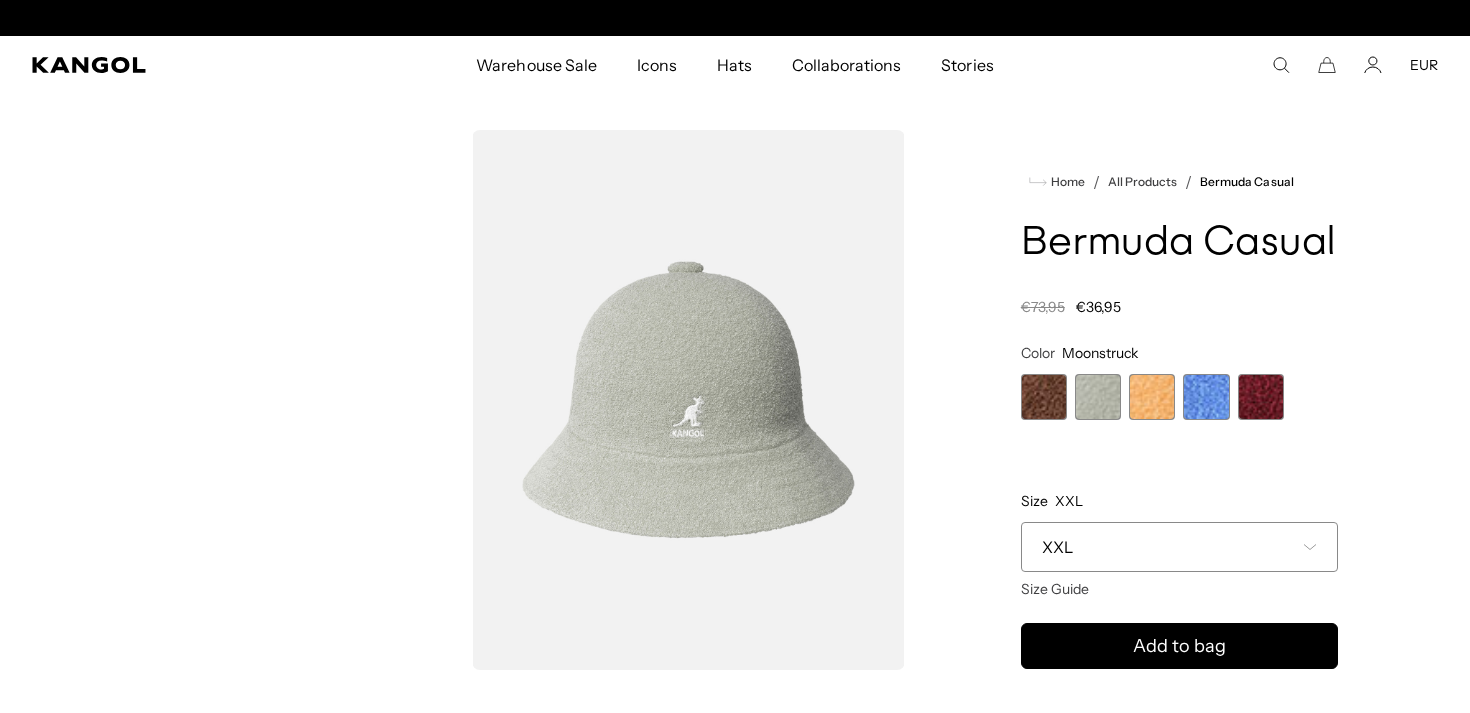 scroll, scrollTop: 0, scrollLeft: 0, axis: both 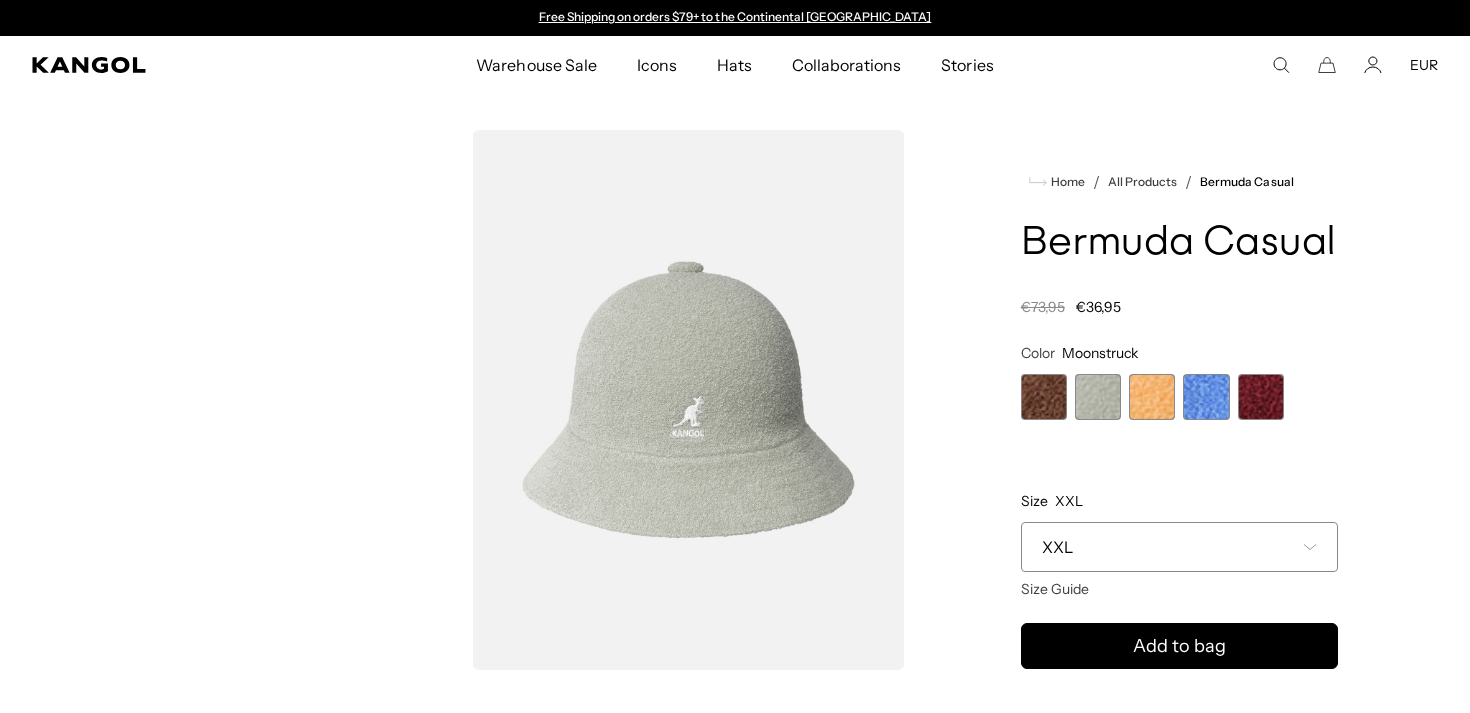 click at bounding box center [1044, 397] 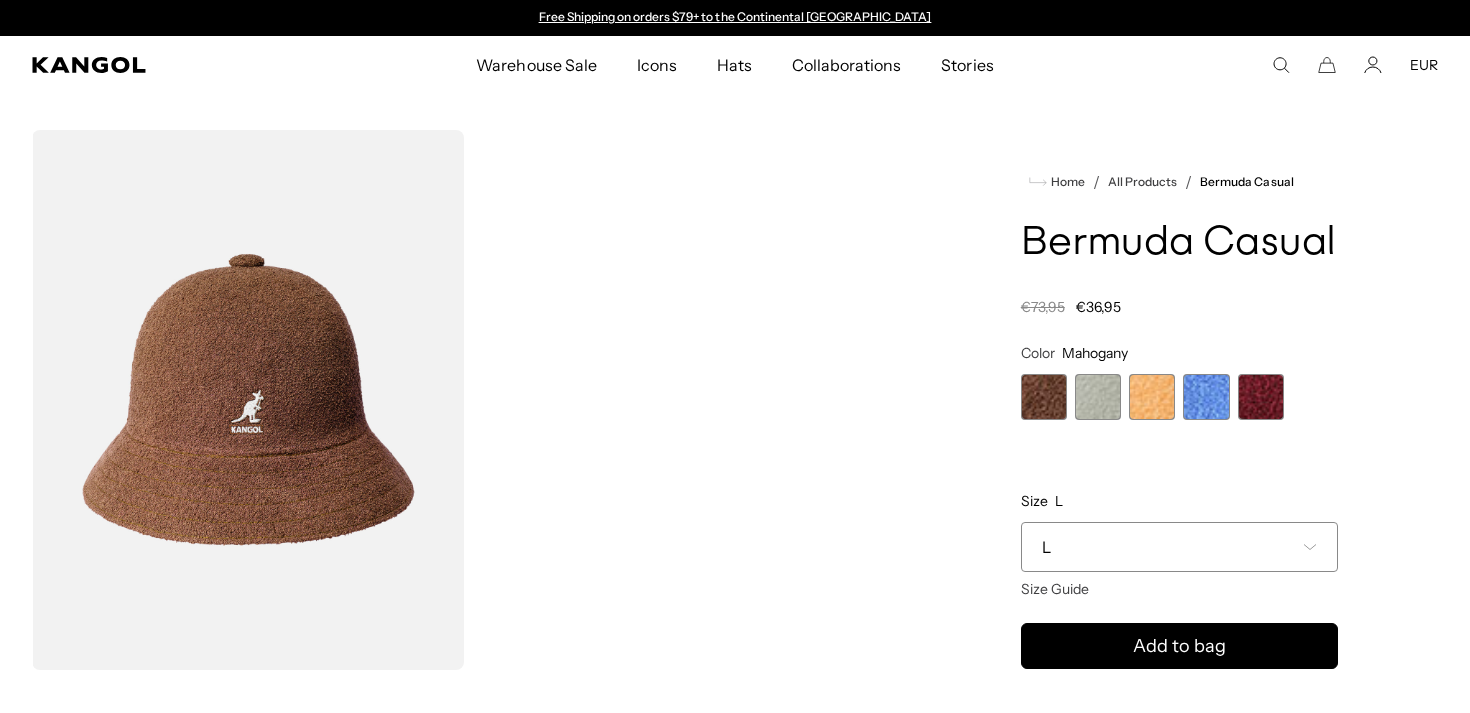 click at bounding box center (1098, 397) 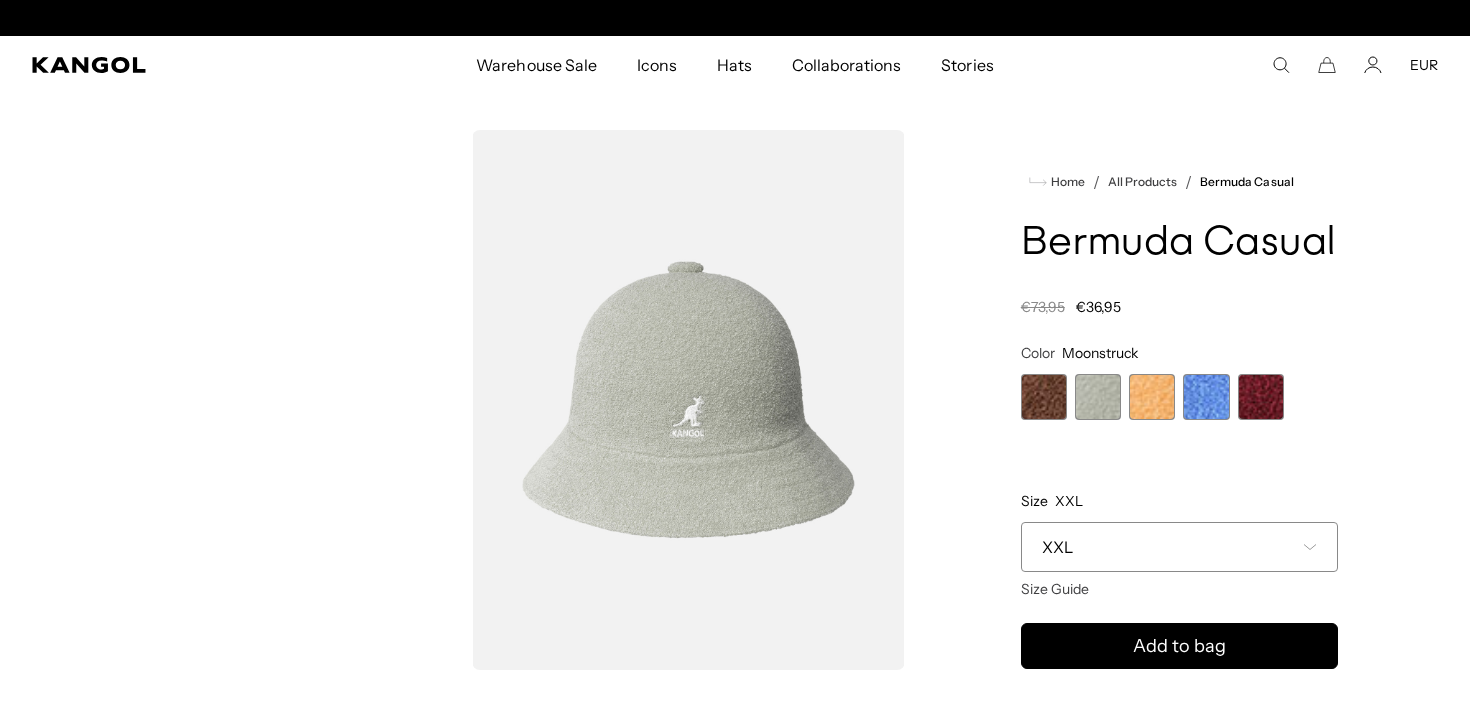 scroll, scrollTop: 0, scrollLeft: 412, axis: horizontal 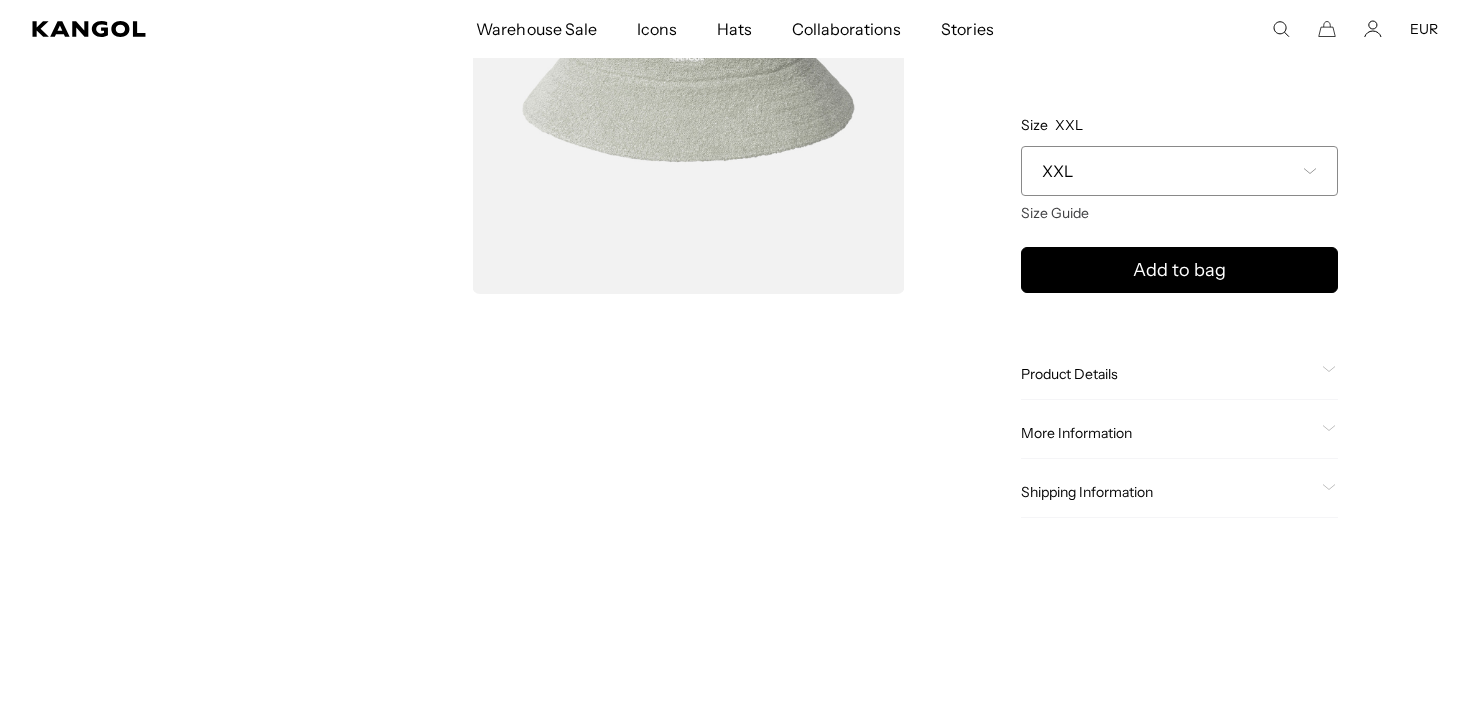 click on "XXL" at bounding box center (1179, 171) 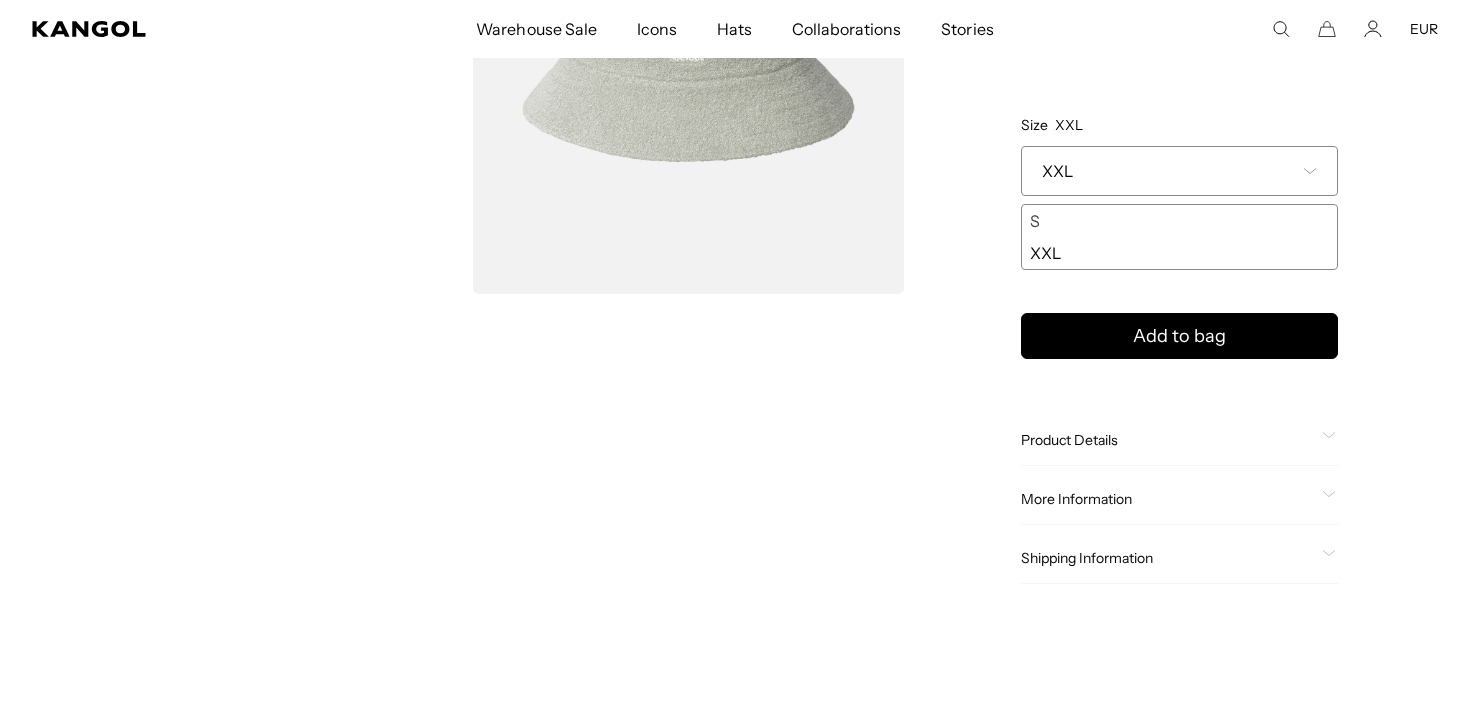 click on "XXL" at bounding box center [1179, 171] 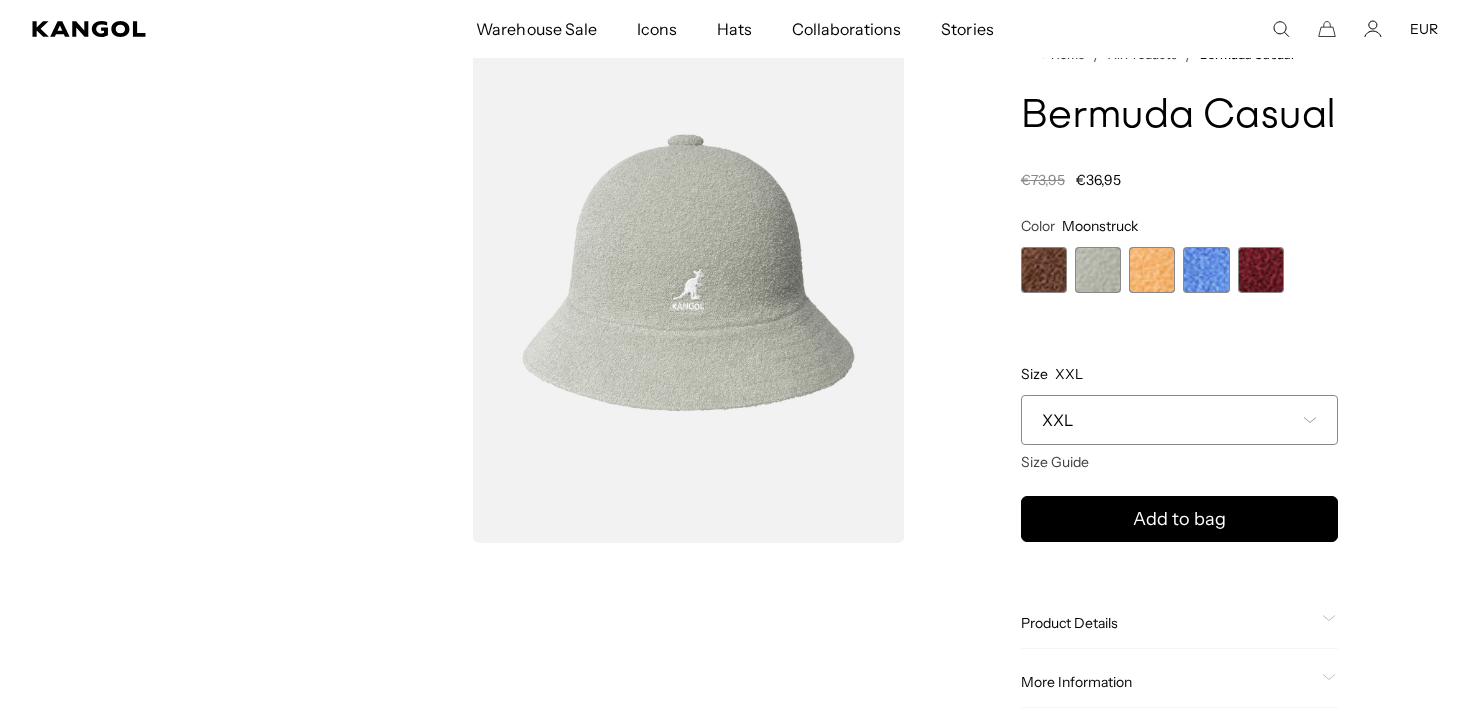 scroll, scrollTop: 100, scrollLeft: 0, axis: vertical 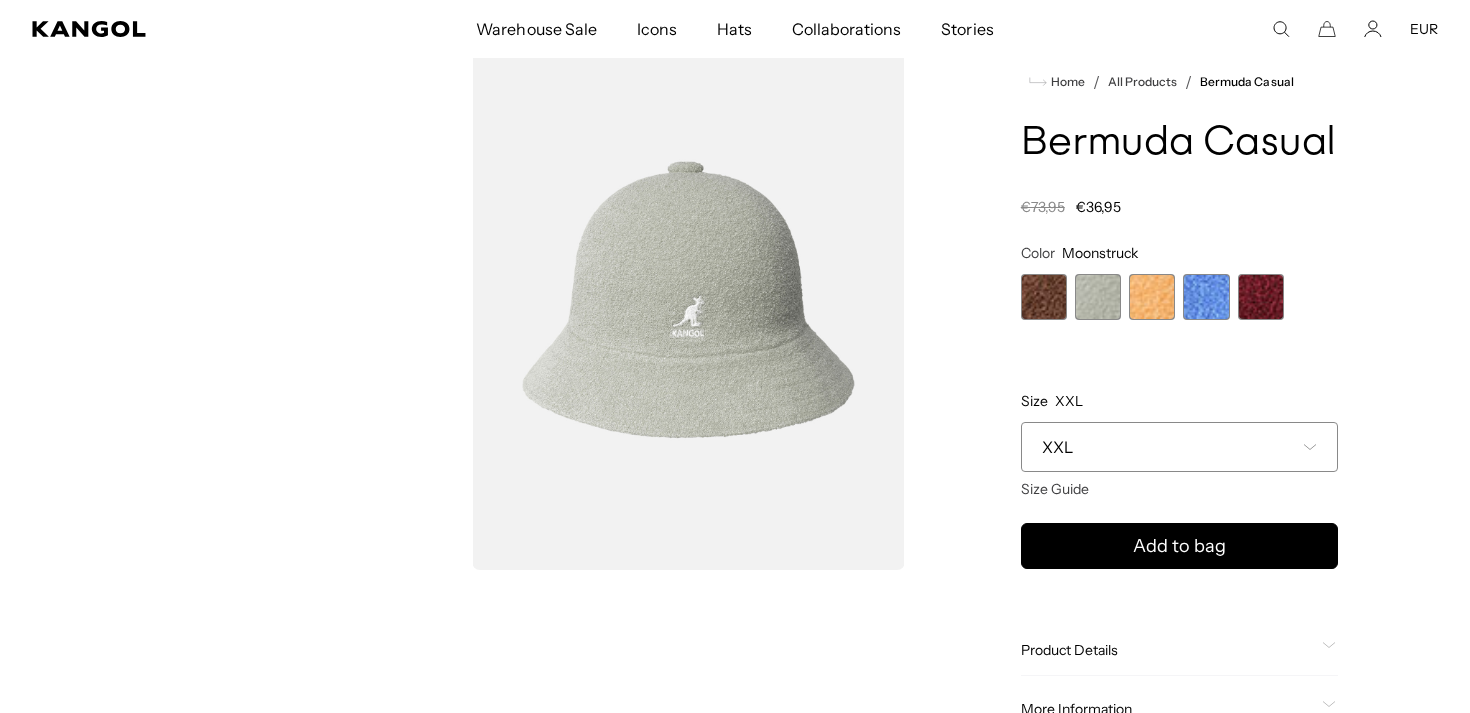 click at bounding box center (1152, 297) 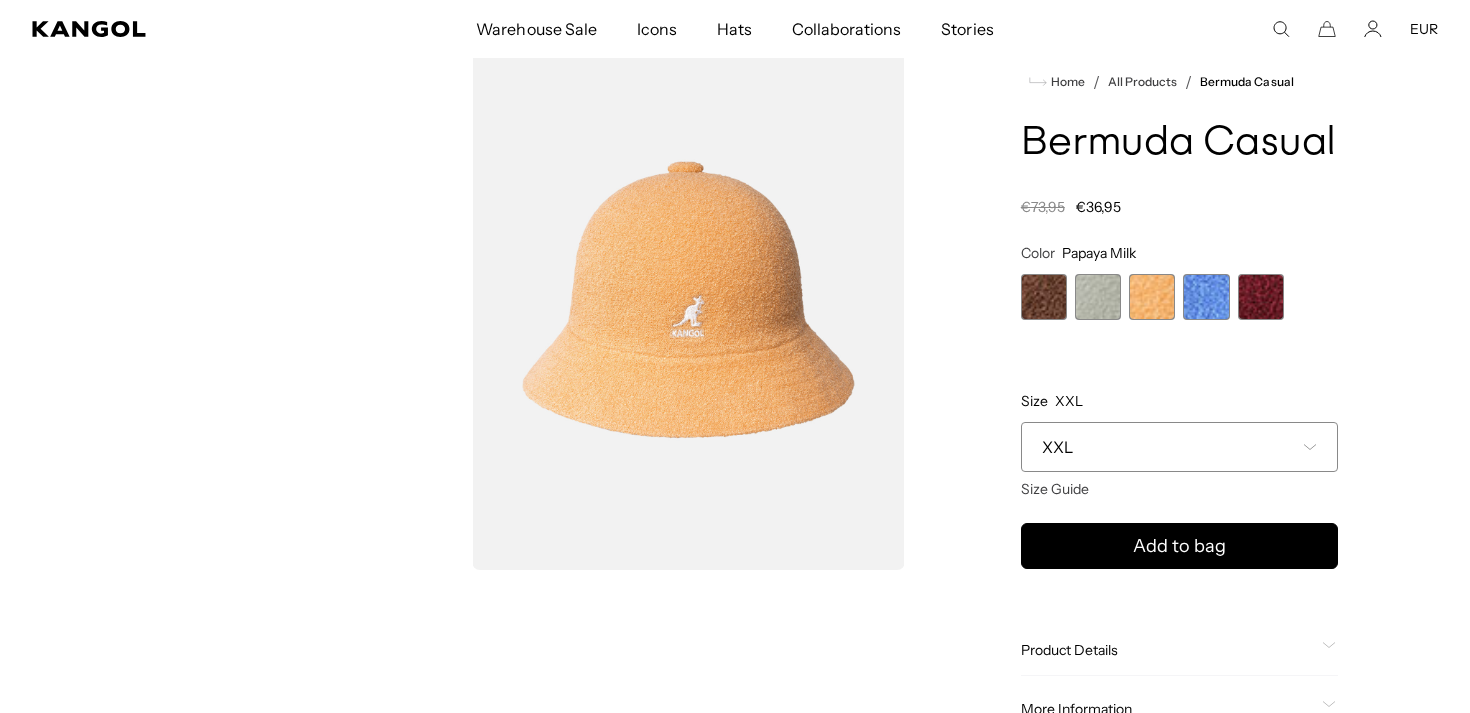 click on "XXL" at bounding box center (1179, 447) 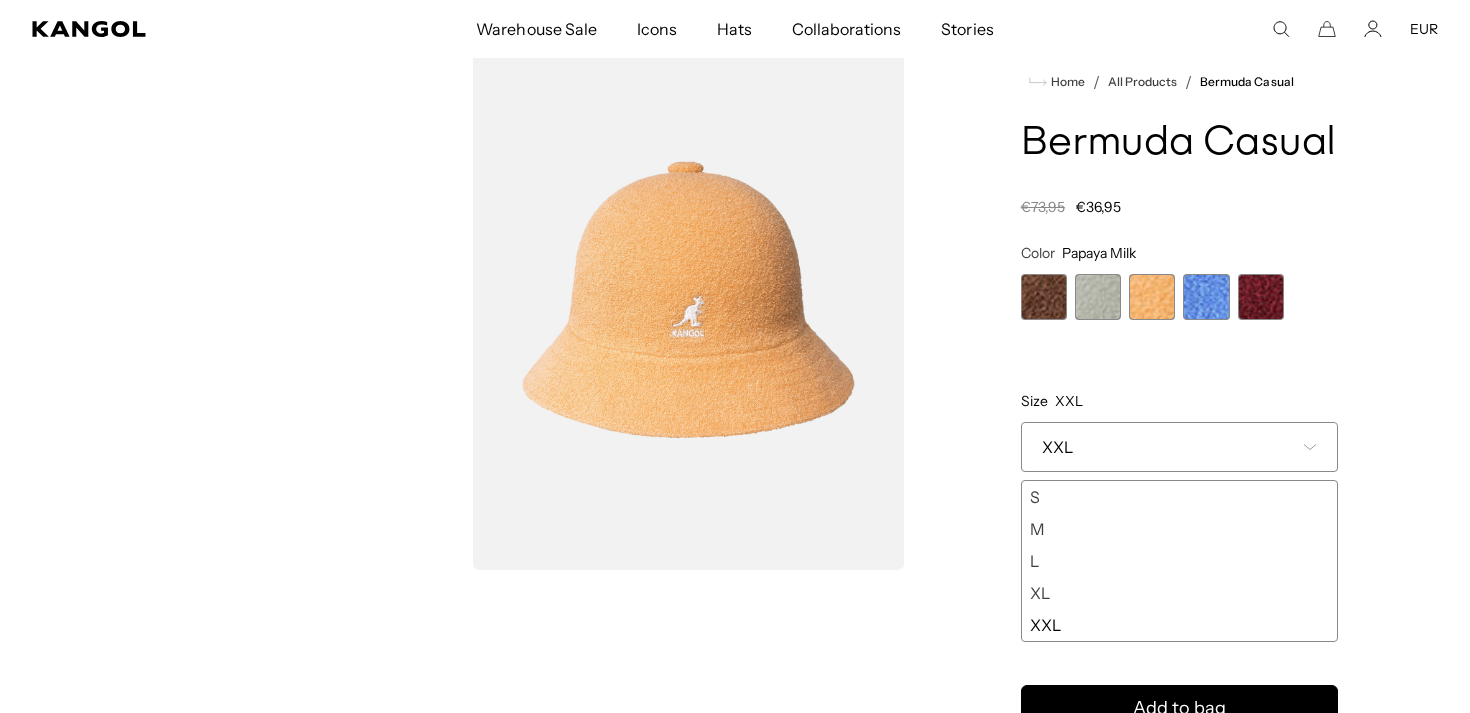 scroll, scrollTop: 0, scrollLeft: 0, axis: both 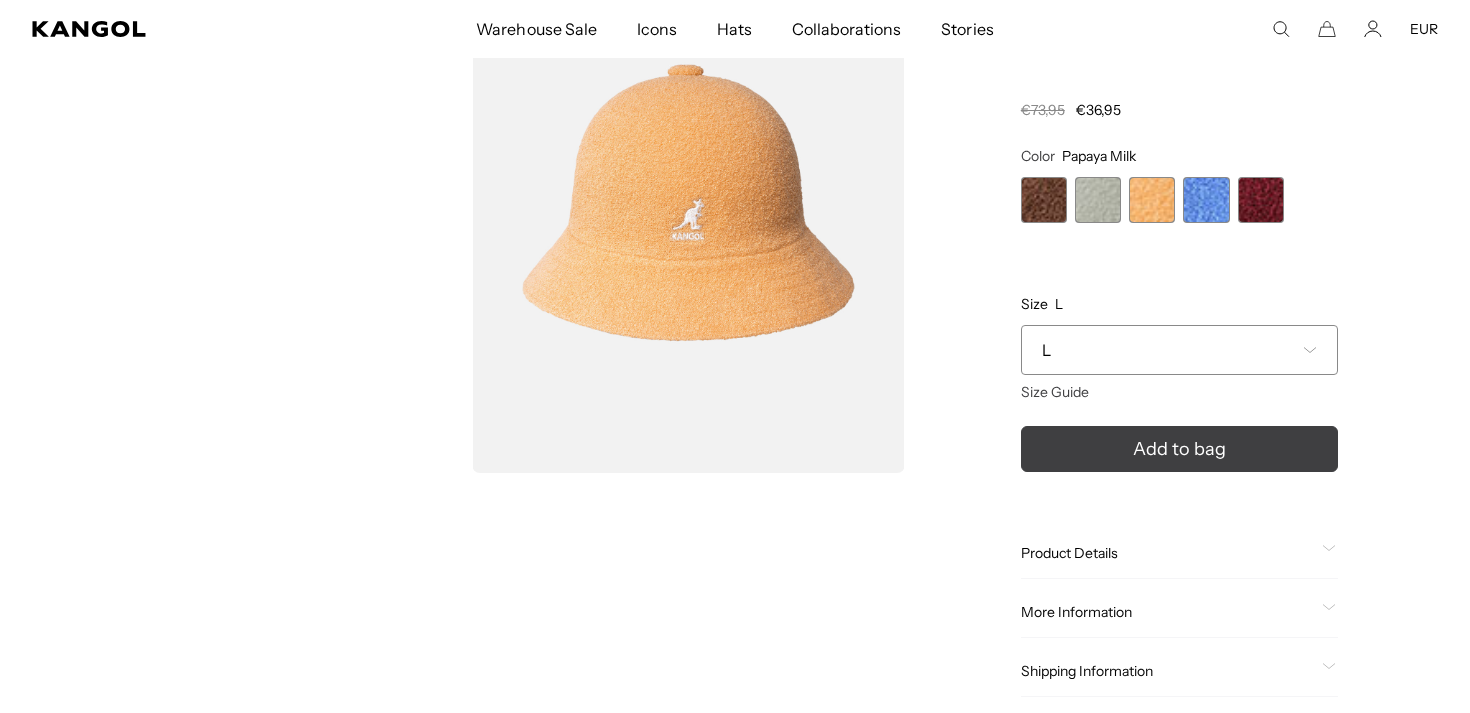 click on "Add to bag" at bounding box center (1179, 449) 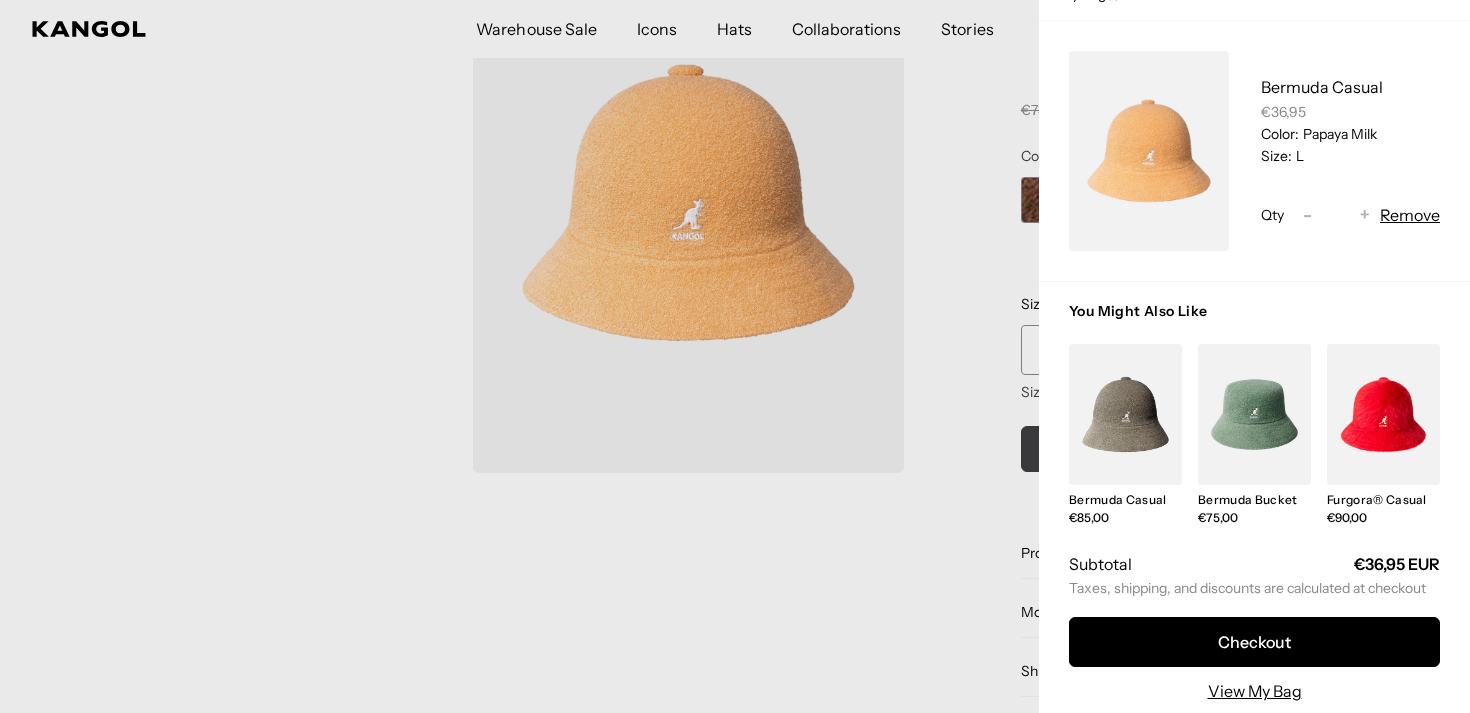 scroll, scrollTop: 43, scrollLeft: 0, axis: vertical 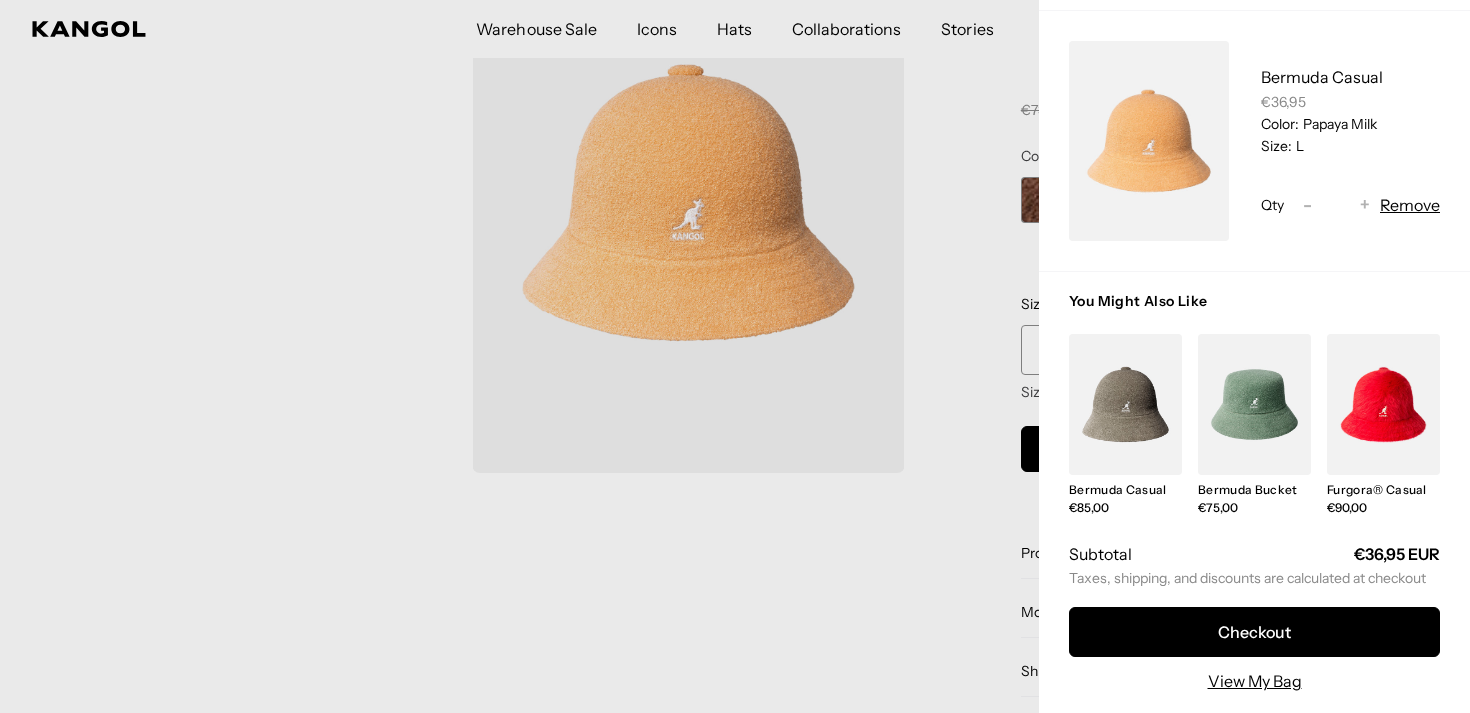 click at bounding box center [1254, 404] 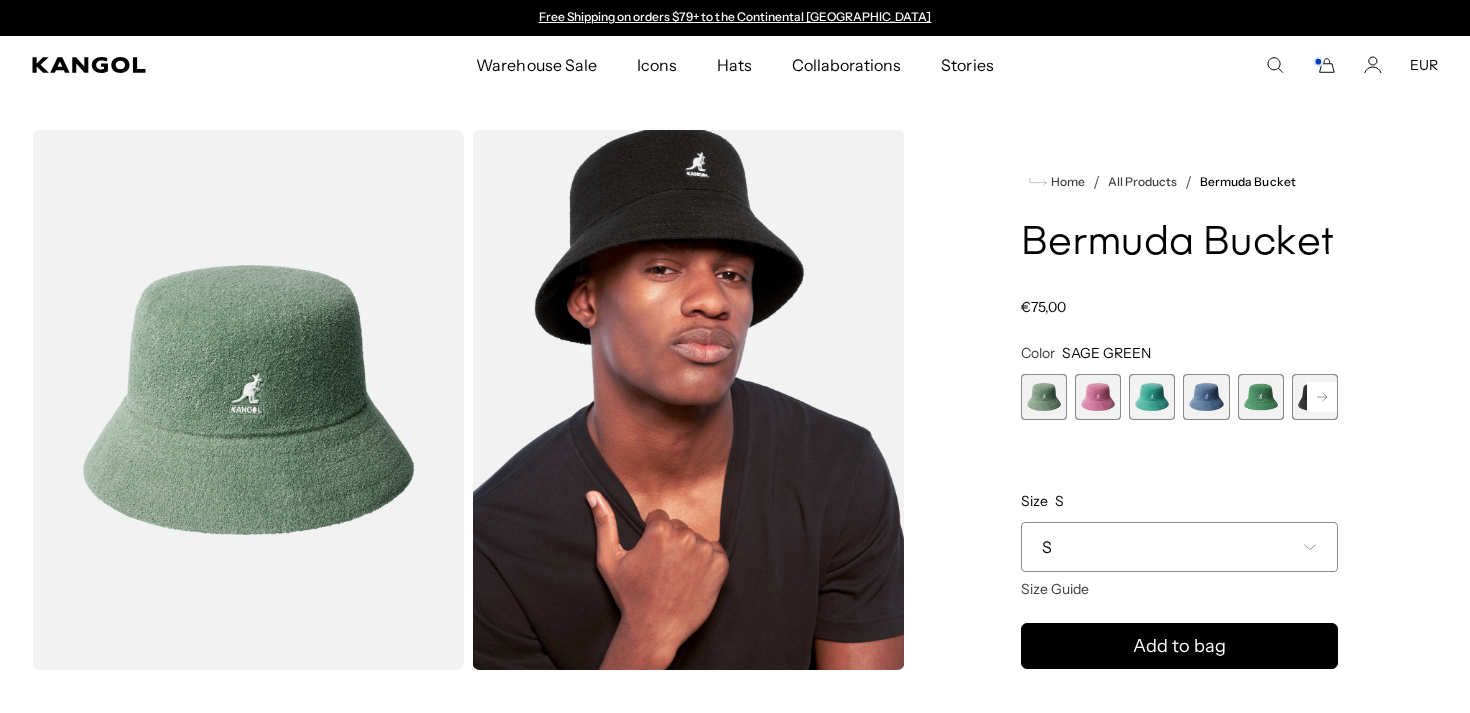 scroll, scrollTop: 0, scrollLeft: 0, axis: both 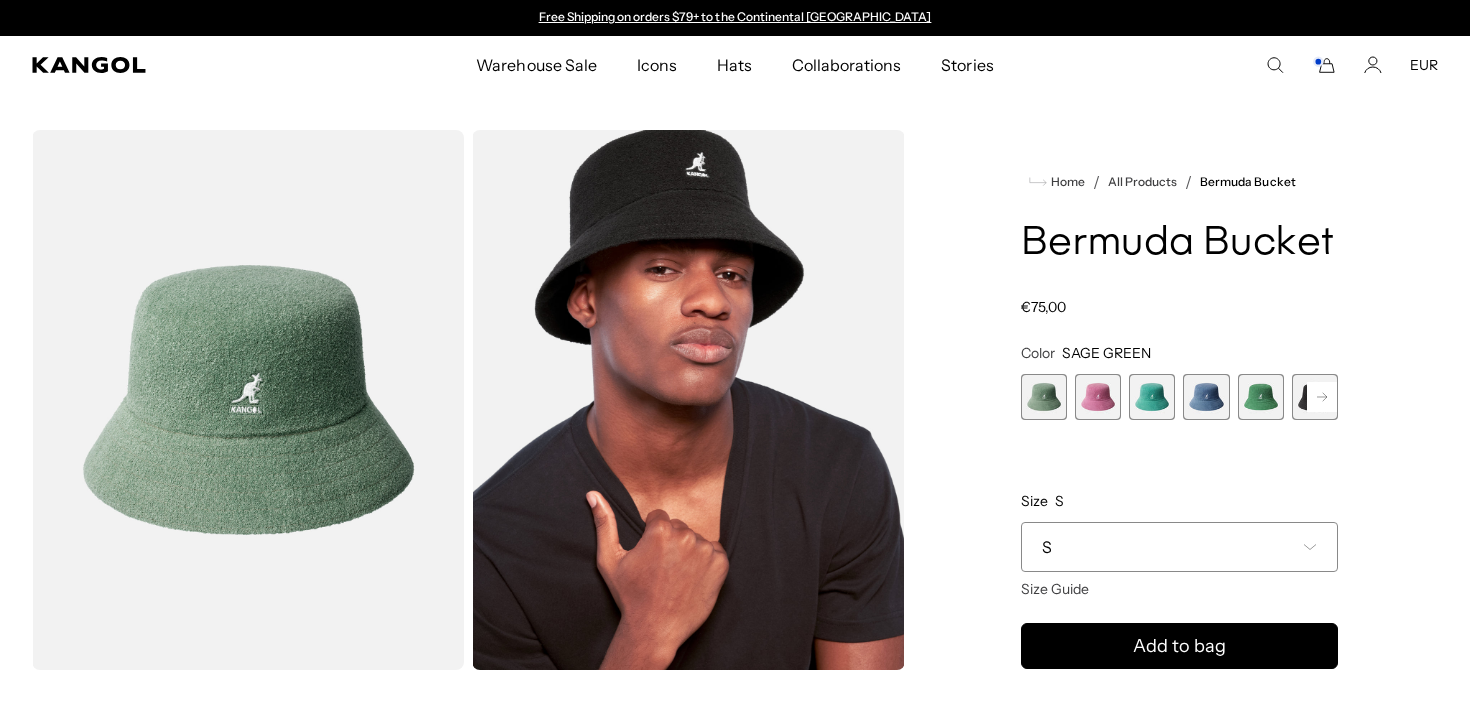 click at bounding box center [1206, 397] 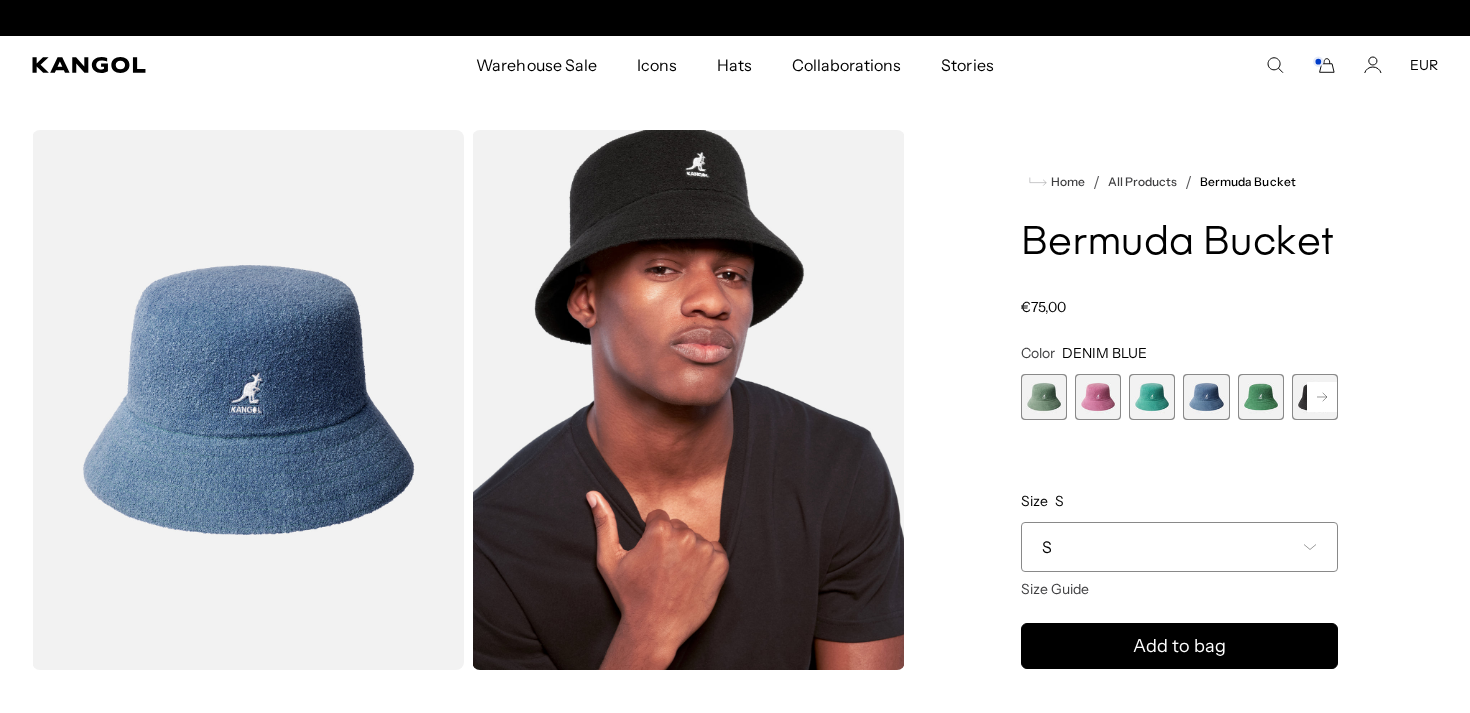 scroll, scrollTop: 0, scrollLeft: 412, axis: horizontal 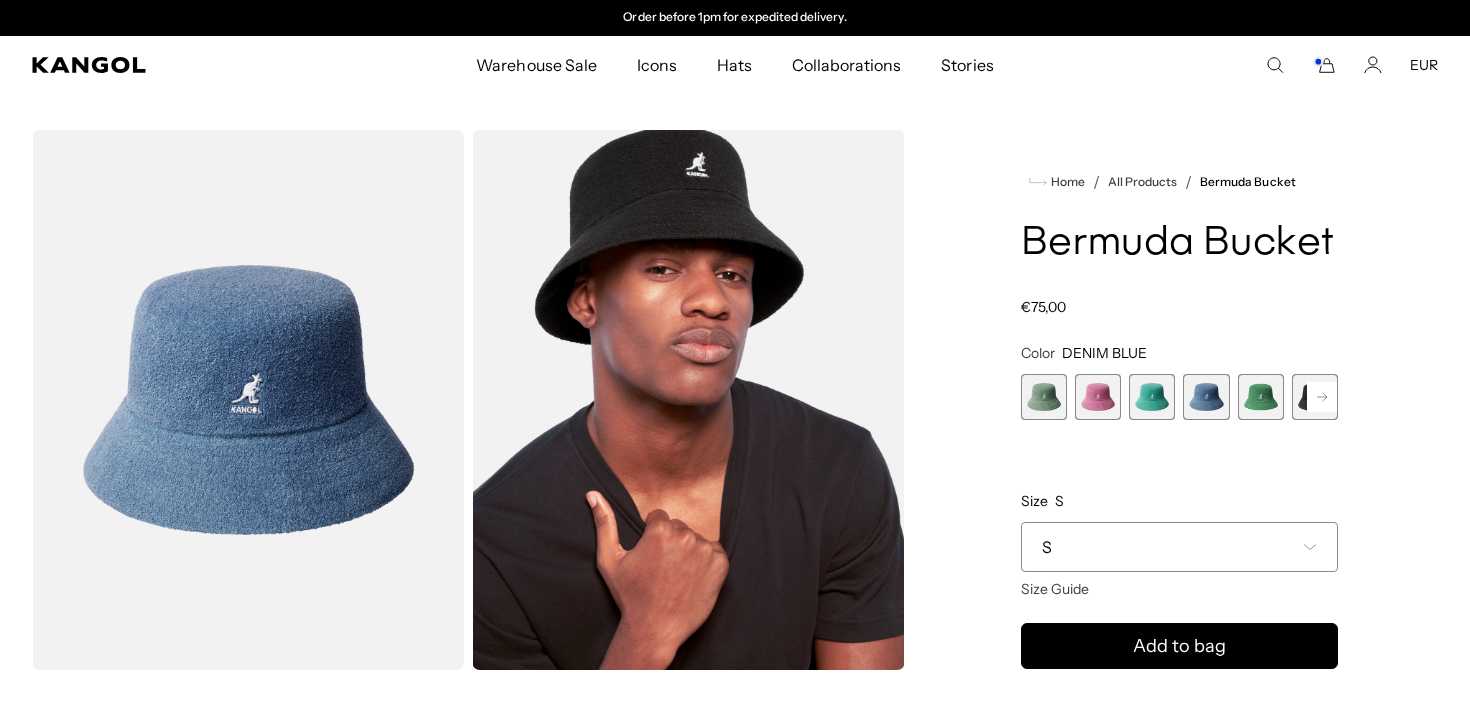 click at bounding box center (1152, 397) 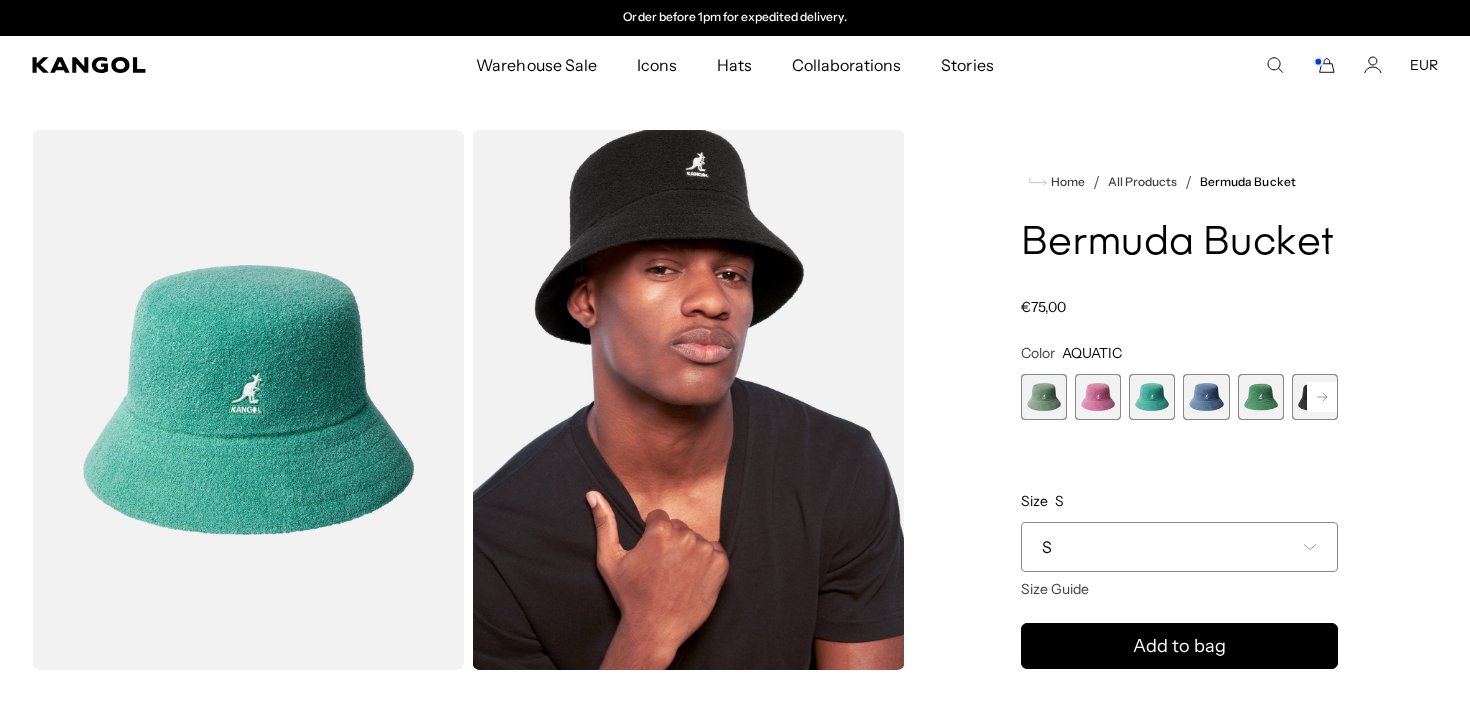 click 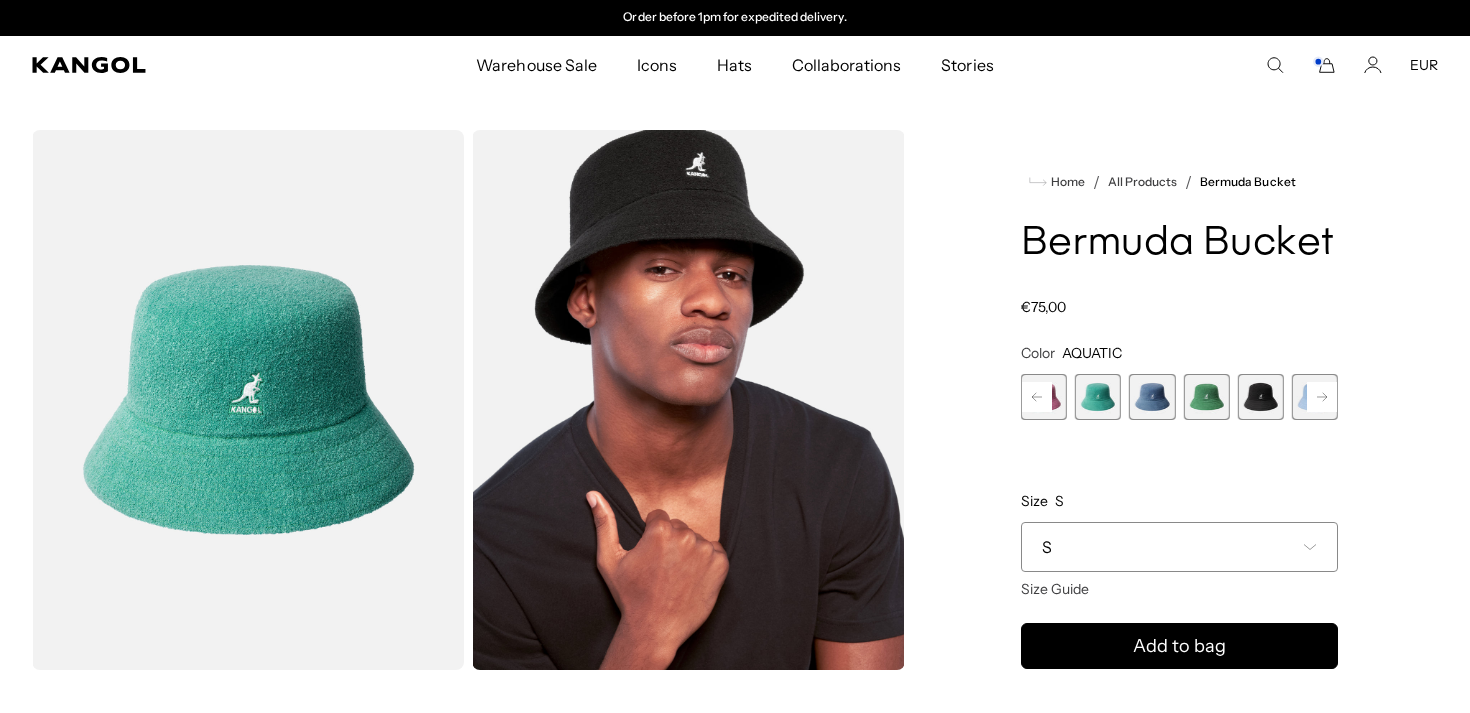 click 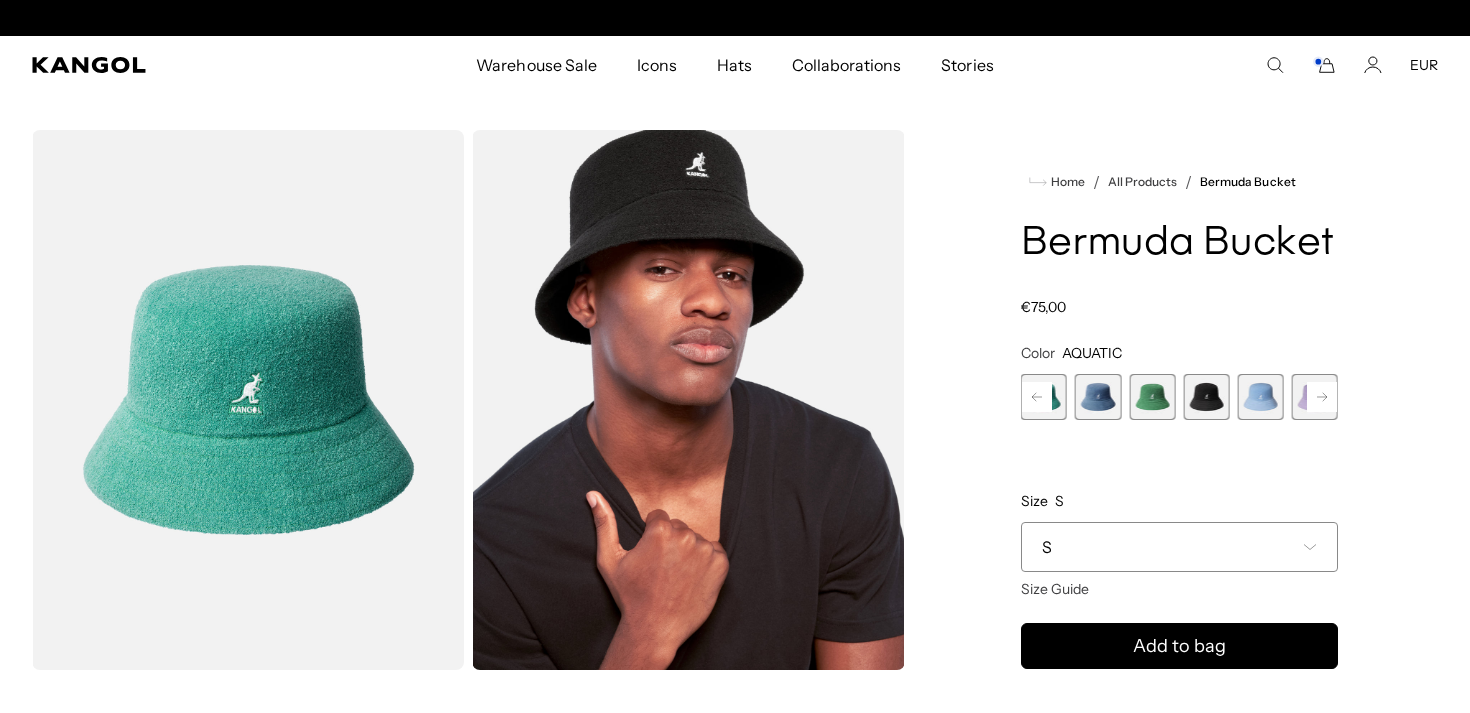 scroll, scrollTop: 0, scrollLeft: 0, axis: both 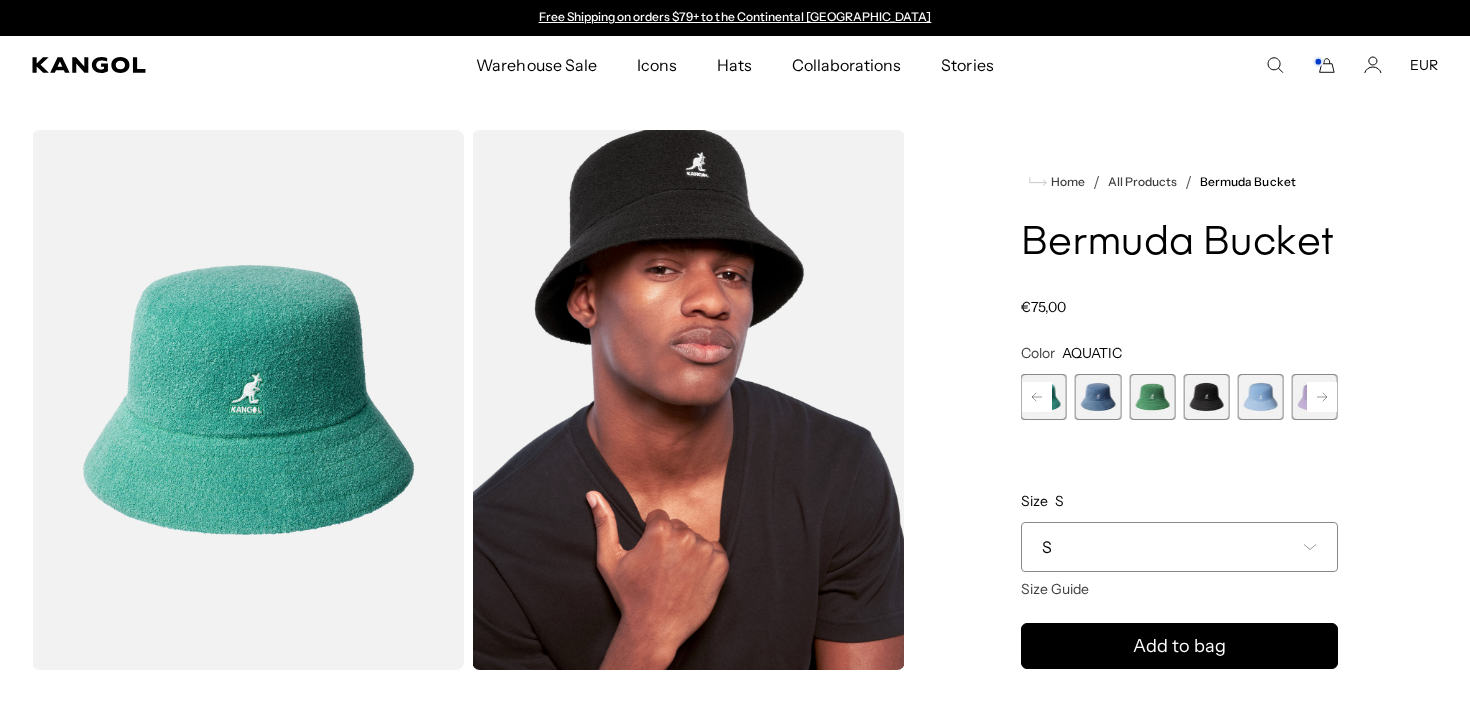 click 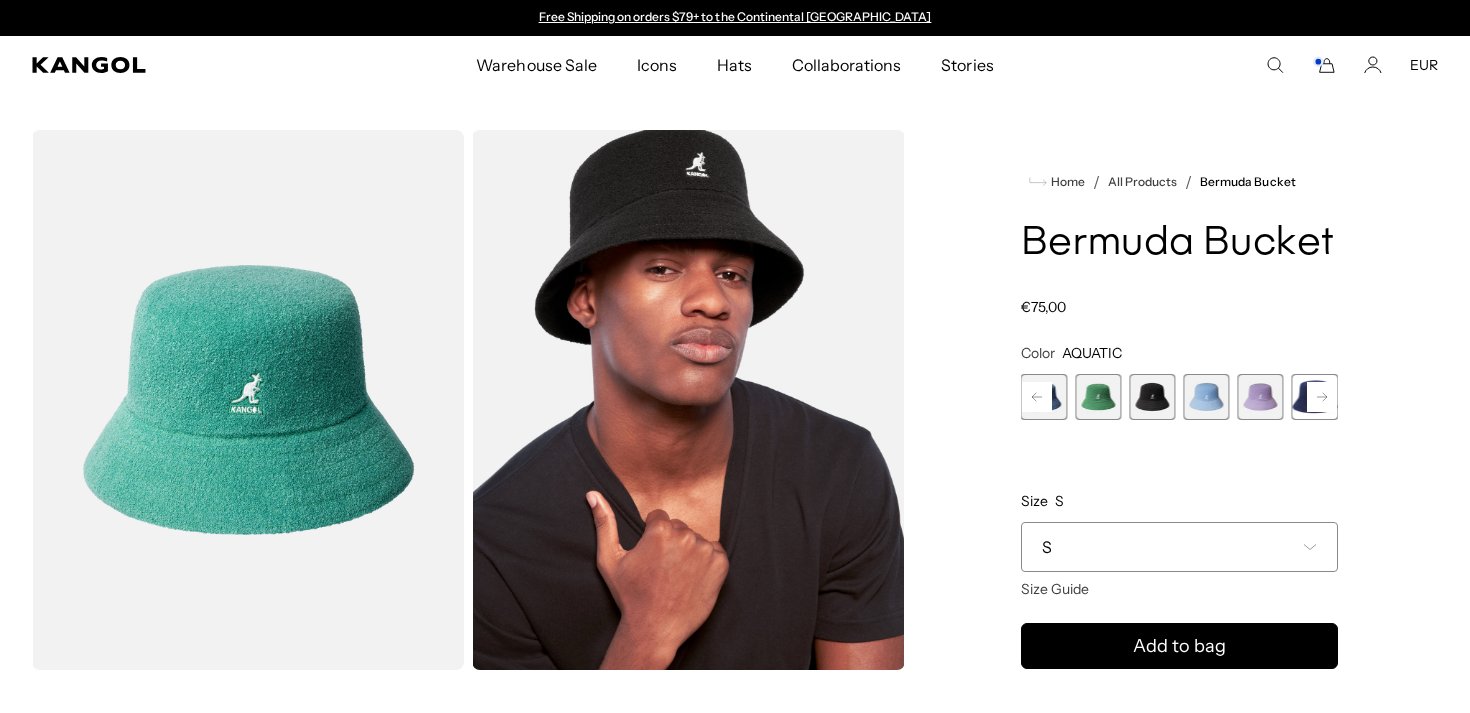 click at bounding box center (1152, 397) 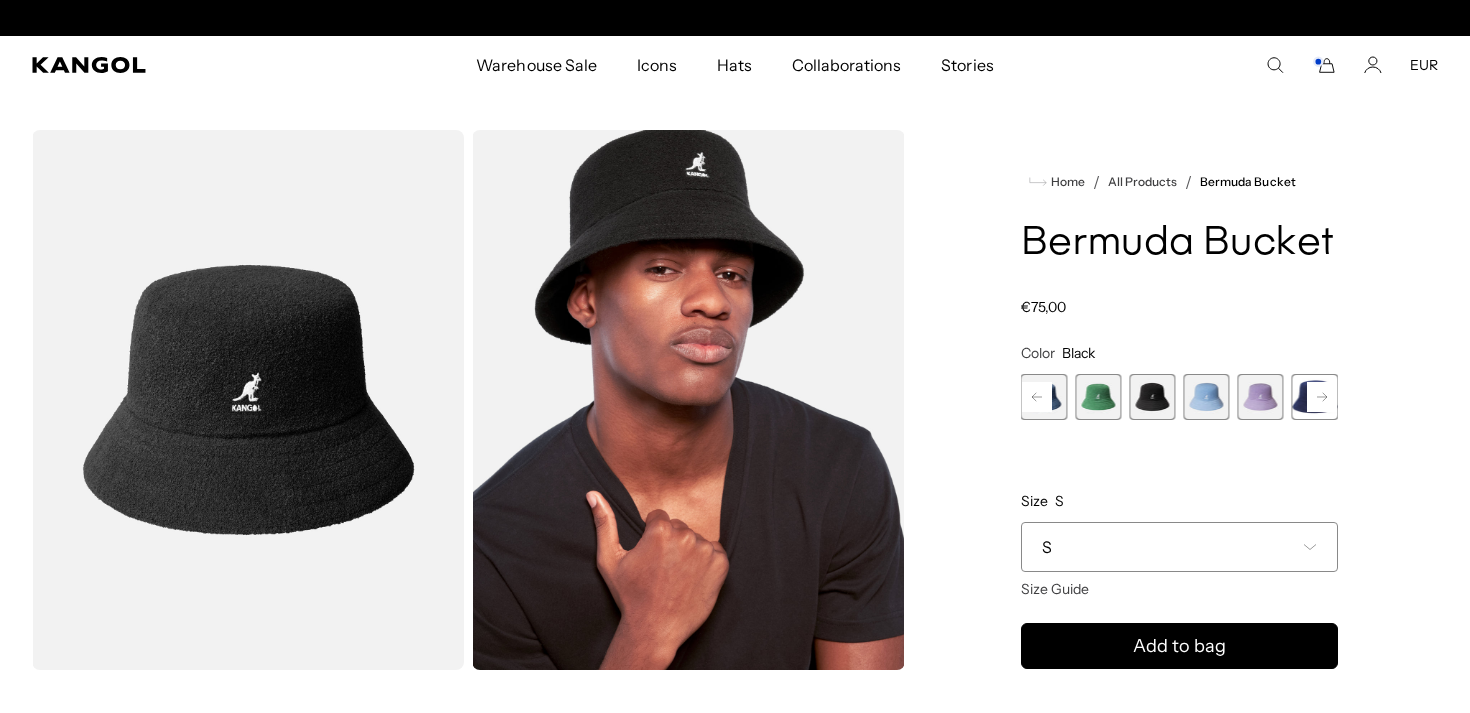 scroll, scrollTop: 0, scrollLeft: 412, axis: horizontal 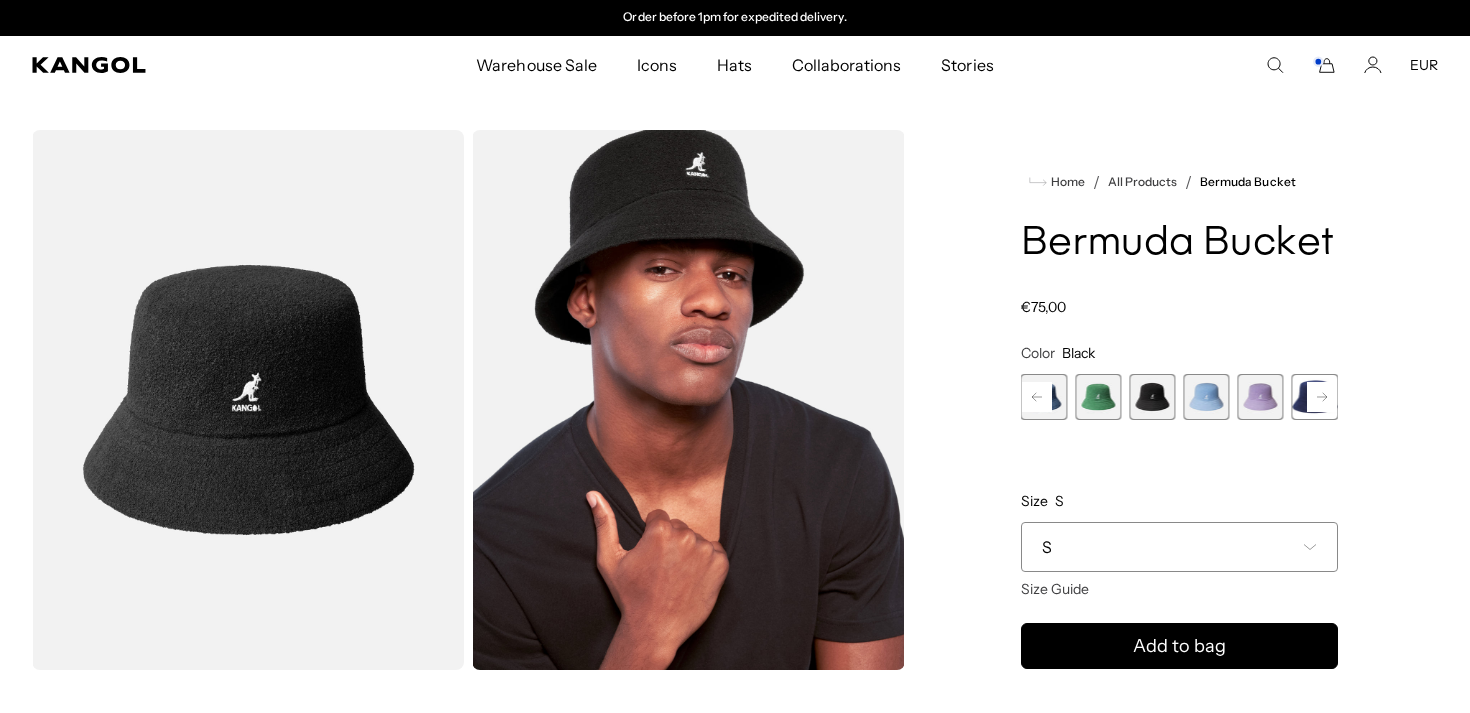 click on "S" at bounding box center [1179, 547] 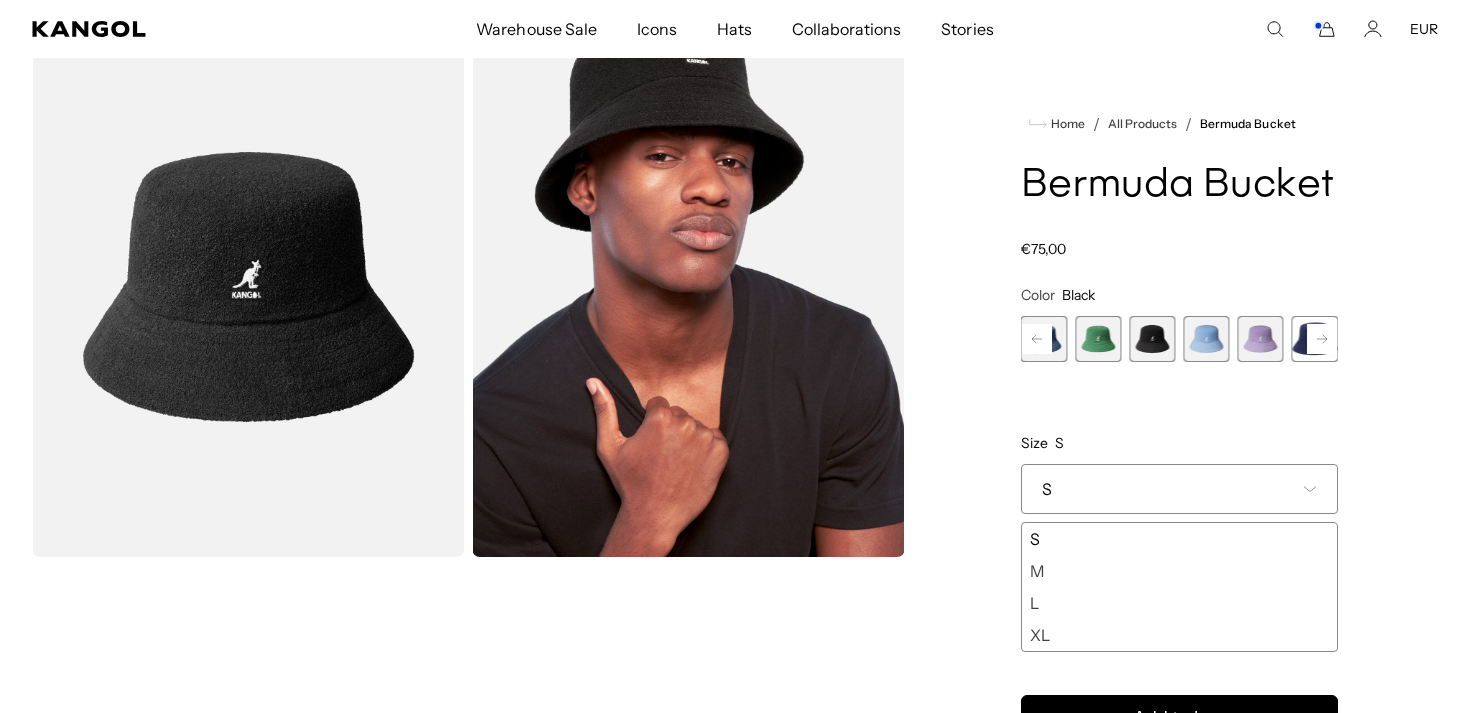 scroll, scrollTop: 115, scrollLeft: 0, axis: vertical 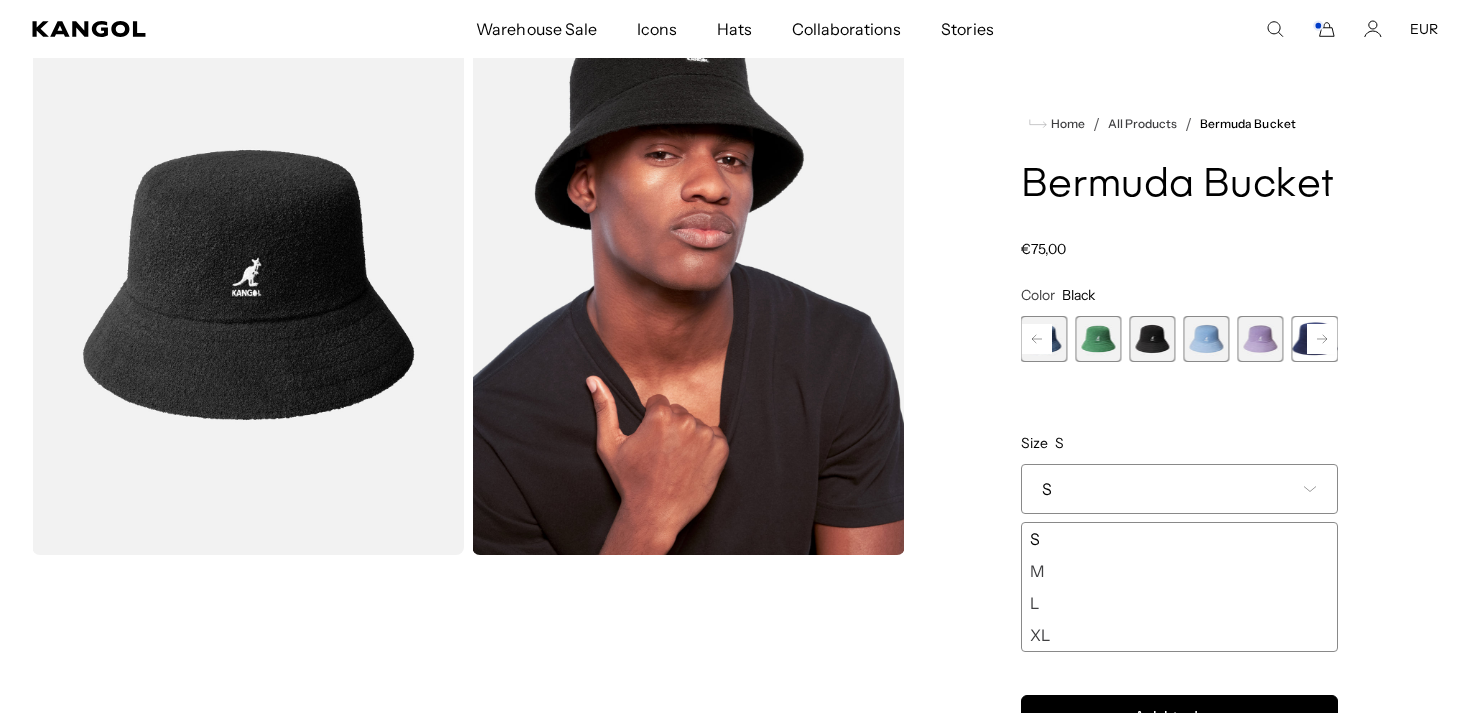 click on "Color
Black
Previous
Next
SAGE GREEN
Variant sold out or unavailable
PEONY PINK
Variant sold out or unavailable
AQUATIC
Variant sold out or unavailable
DENIM BLUE
Variant sold out or unavailable
Turf Green
Variant sold out or unavailable
Black" at bounding box center (1179, 469) 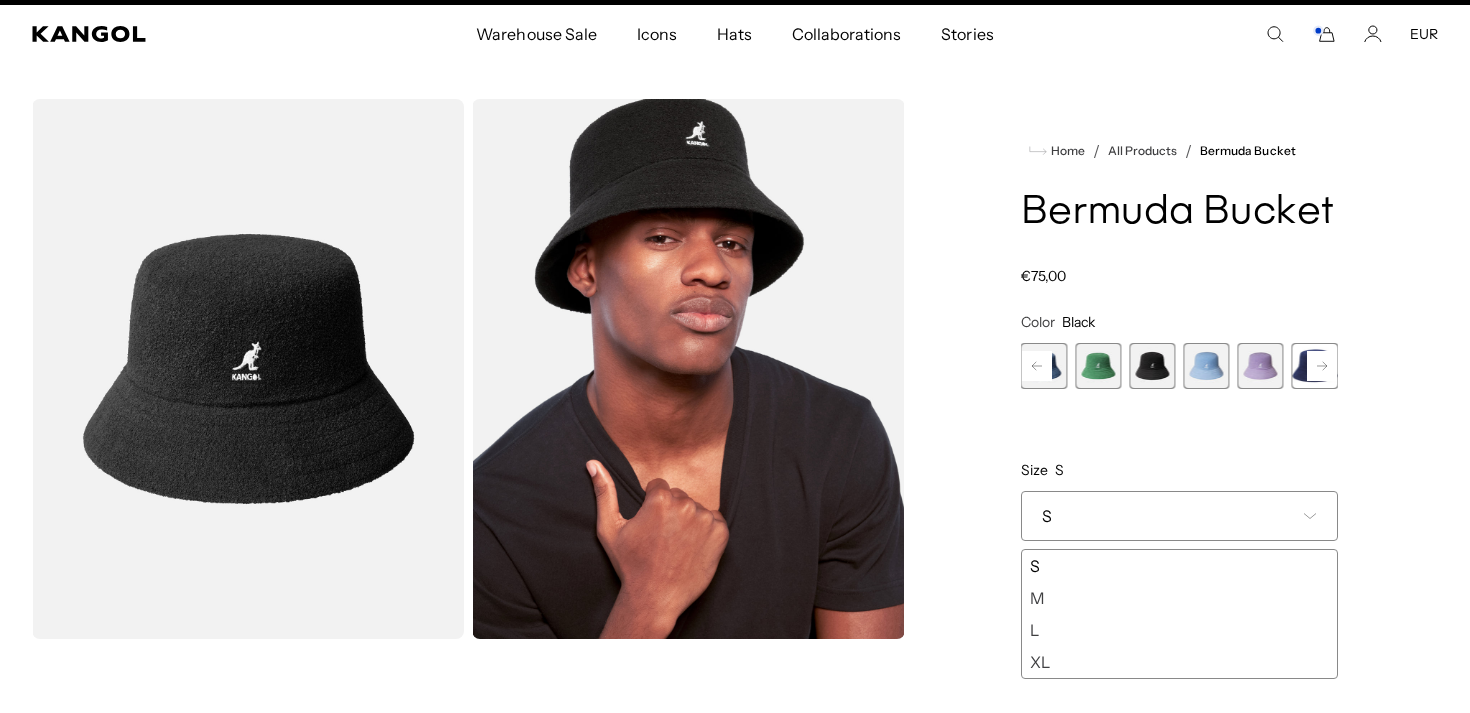 scroll, scrollTop: 0, scrollLeft: 412, axis: horizontal 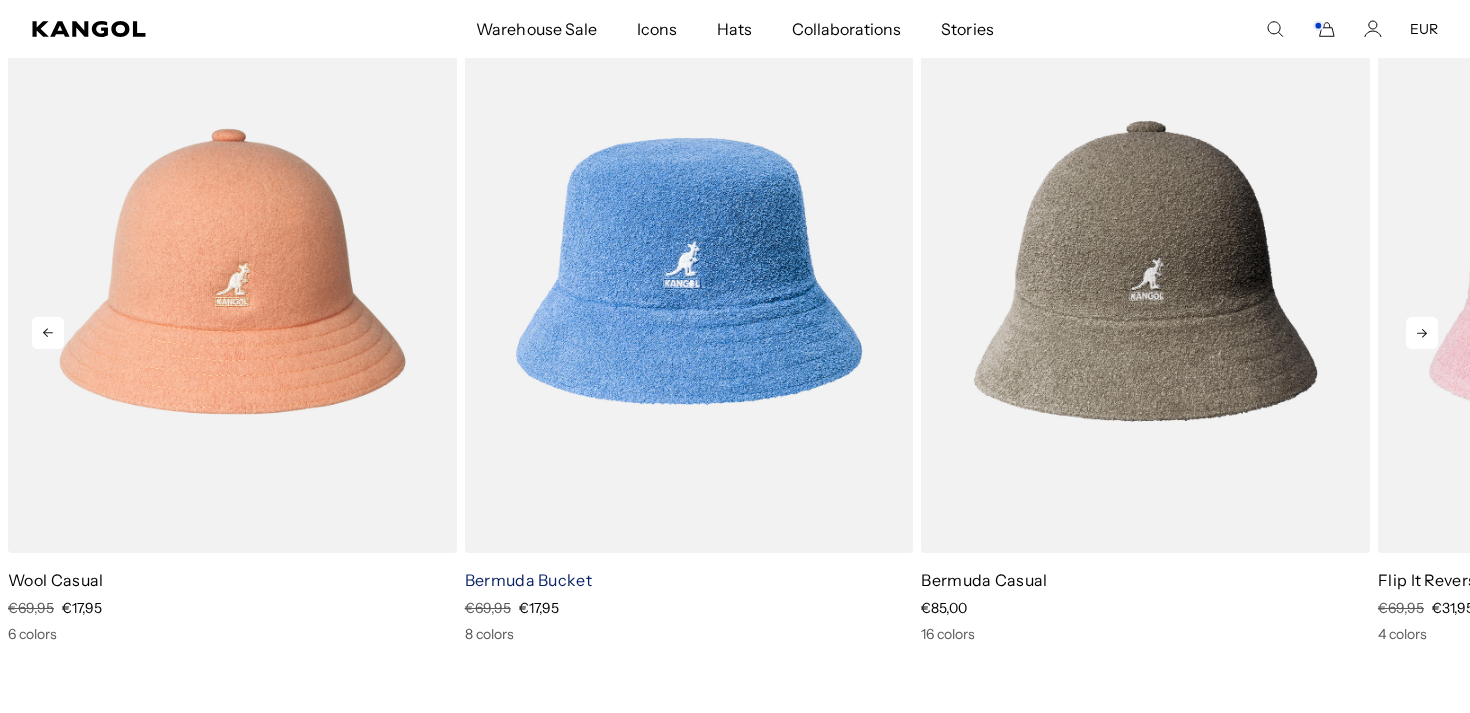 click on "Bermuda Bucket" at bounding box center [528, 580] 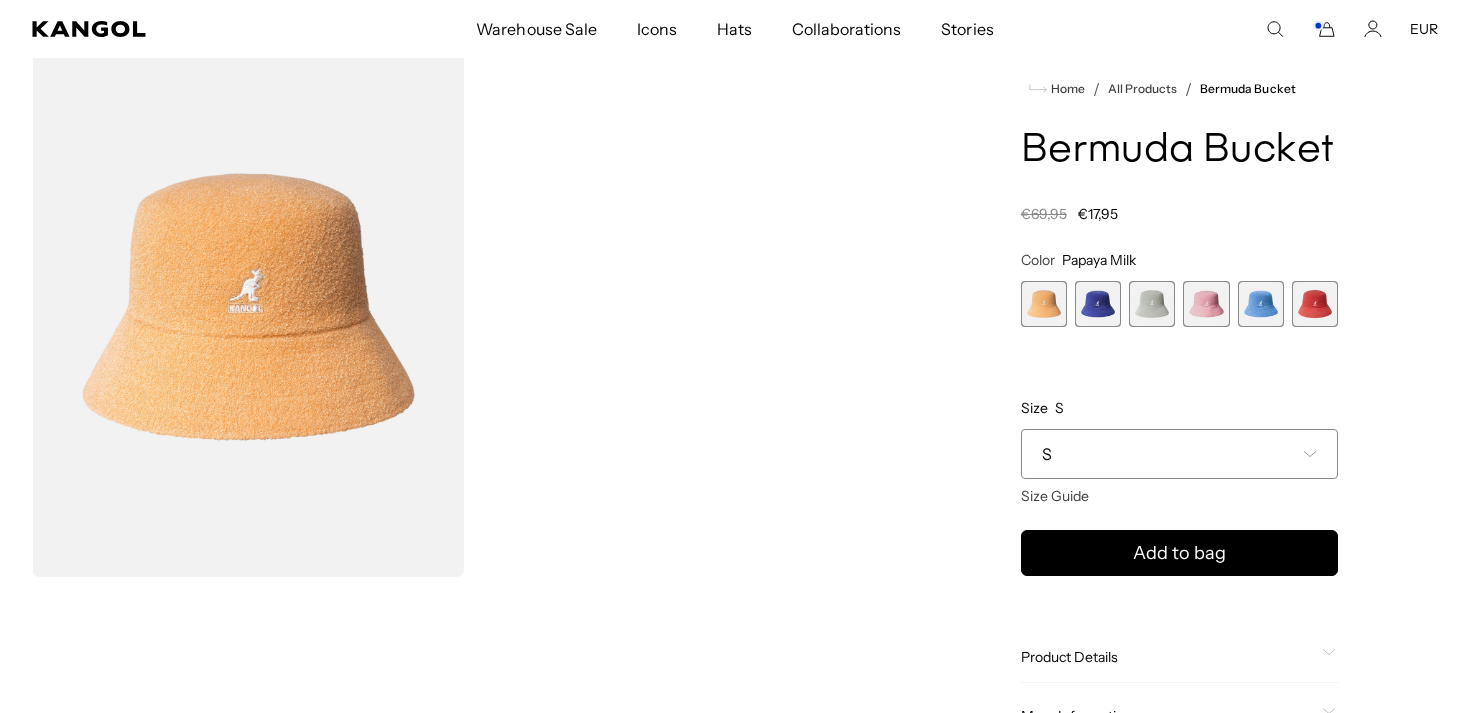 scroll, scrollTop: 105, scrollLeft: 0, axis: vertical 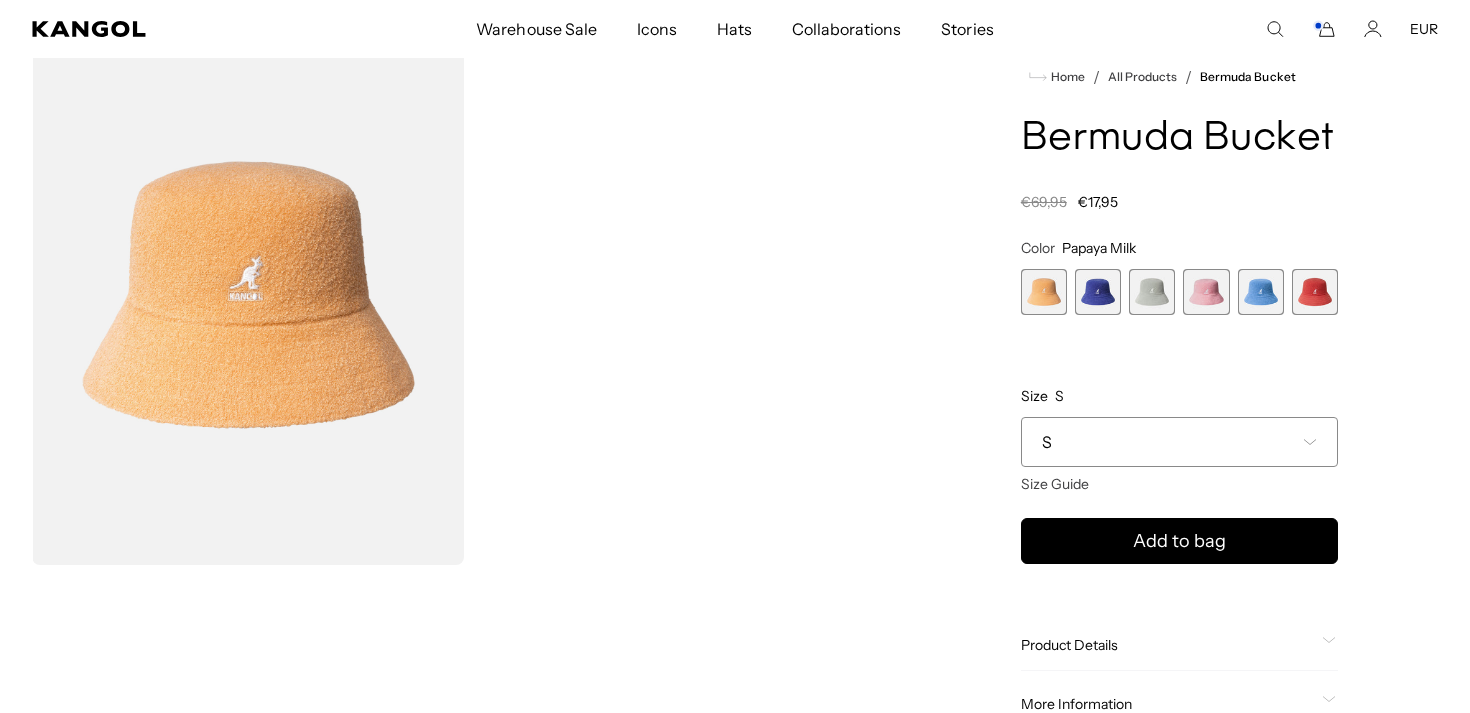 click on "S" at bounding box center [1179, 442] 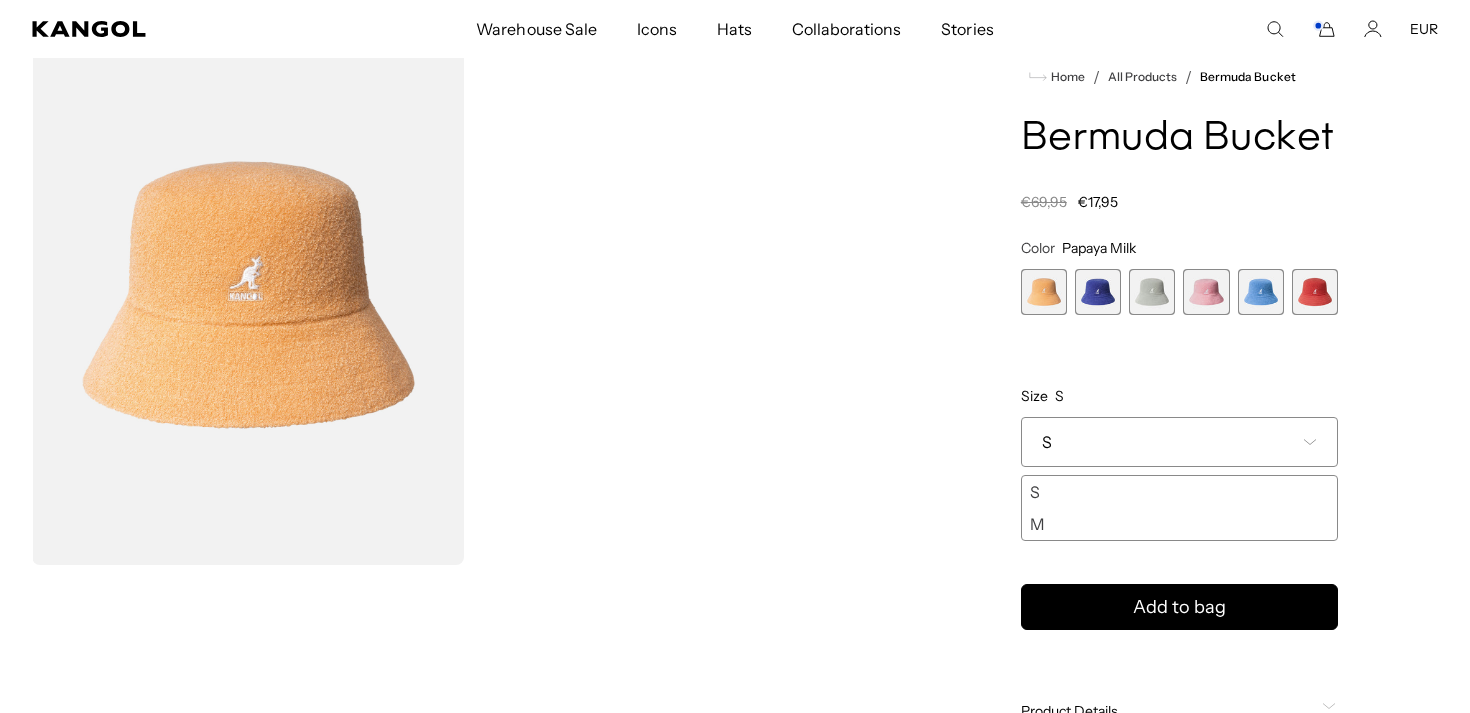 scroll, scrollTop: 0, scrollLeft: 412, axis: horizontal 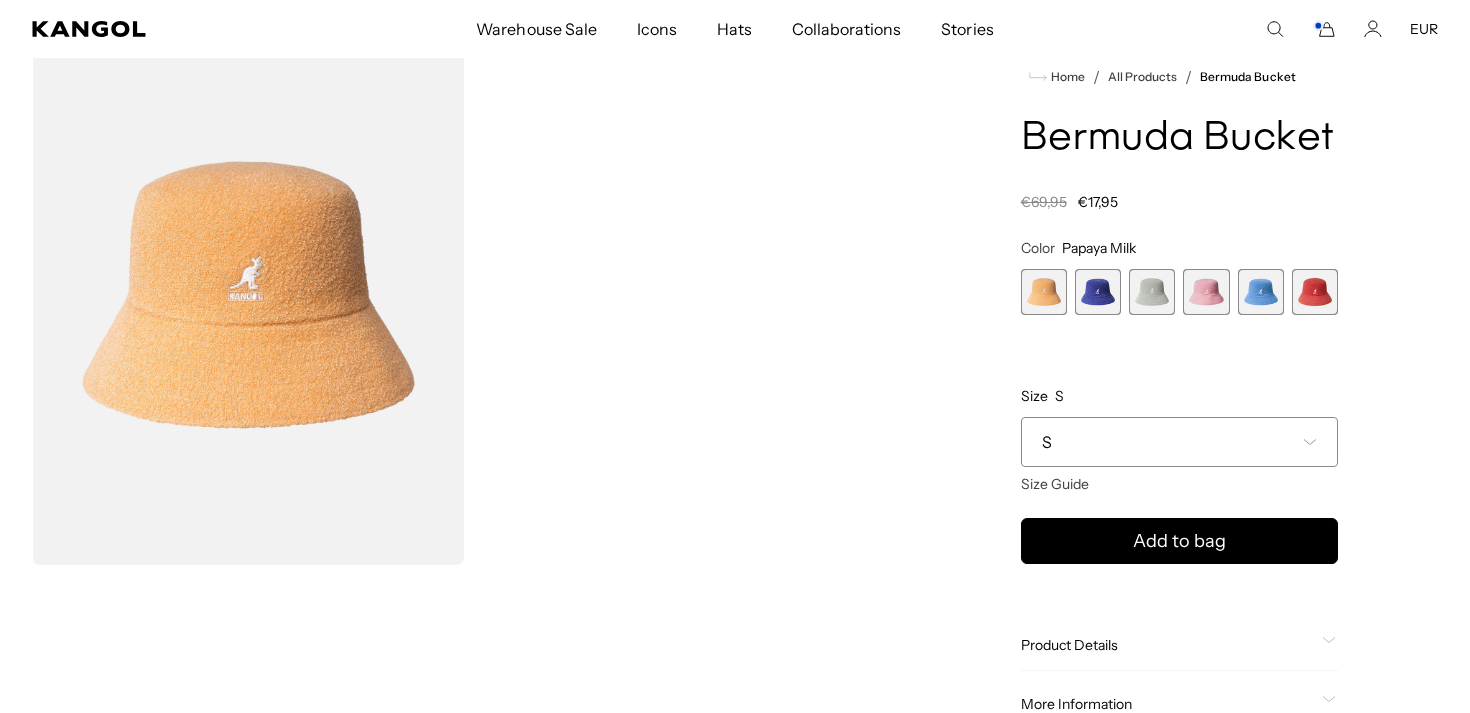 click at bounding box center (1098, 292) 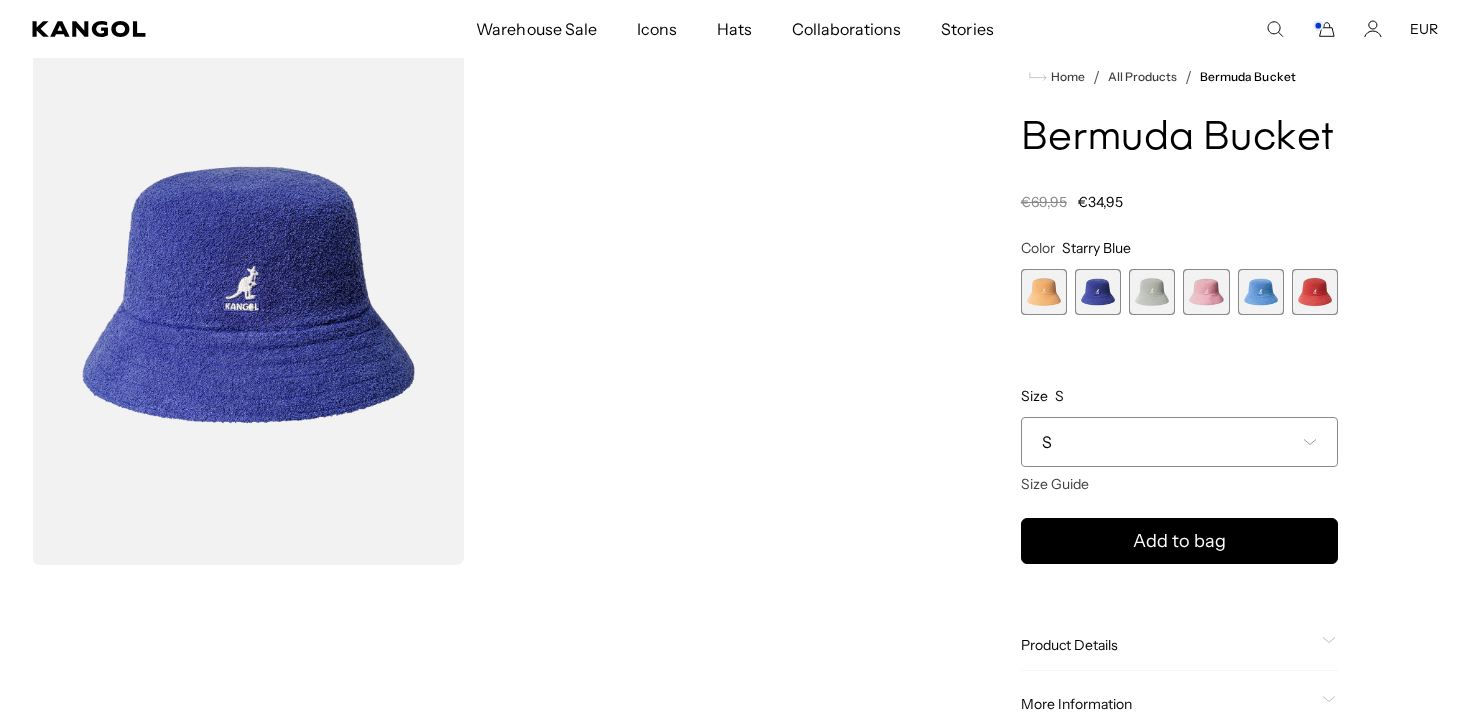 scroll, scrollTop: 0, scrollLeft: 0, axis: both 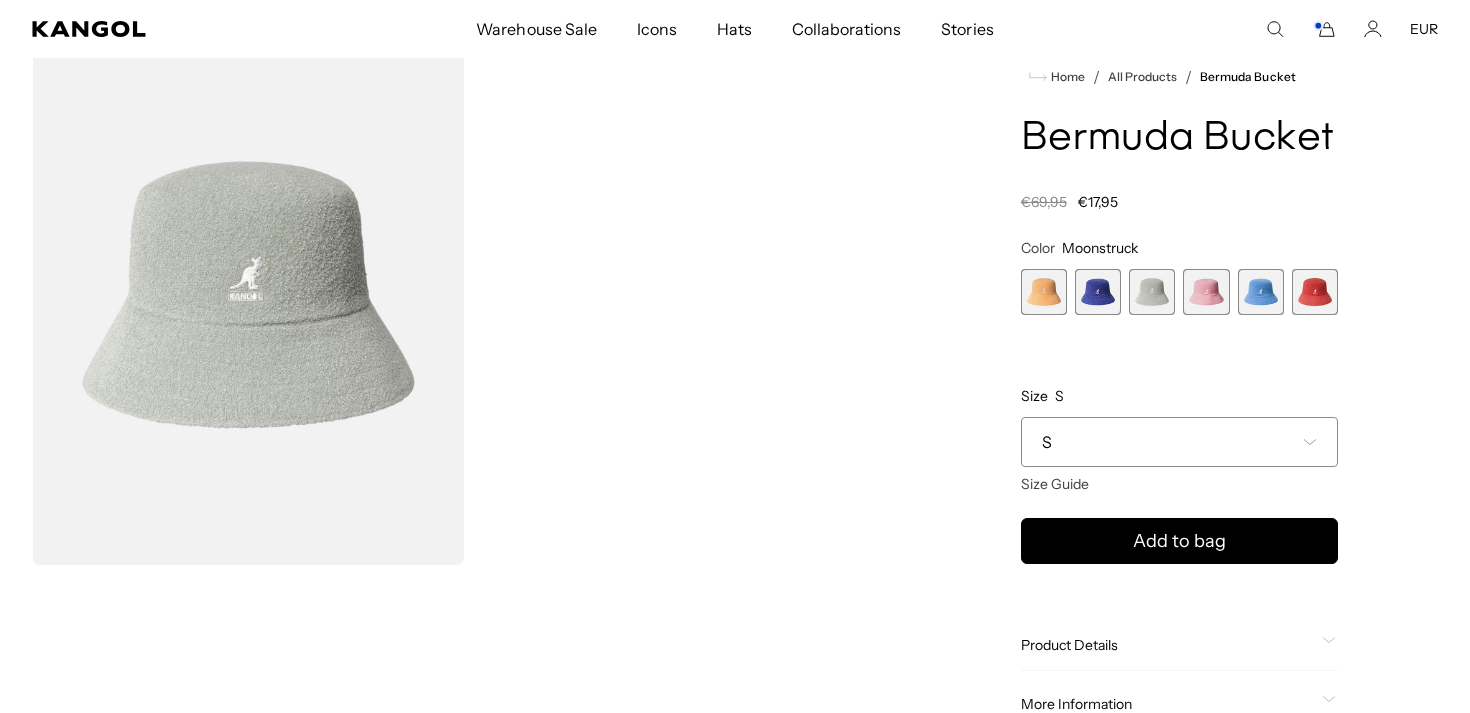 click at bounding box center (1315, 292) 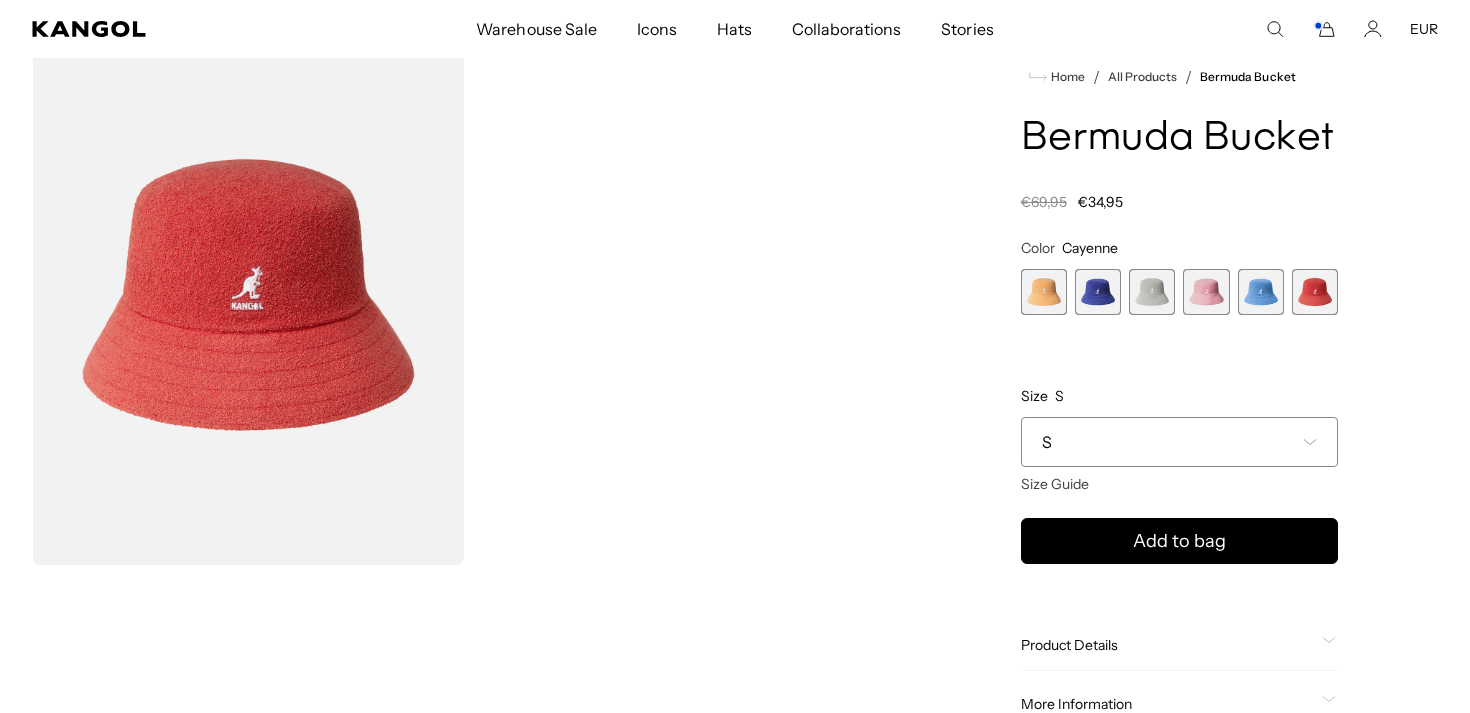 click at bounding box center [1261, 292] 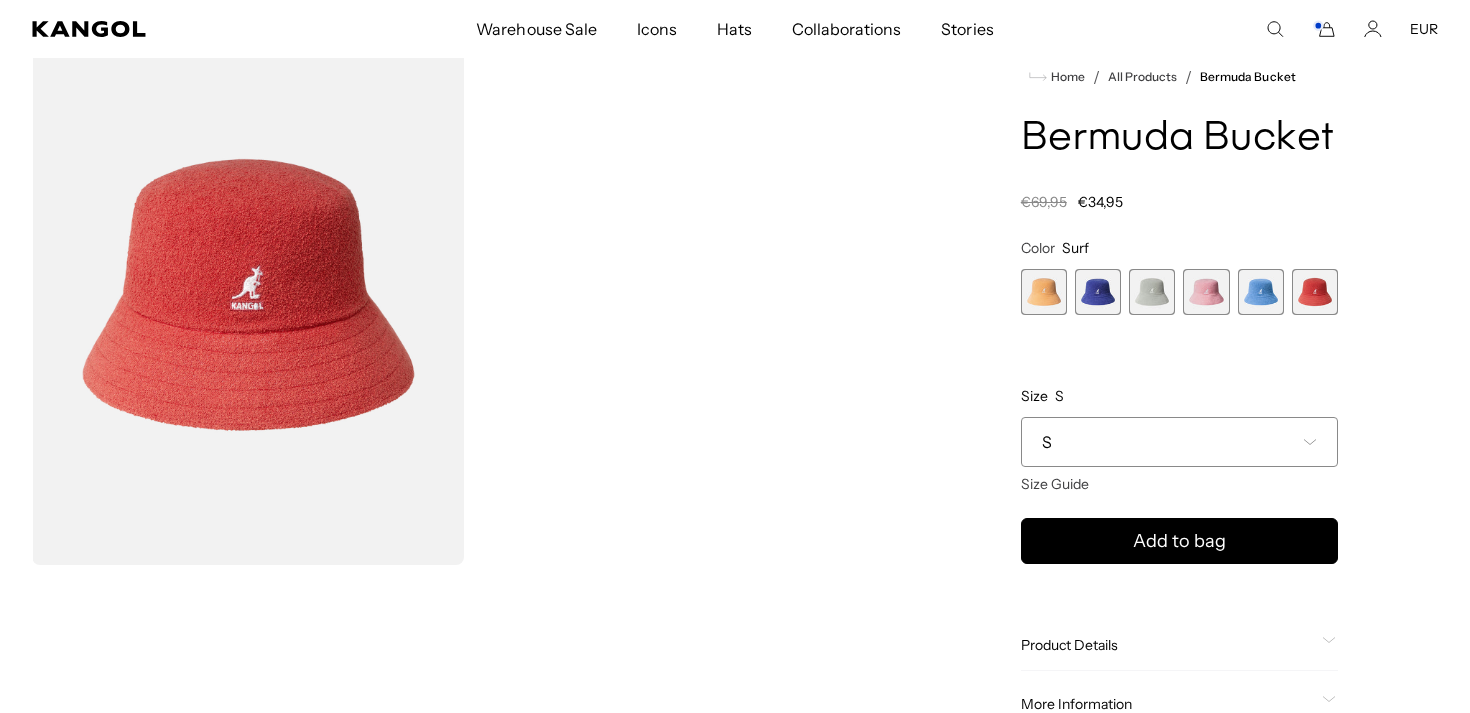 scroll, scrollTop: 0, scrollLeft: 0, axis: both 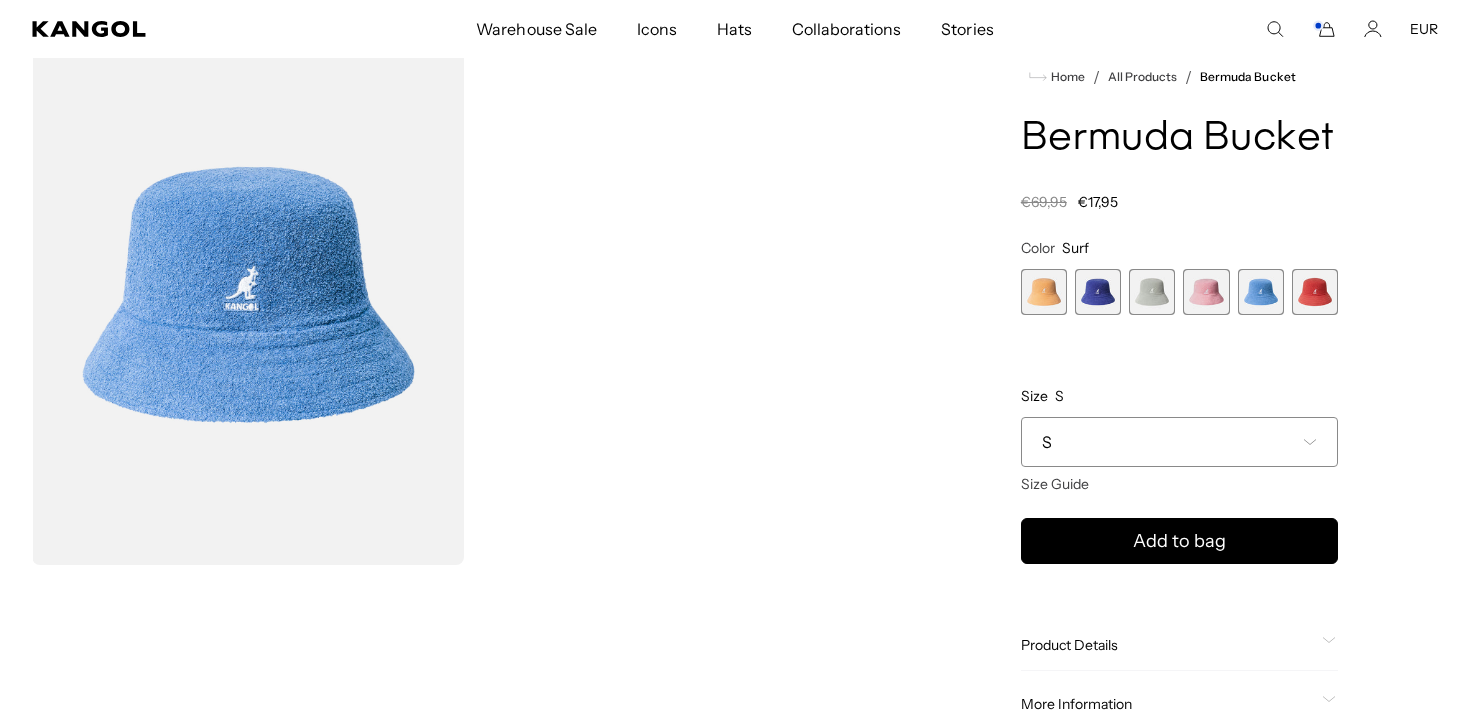 click on "S" at bounding box center (1179, 442) 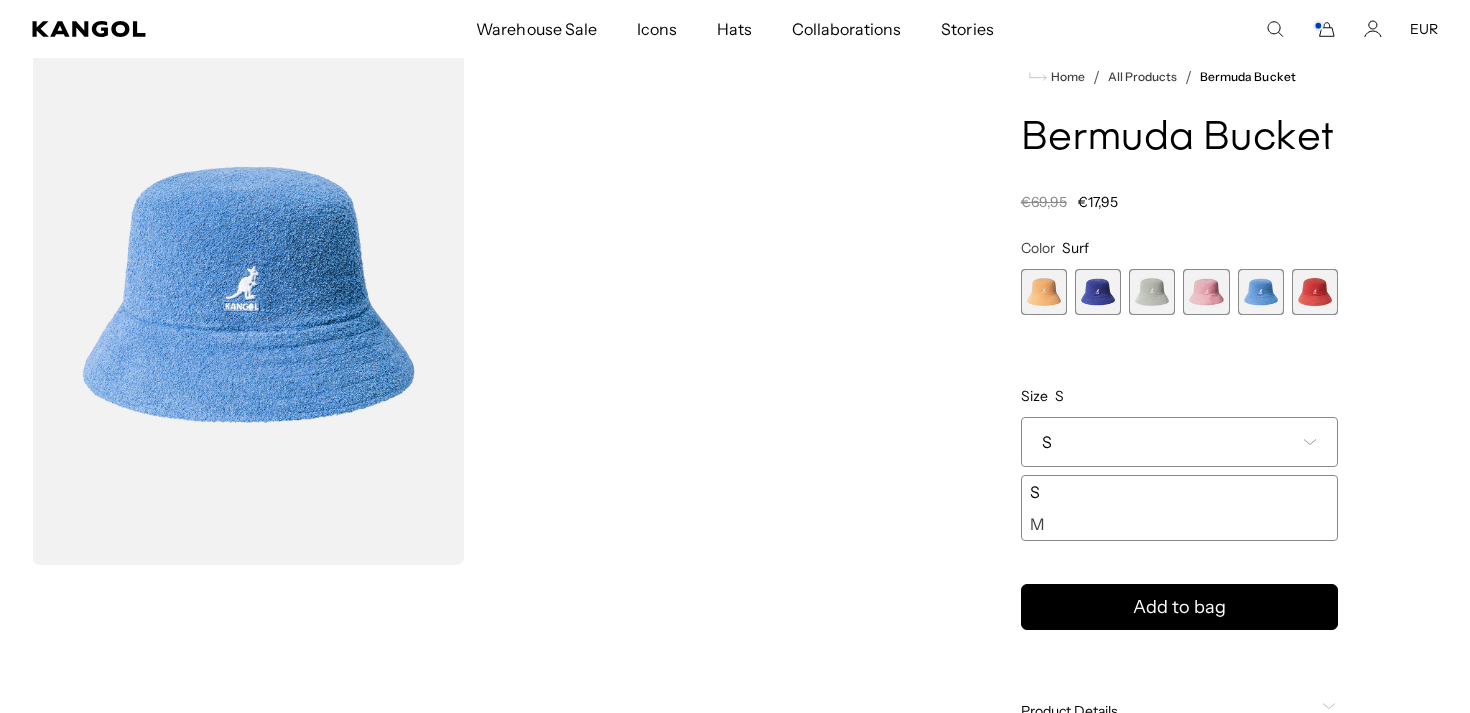 click on "S" at bounding box center (1179, 442) 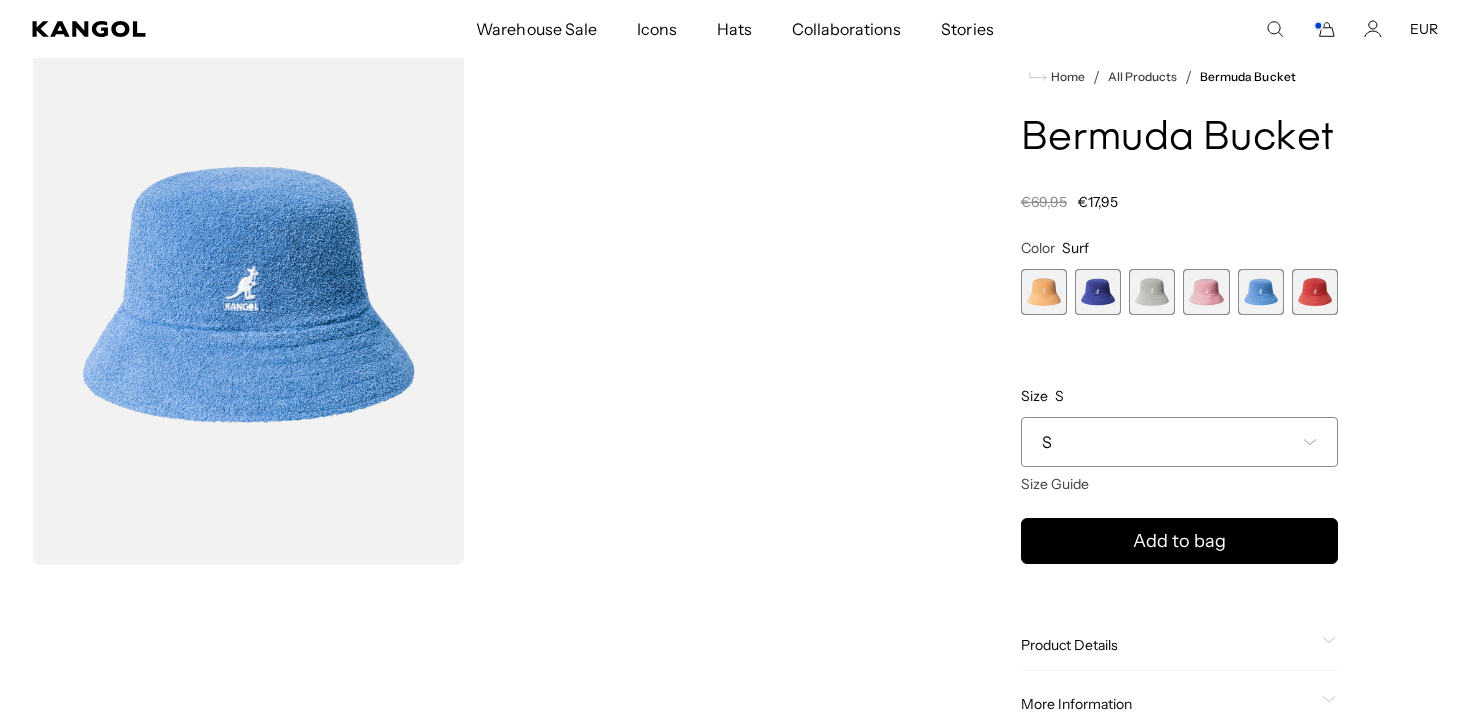 scroll, scrollTop: 0, scrollLeft: 412, axis: horizontal 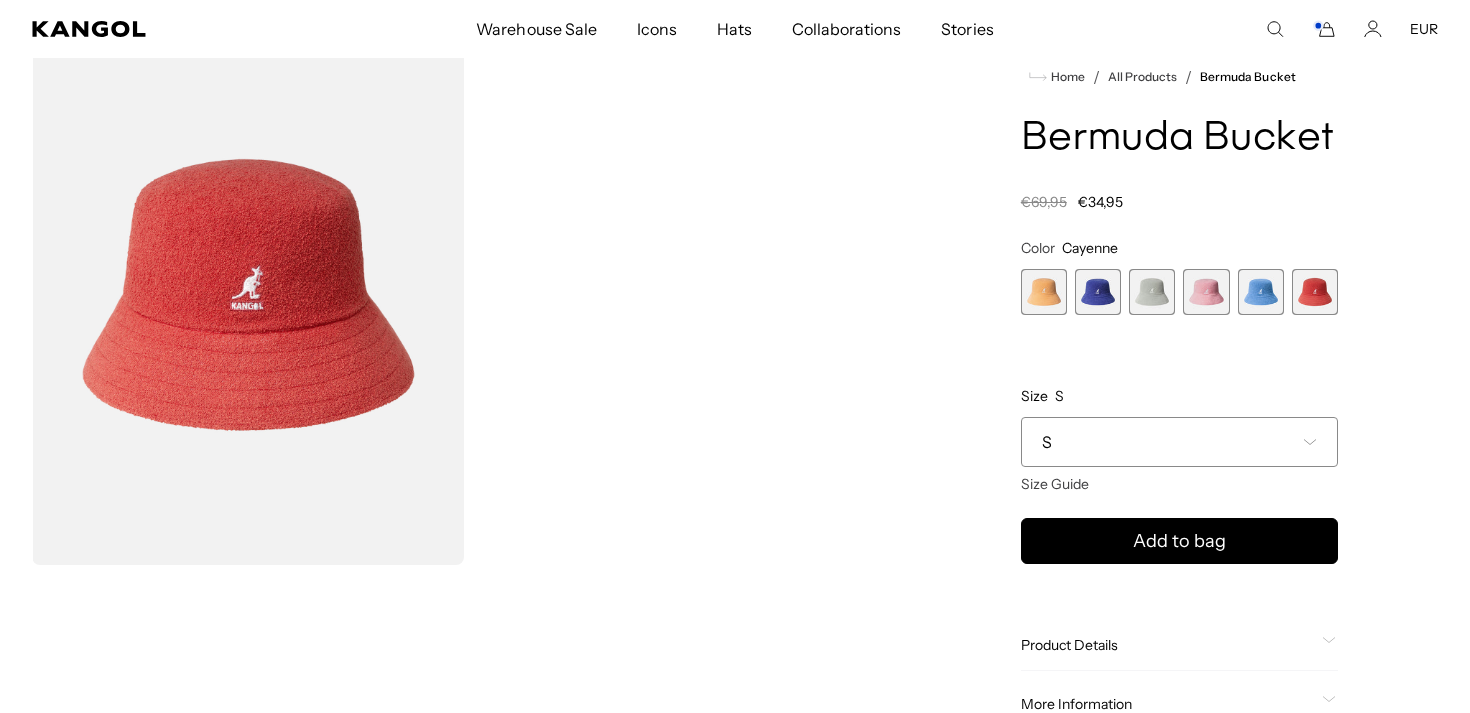 click on "S" at bounding box center (1179, 442) 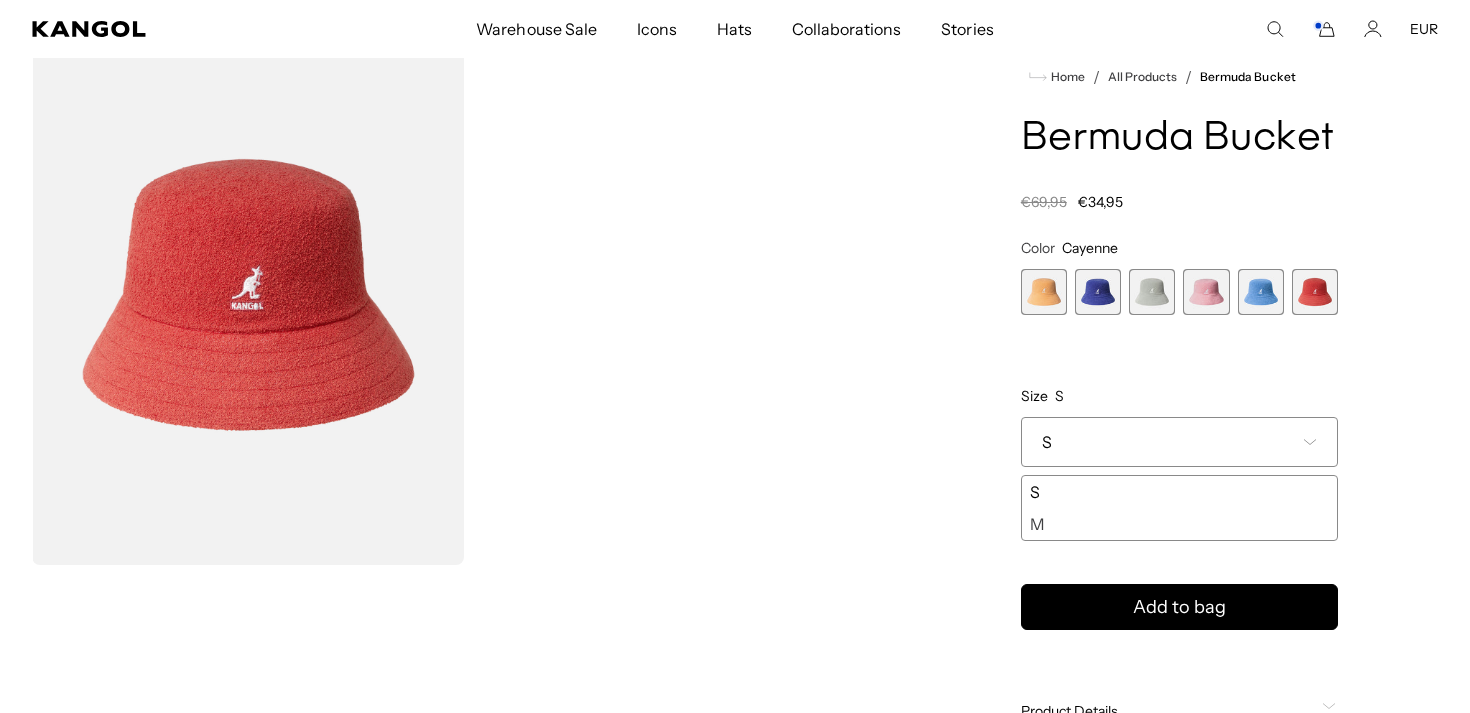 click on "S" at bounding box center (1179, 442) 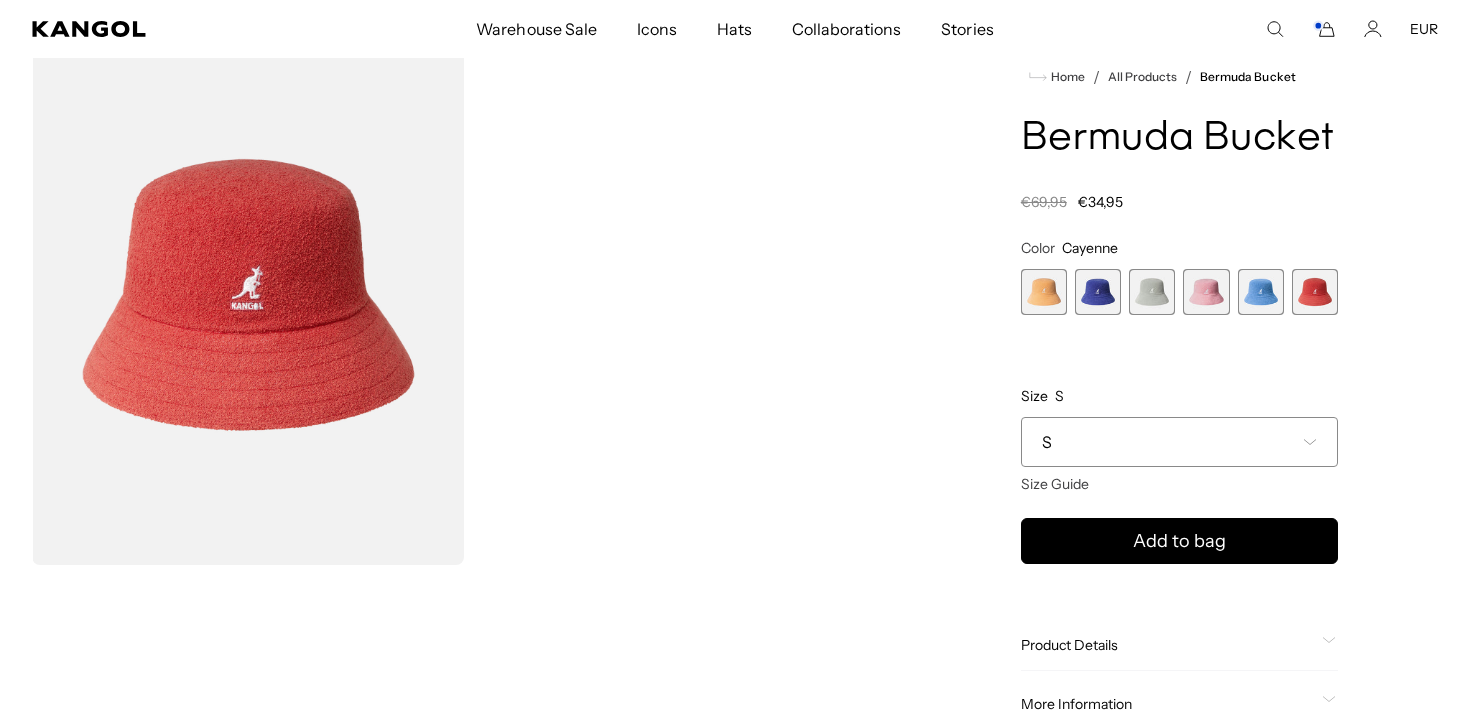 scroll, scrollTop: 0, scrollLeft: 0, axis: both 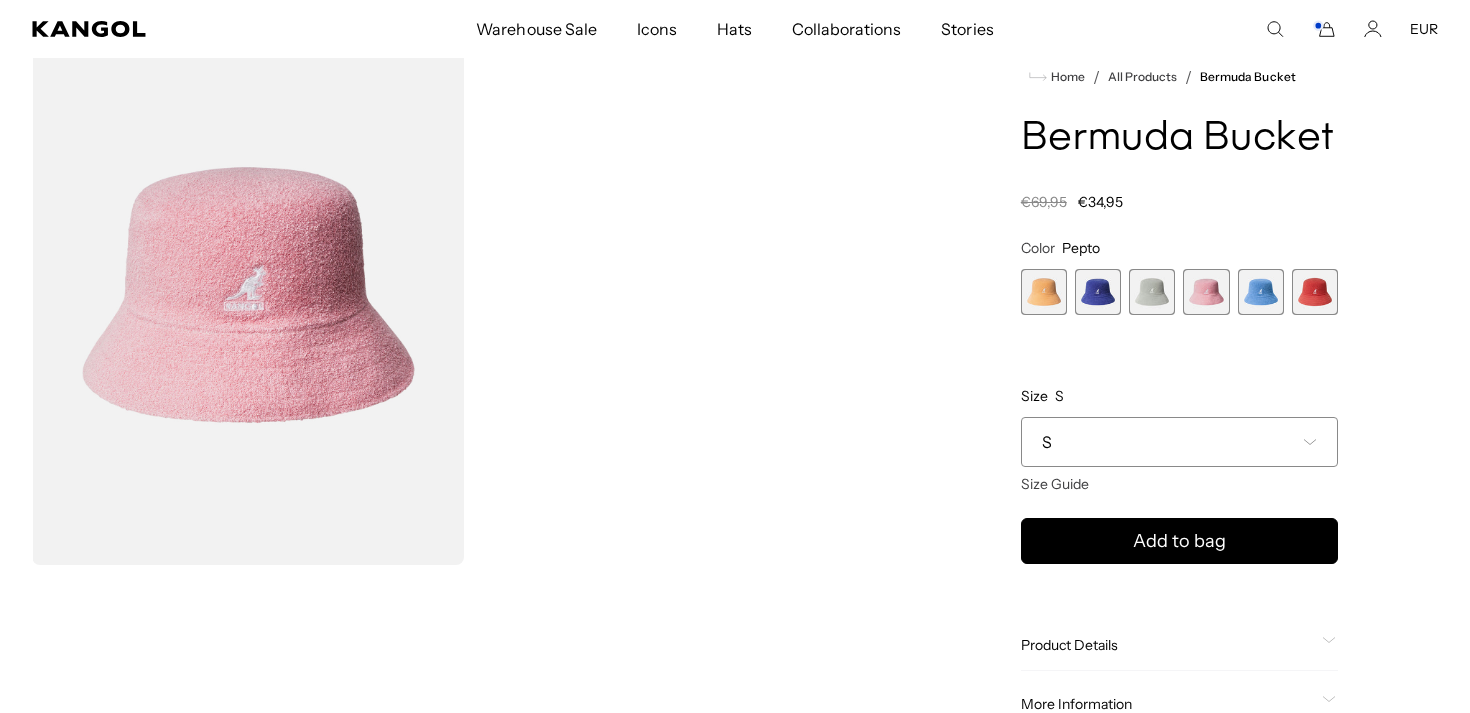 click on "S" at bounding box center [1179, 442] 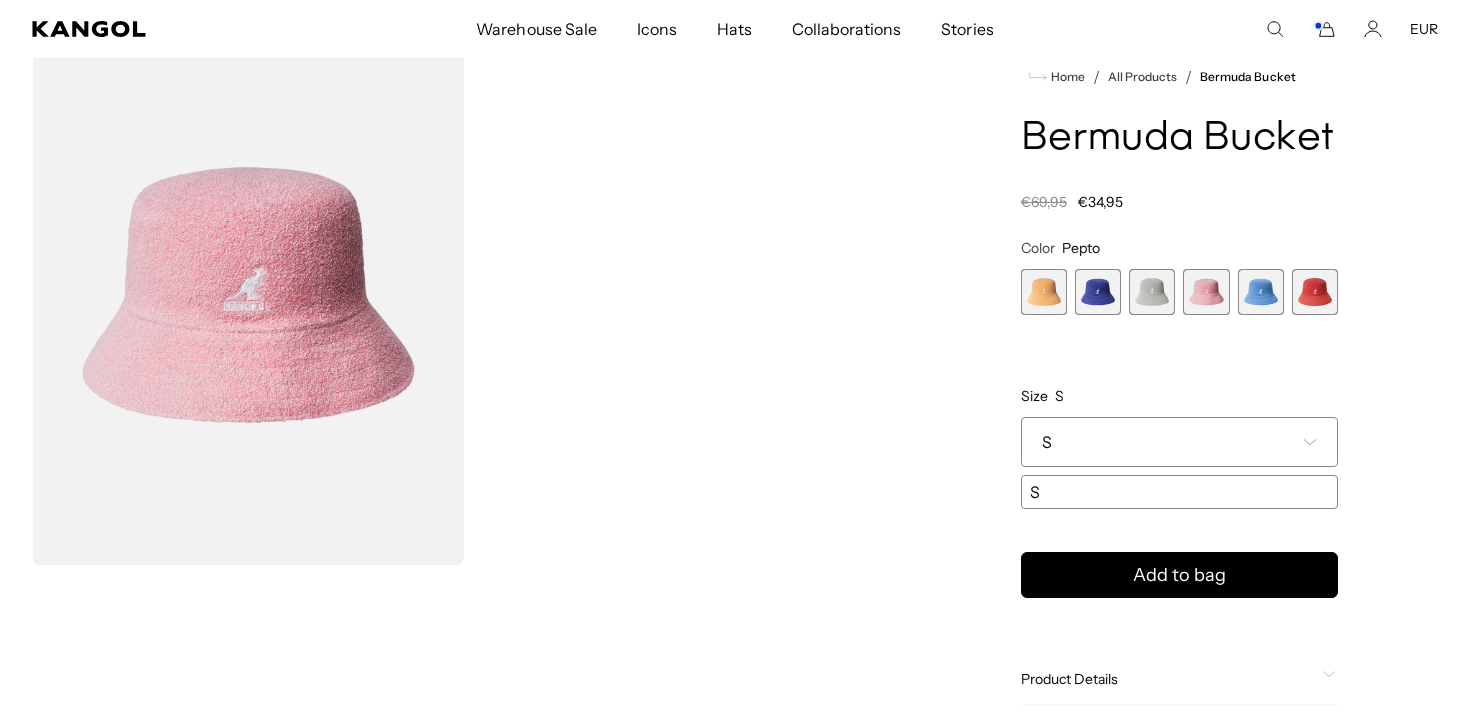 click on "S" at bounding box center [1179, 442] 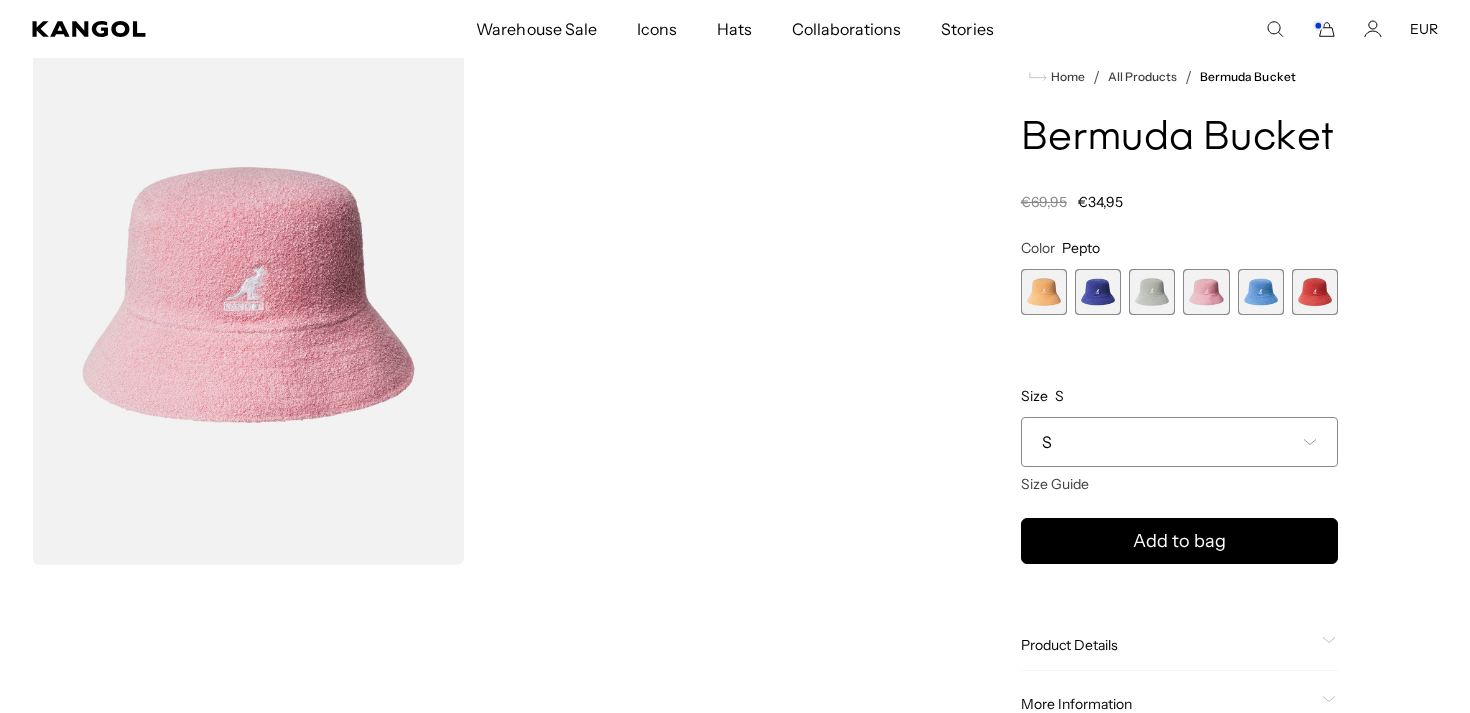 click at bounding box center (1152, 292) 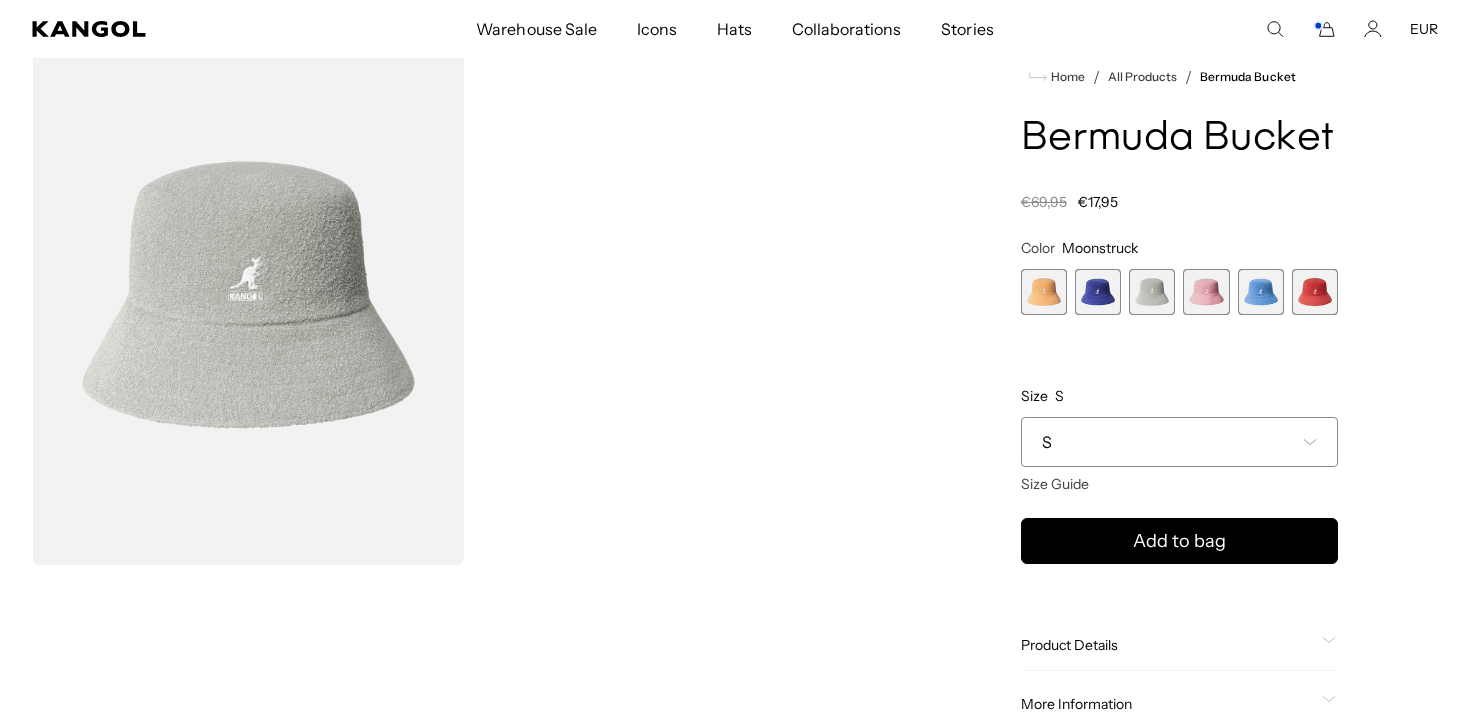 scroll, scrollTop: 0, scrollLeft: 0, axis: both 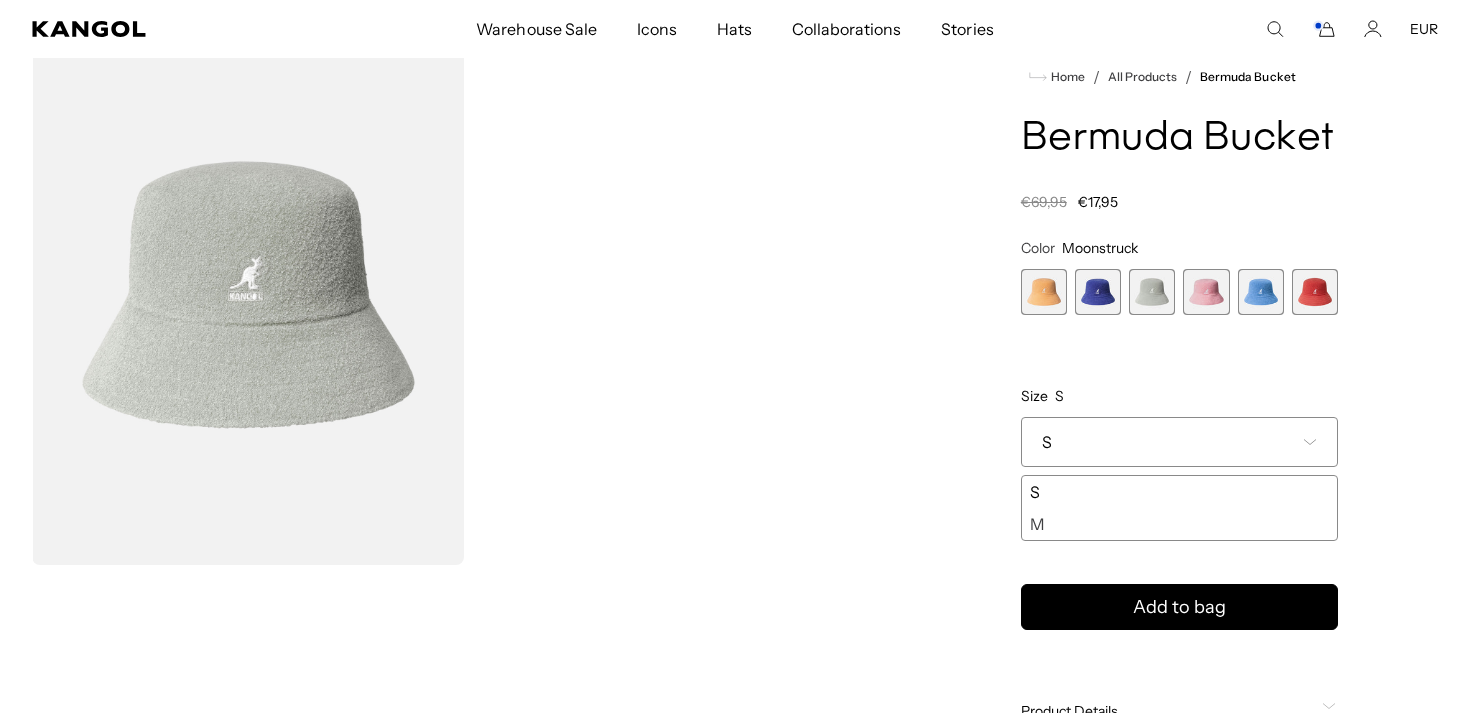click on "S" at bounding box center [1179, 442] 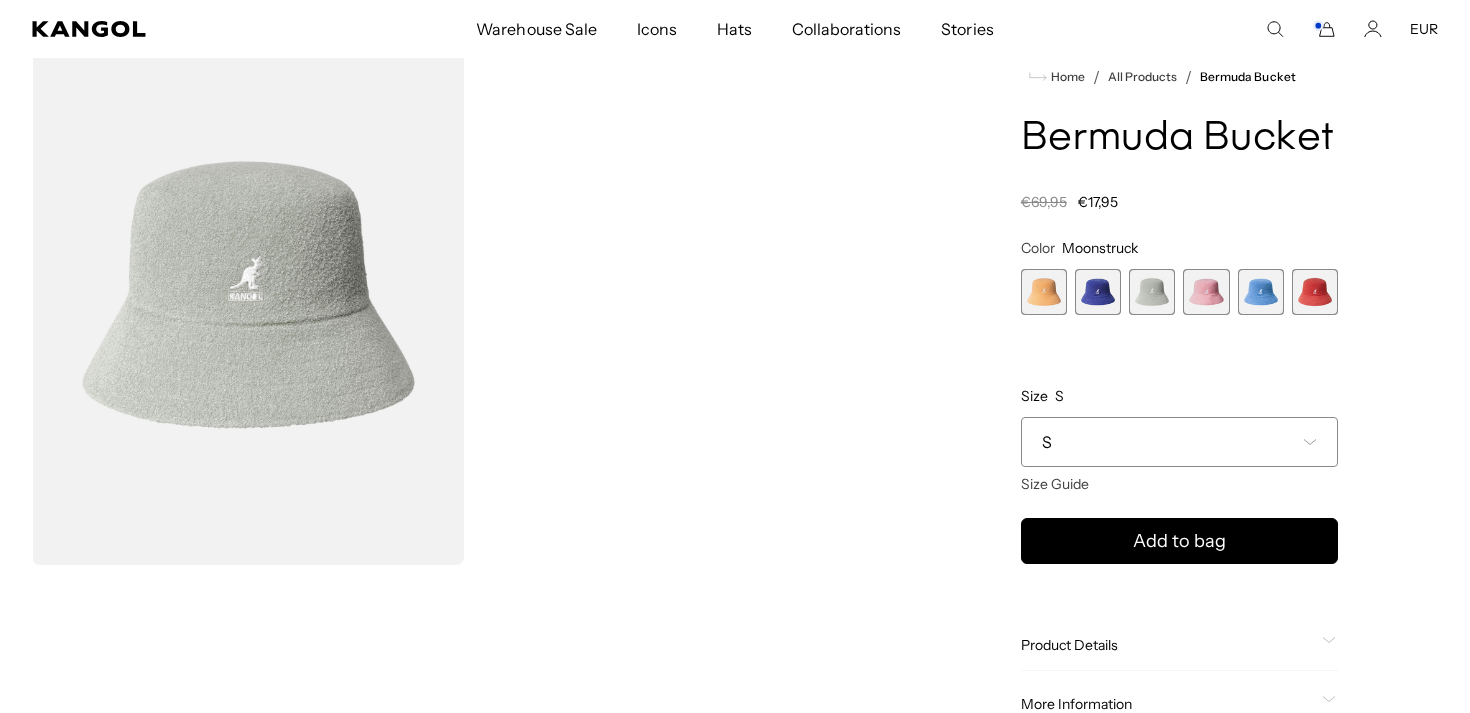 click at bounding box center (1098, 292) 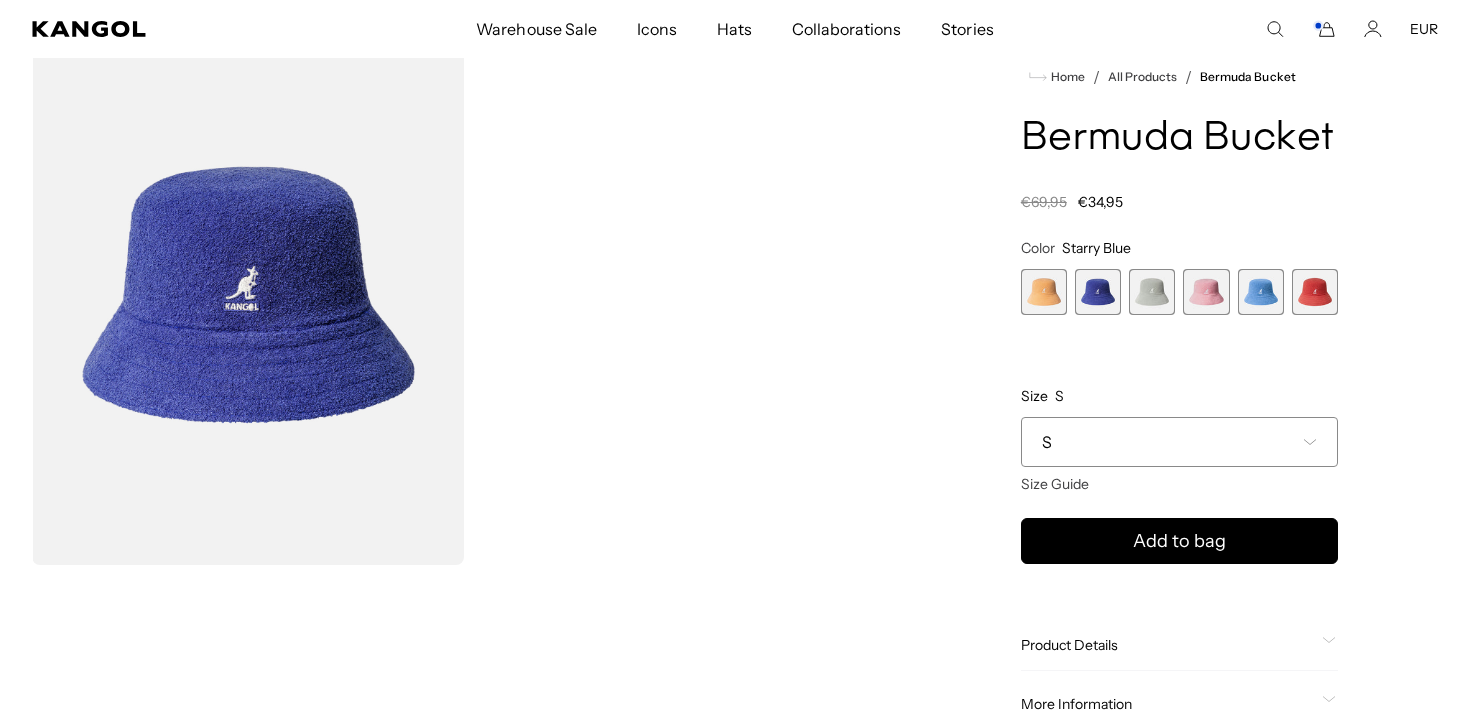 scroll, scrollTop: 0, scrollLeft: 412, axis: horizontal 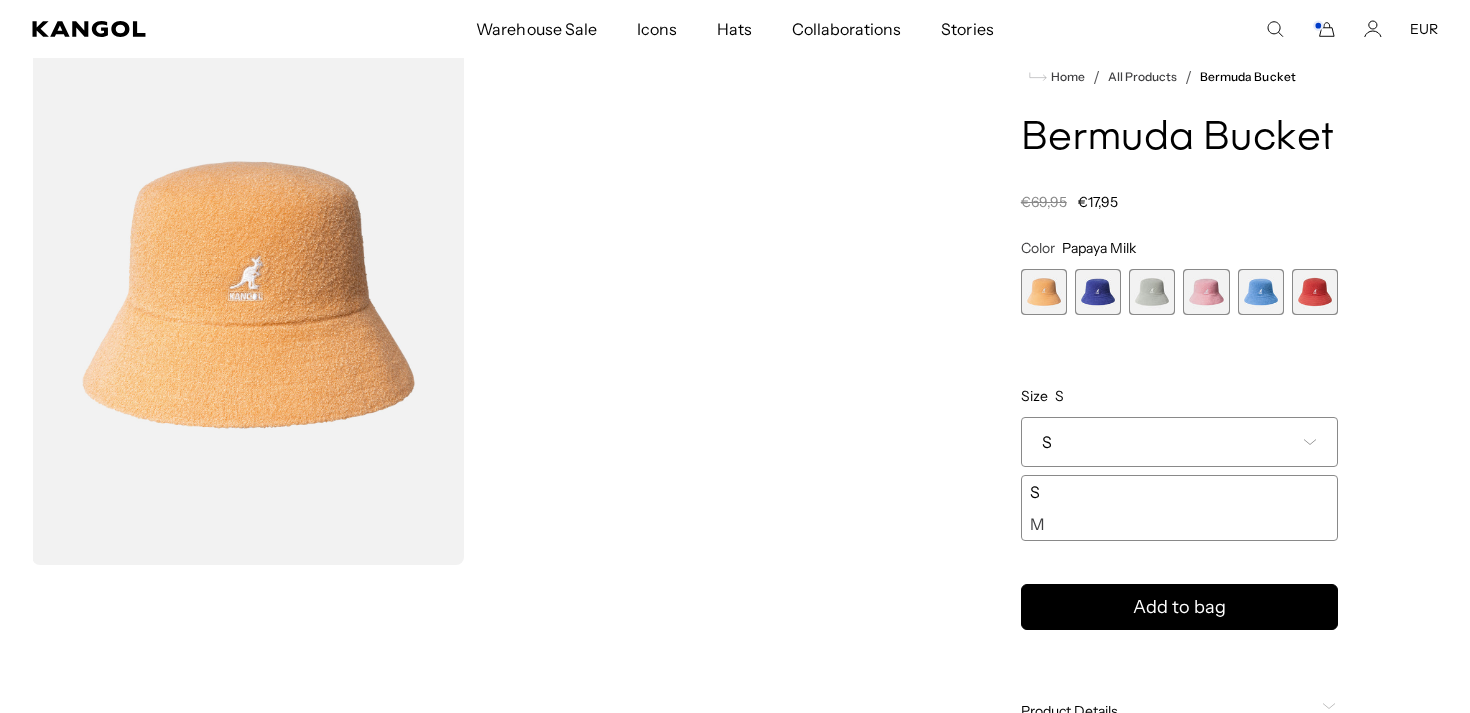 click on "Regular price
€17,95
Regular price
€69,95
Sale price
€17,95" at bounding box center [1179, 202] 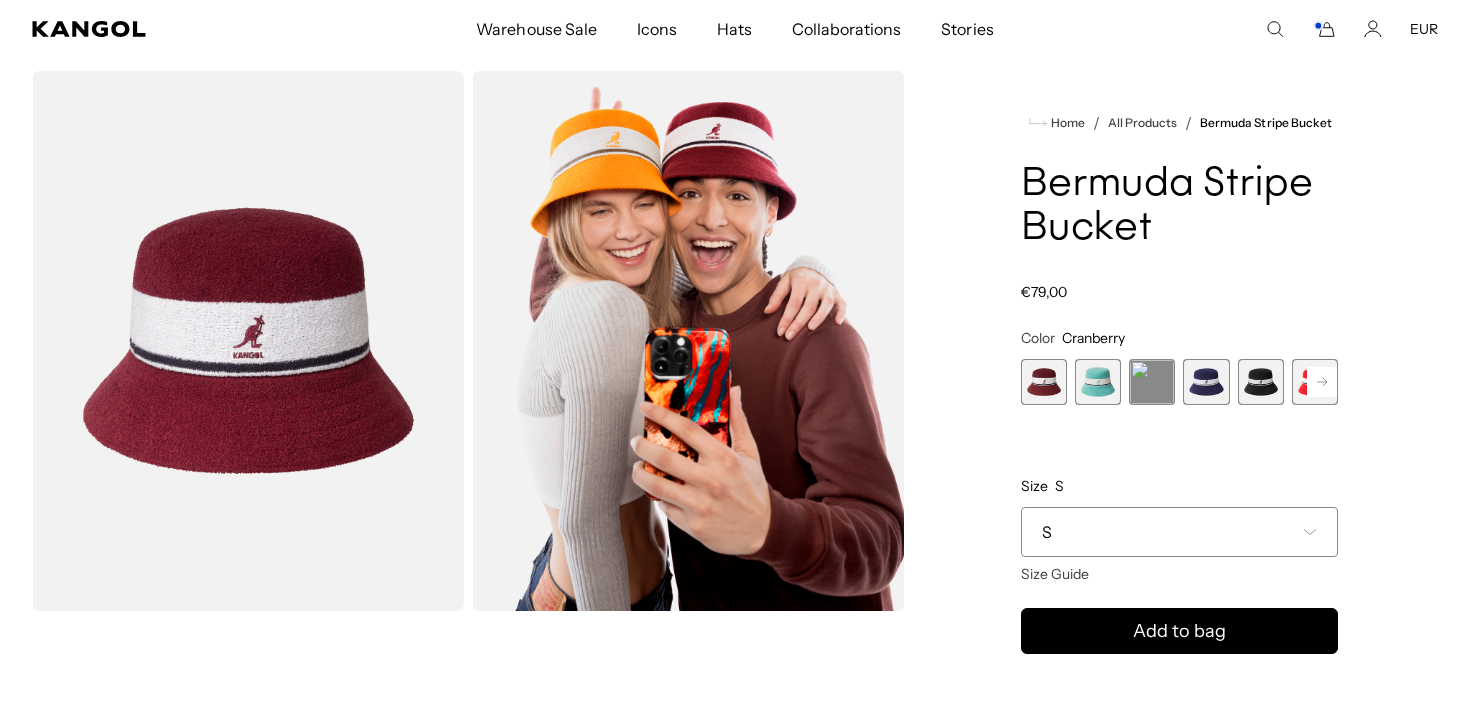 scroll, scrollTop: 61, scrollLeft: 0, axis: vertical 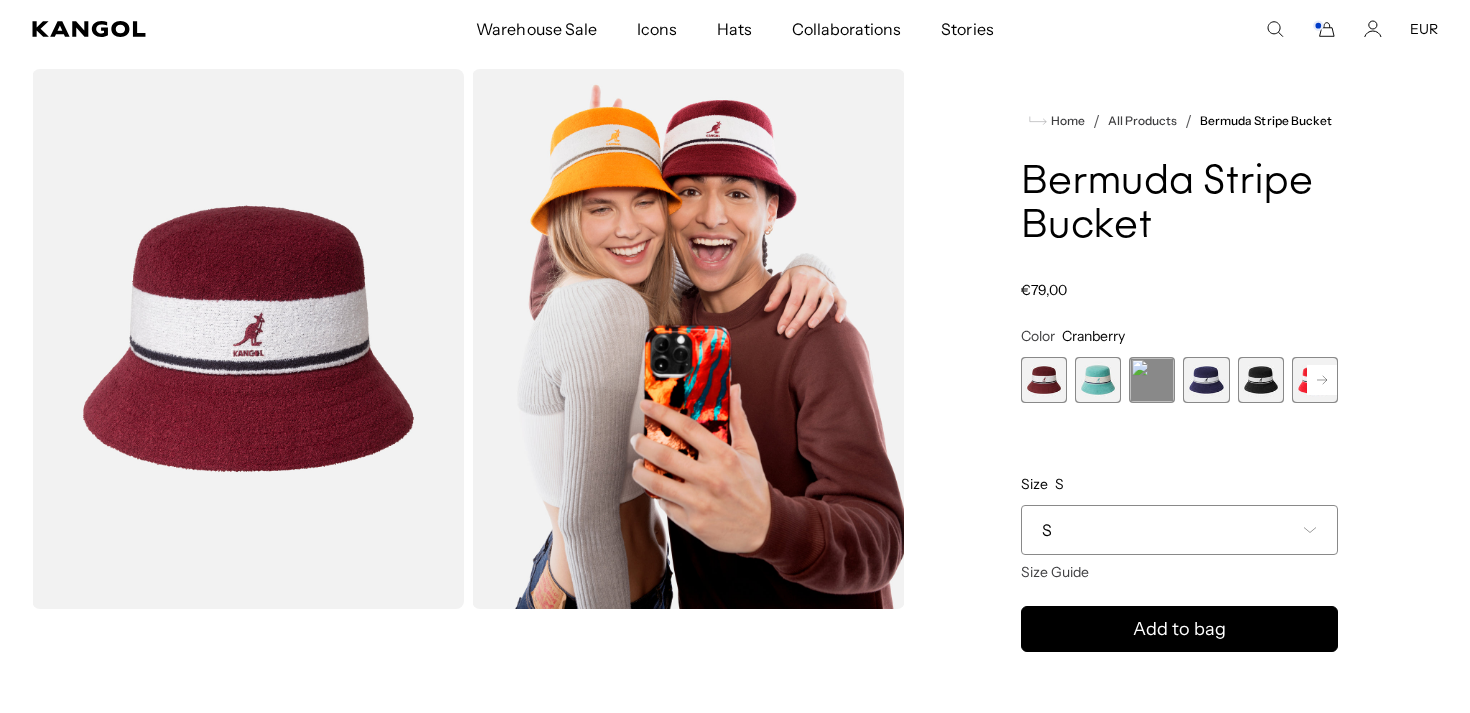 click at bounding box center (1206, 380) 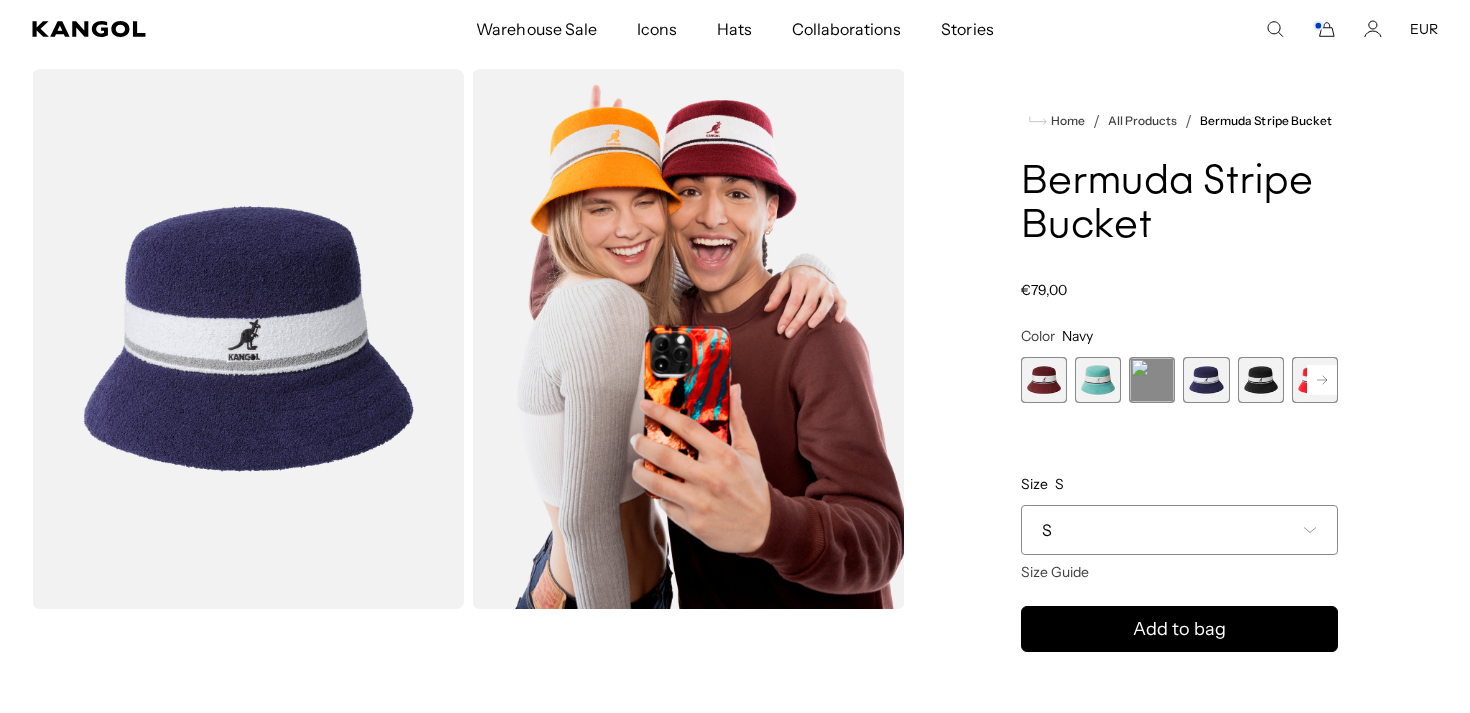 click at bounding box center (1261, 380) 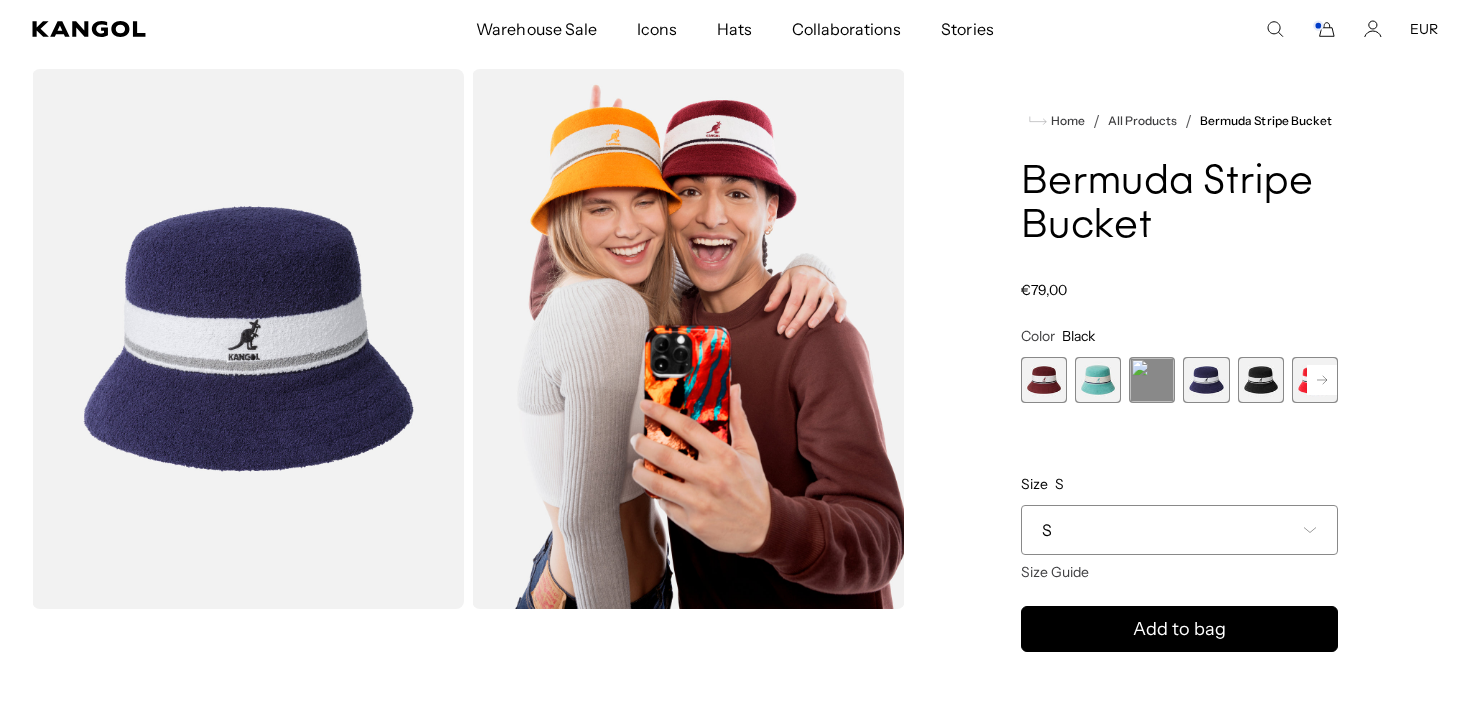 scroll, scrollTop: 0, scrollLeft: 0, axis: both 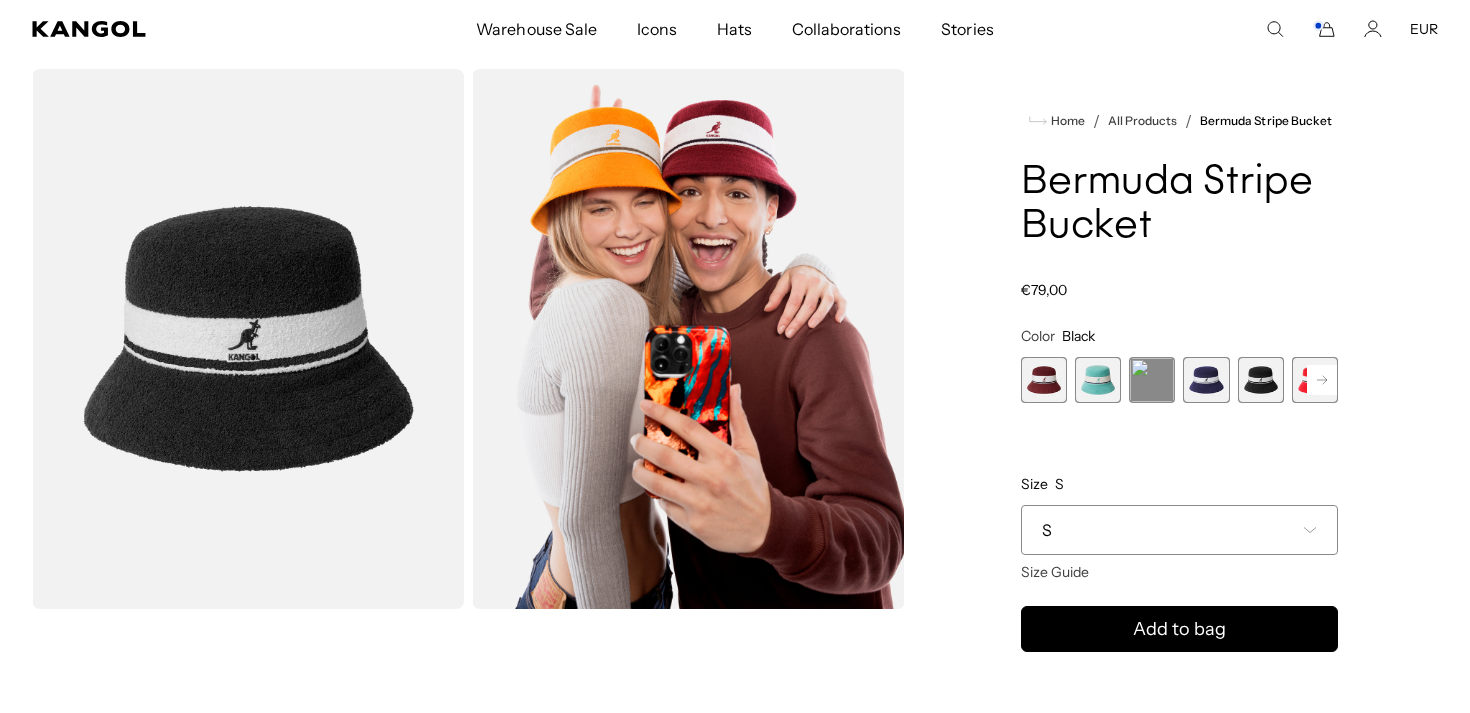 click at bounding box center (1206, 380) 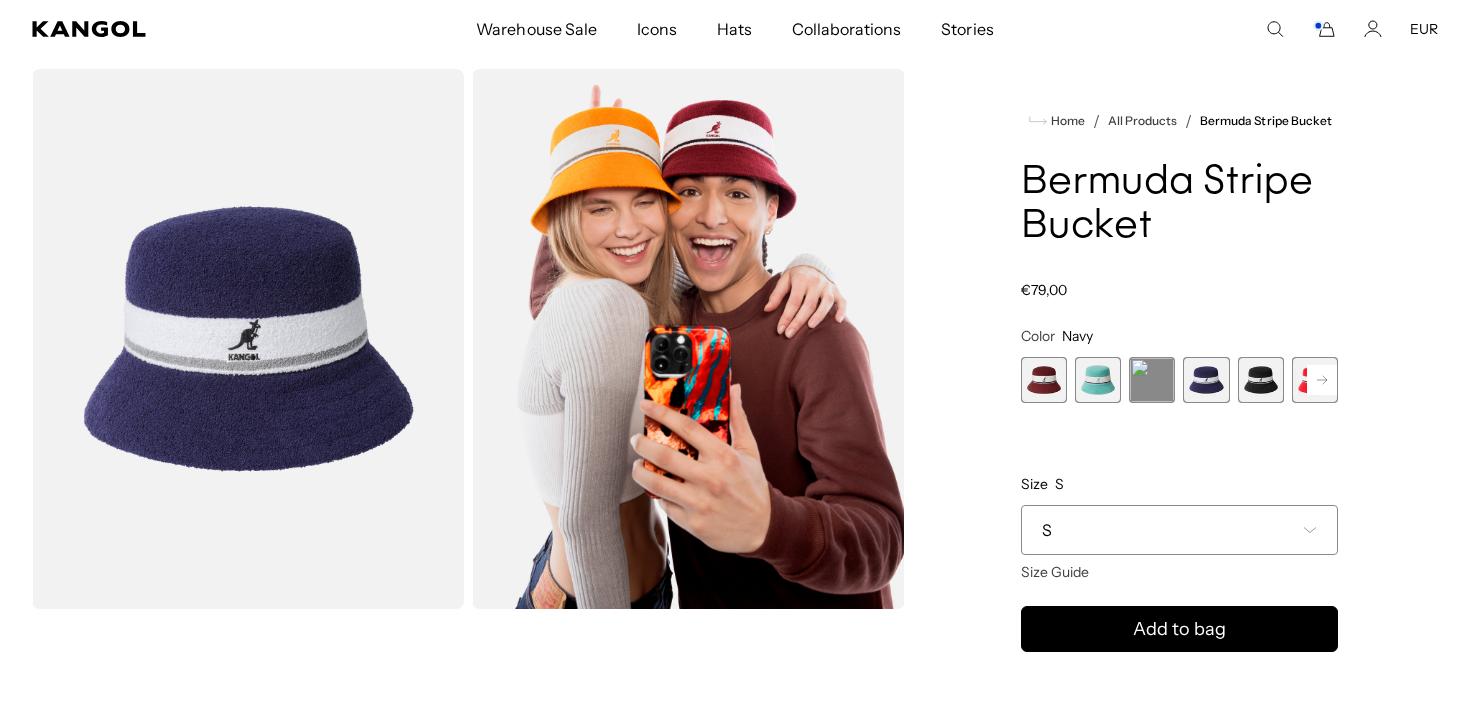 scroll, scrollTop: 0, scrollLeft: 412, axis: horizontal 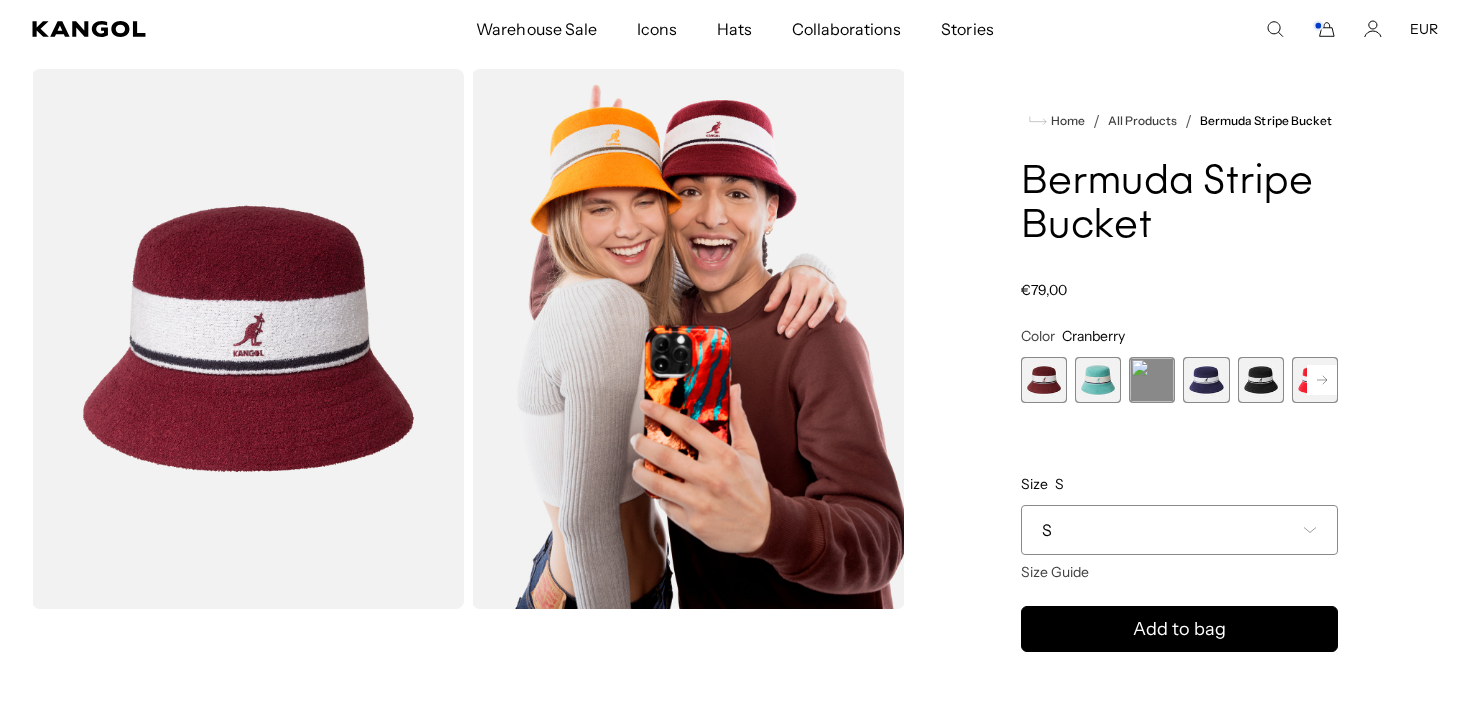 click 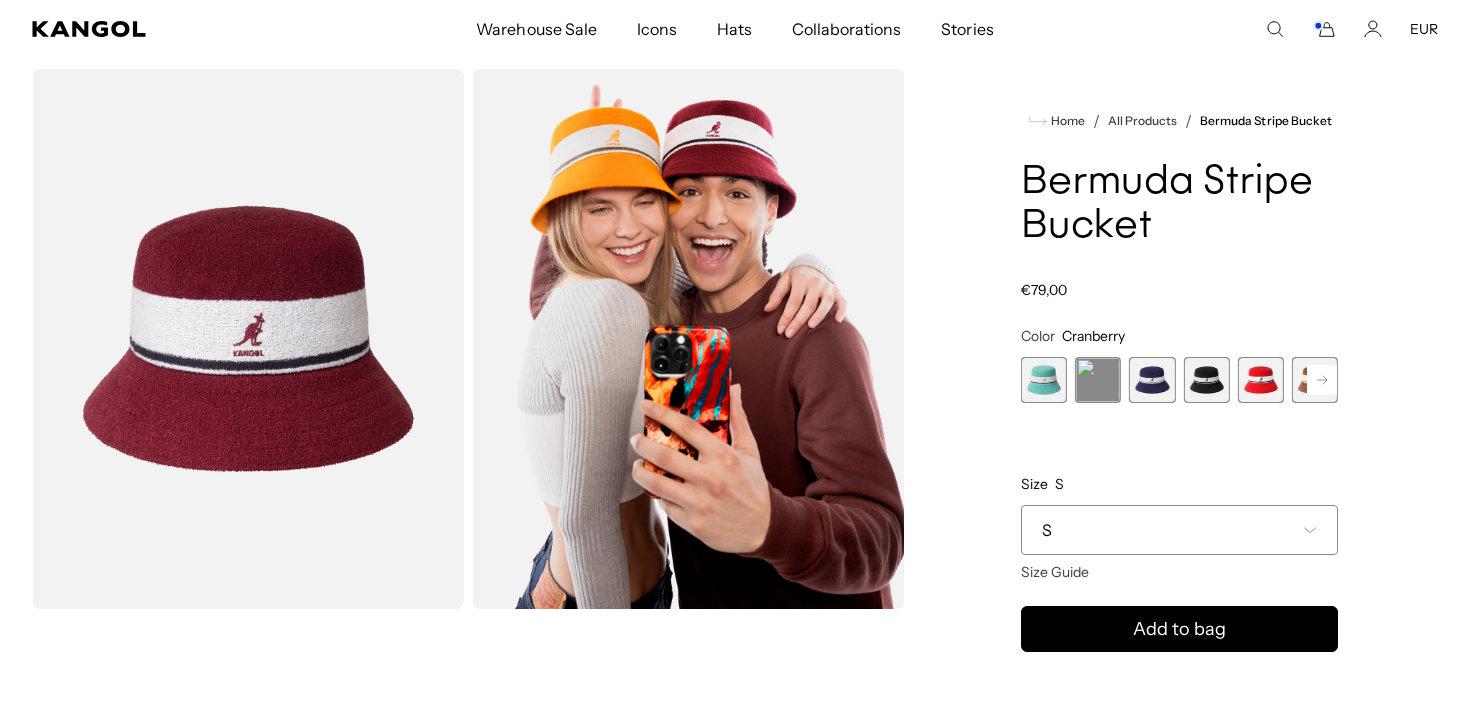 scroll, scrollTop: 0, scrollLeft: 0, axis: both 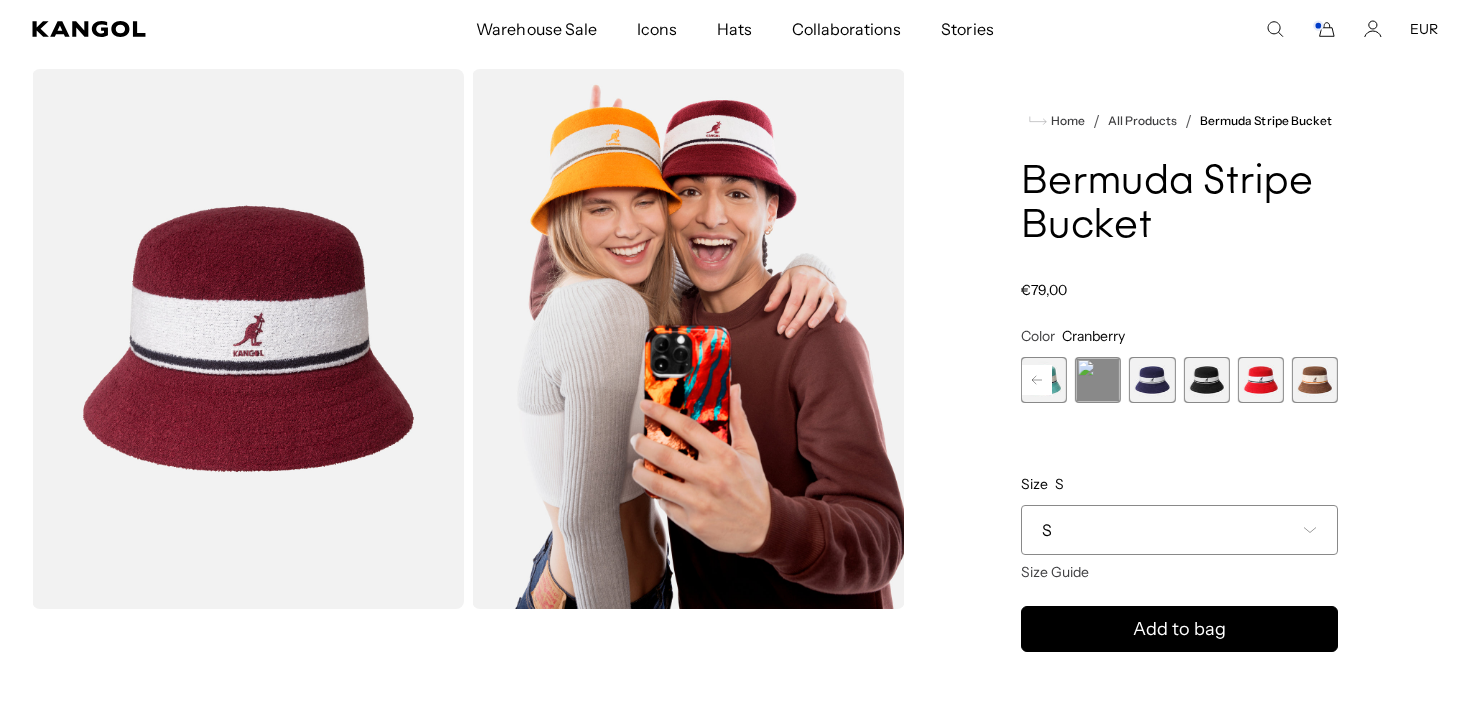 click at bounding box center (1261, 380) 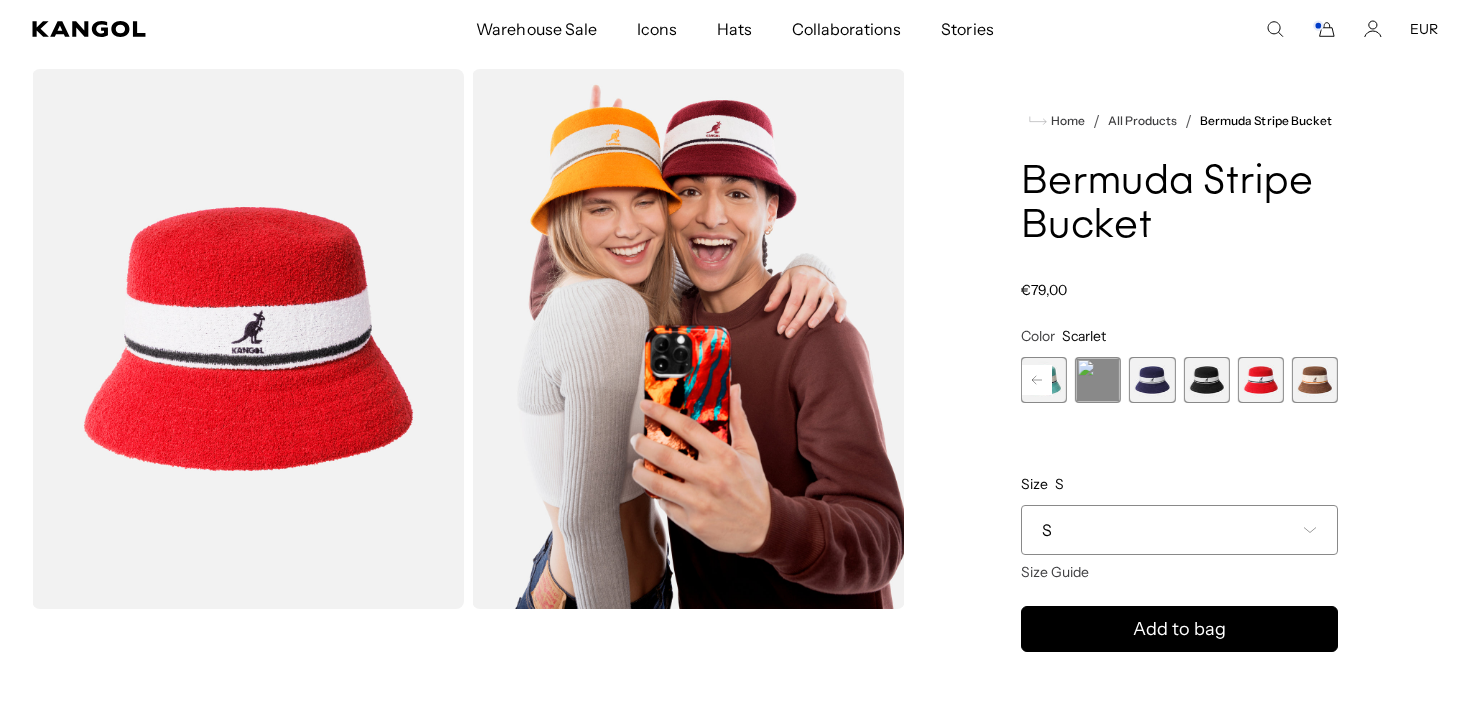 scroll, scrollTop: 0, scrollLeft: 412, axis: horizontal 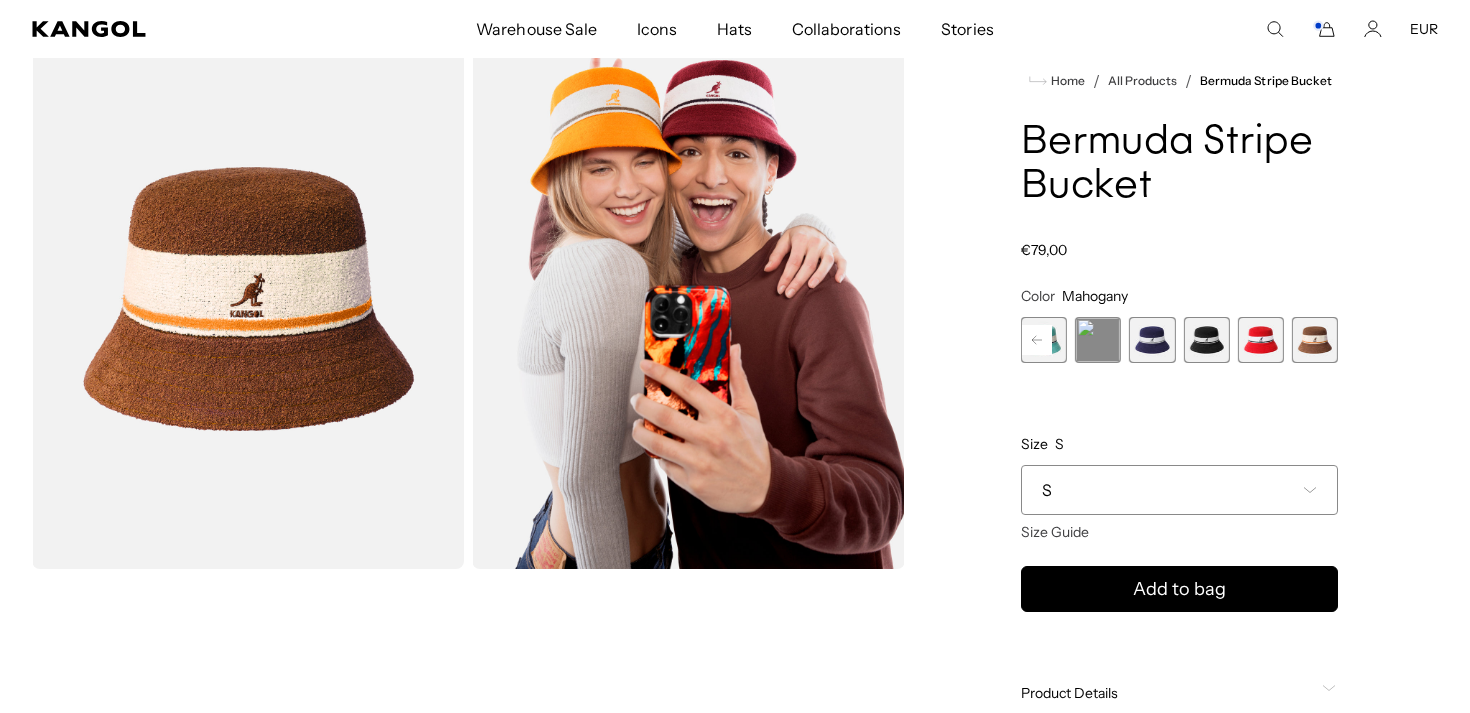 click on "S" at bounding box center (1179, 490) 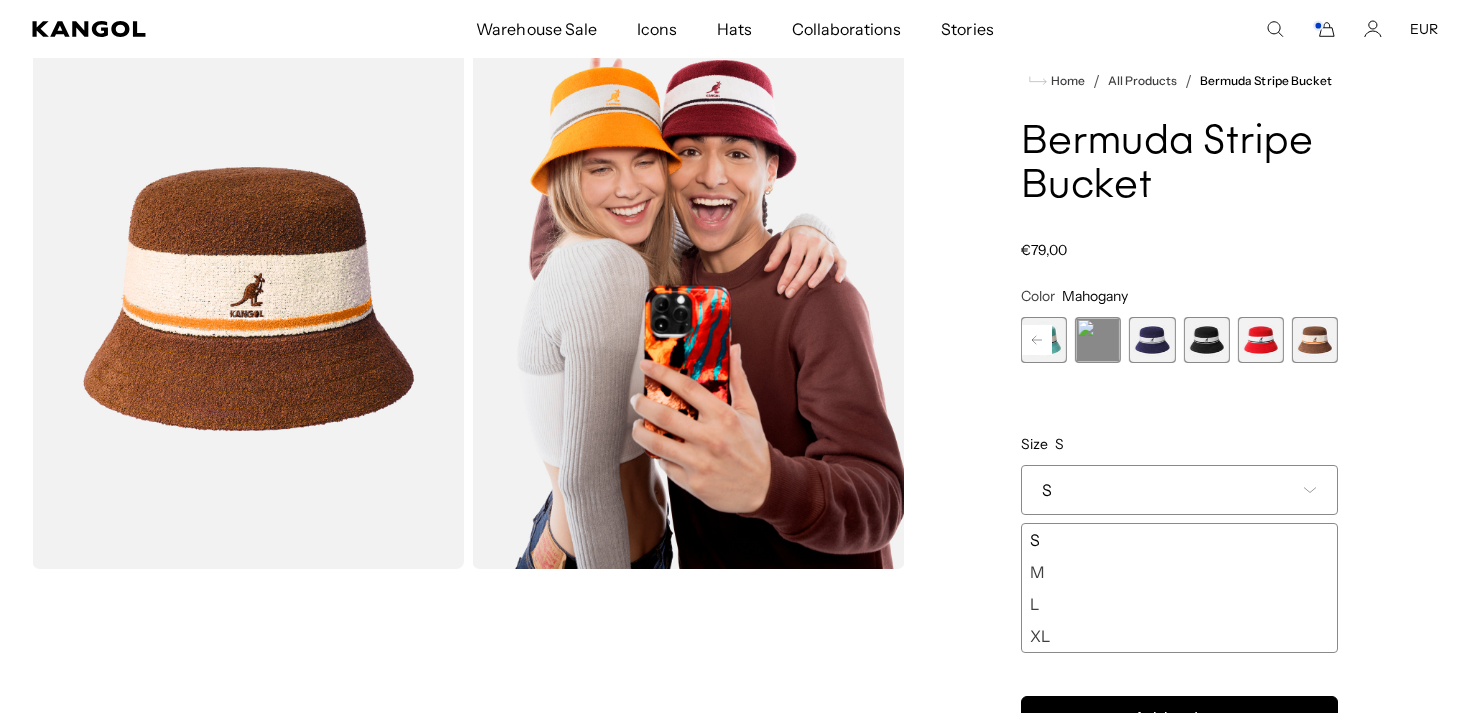 scroll, scrollTop: 0, scrollLeft: 412, axis: horizontal 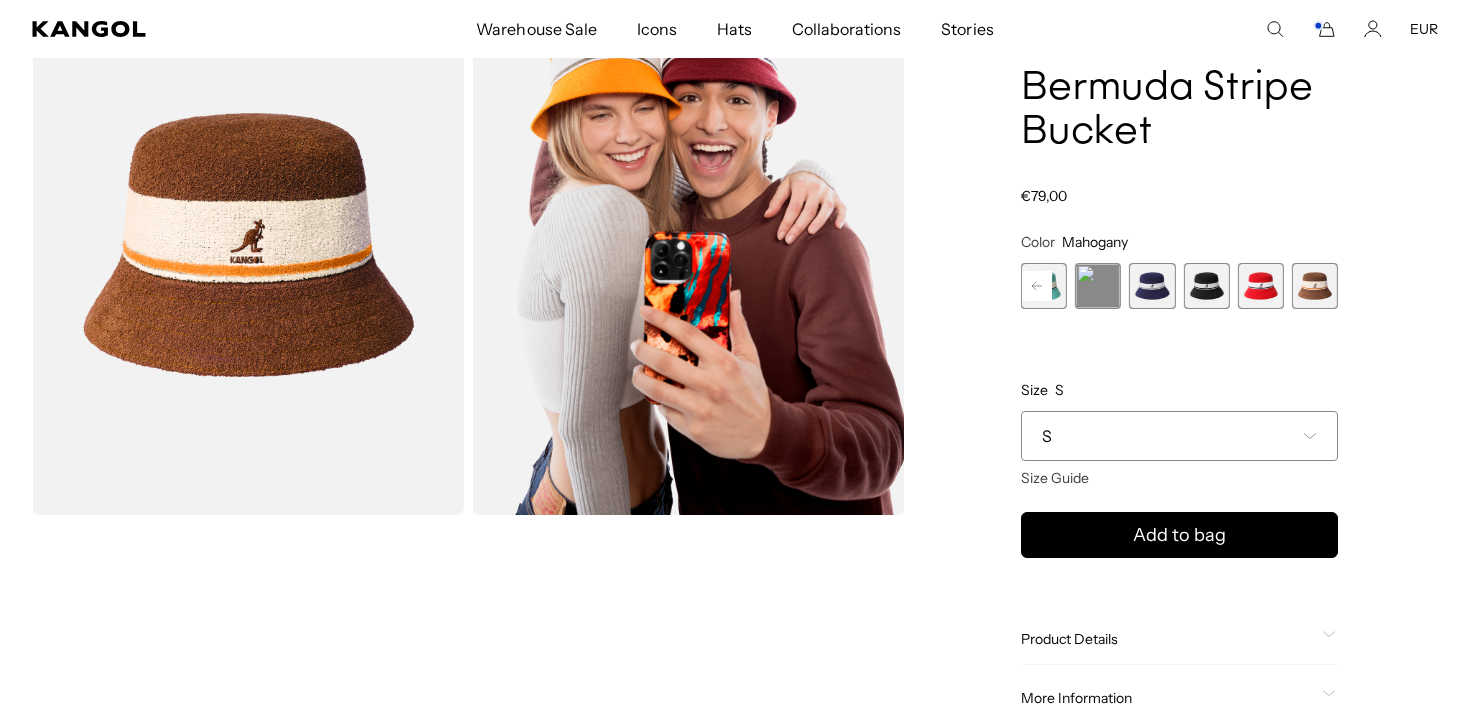 click at bounding box center [1261, 286] 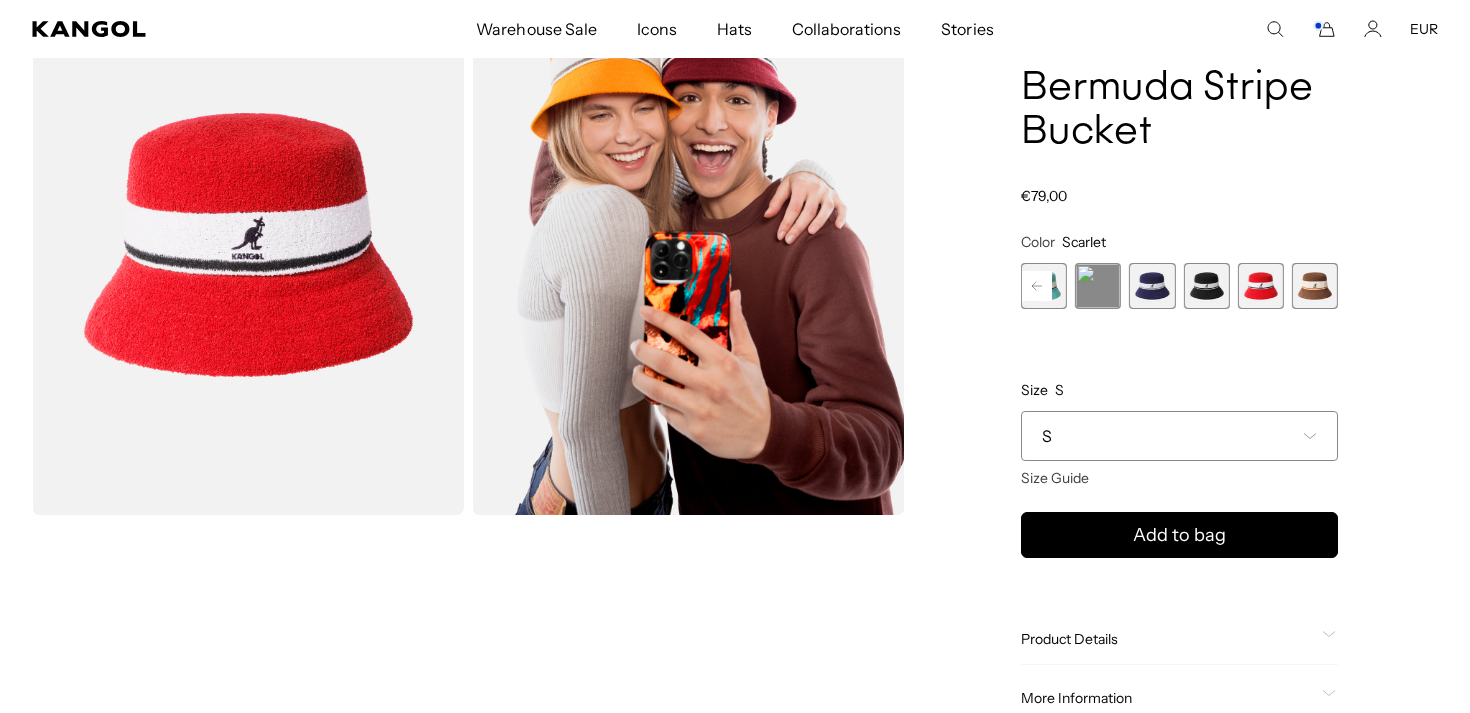 click on "S" at bounding box center [1179, 436] 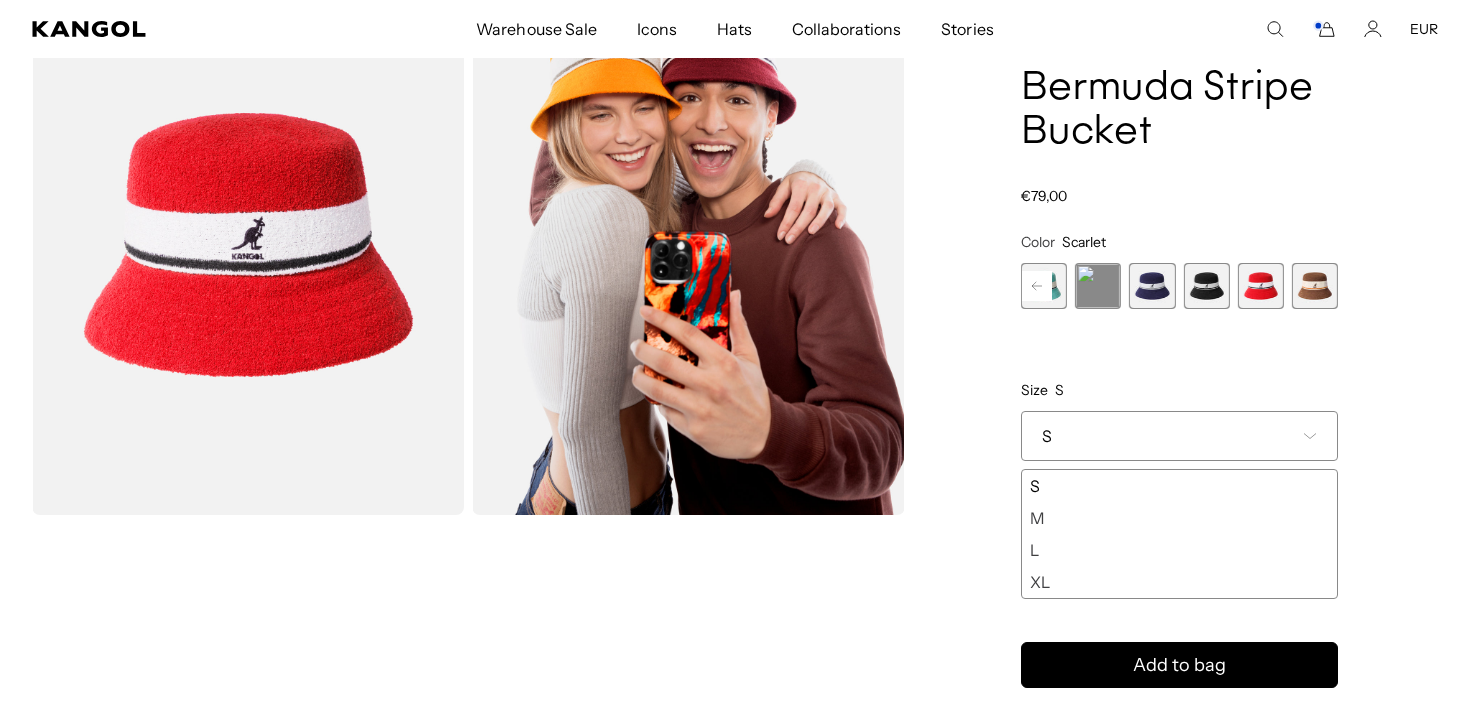 scroll, scrollTop: 0, scrollLeft: 412, axis: horizontal 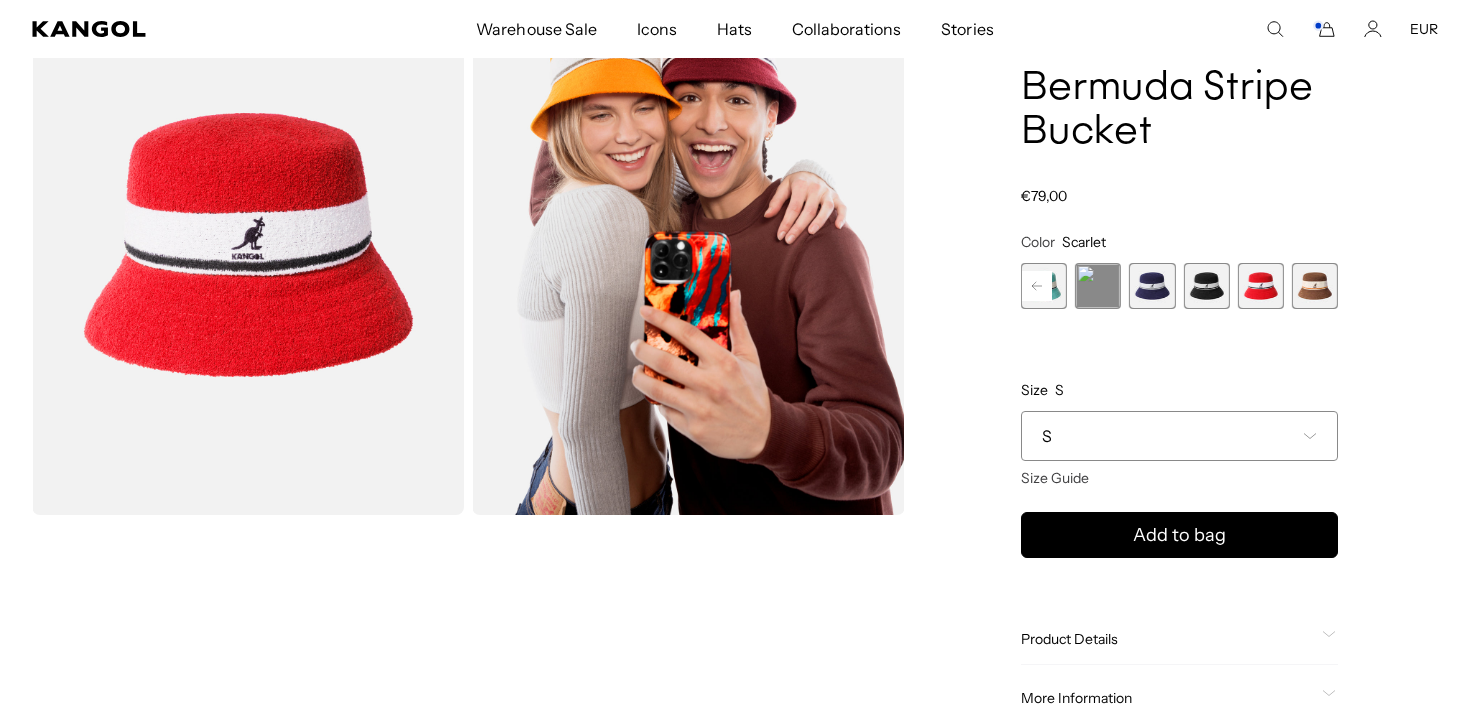 click at bounding box center [1206, 286] 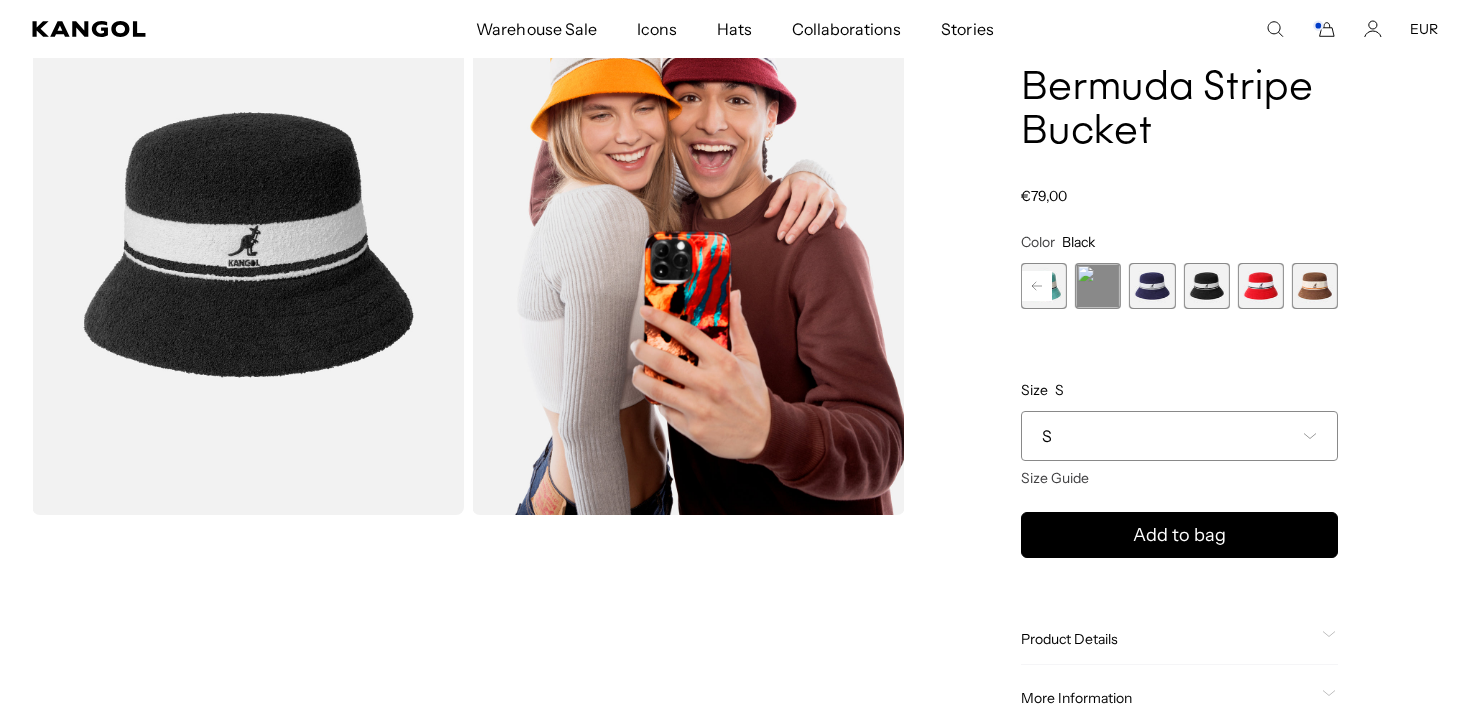 scroll, scrollTop: 0, scrollLeft: 0, axis: both 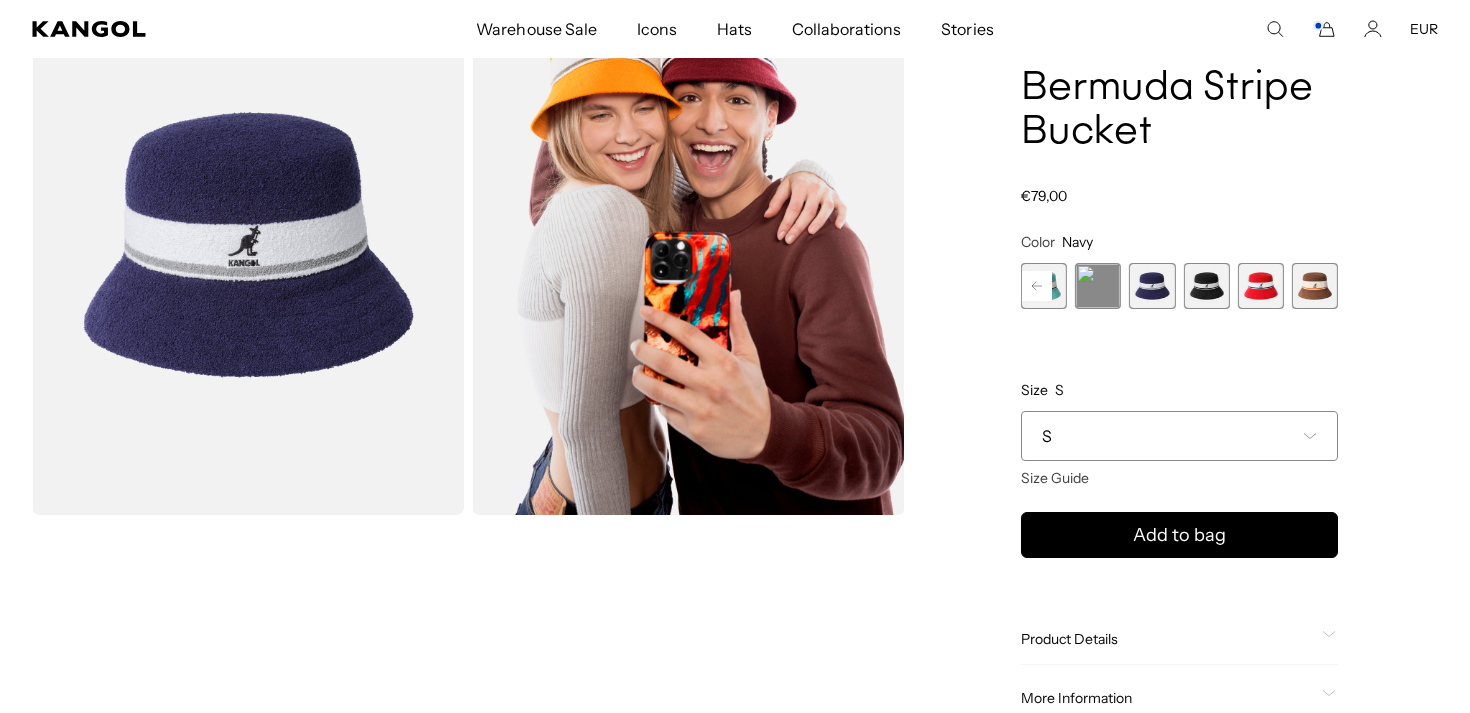 click at bounding box center (1098, 286) 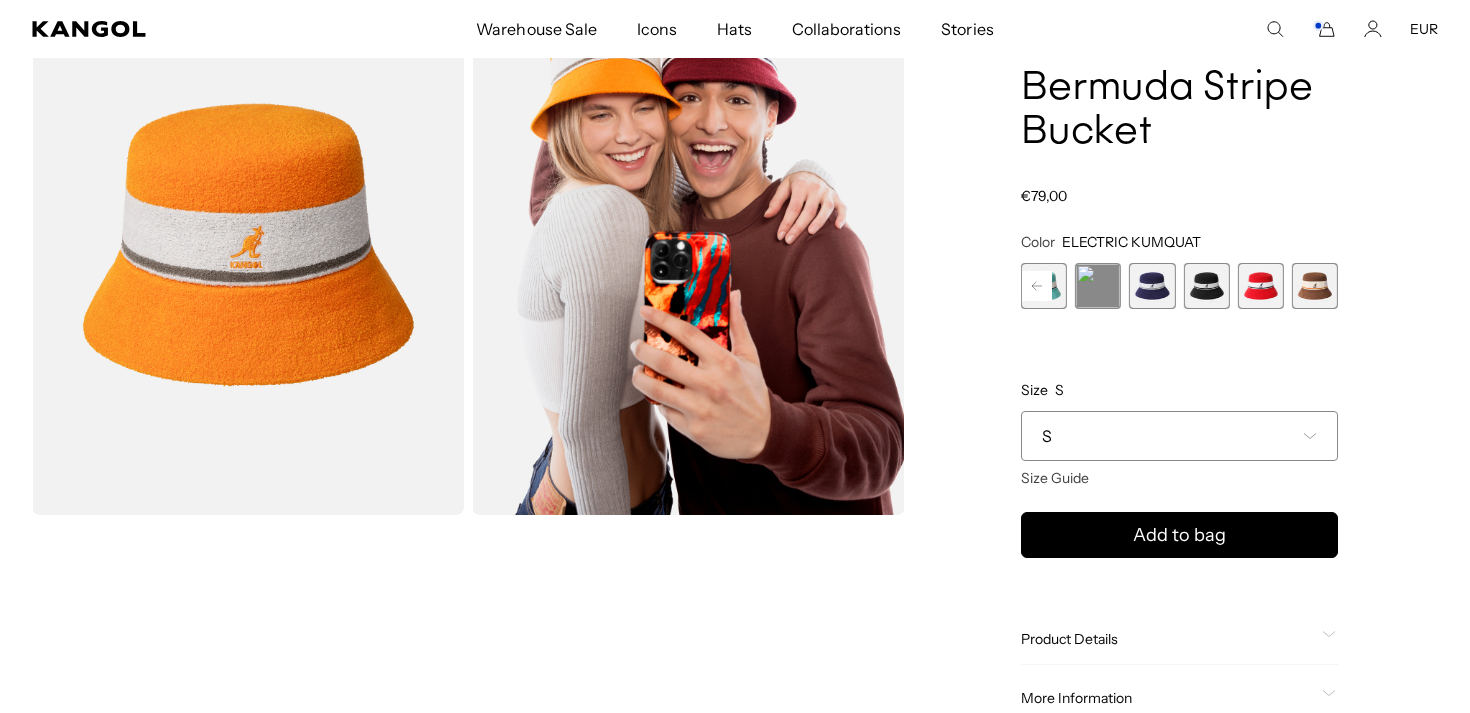 scroll, scrollTop: 0, scrollLeft: 412, axis: horizontal 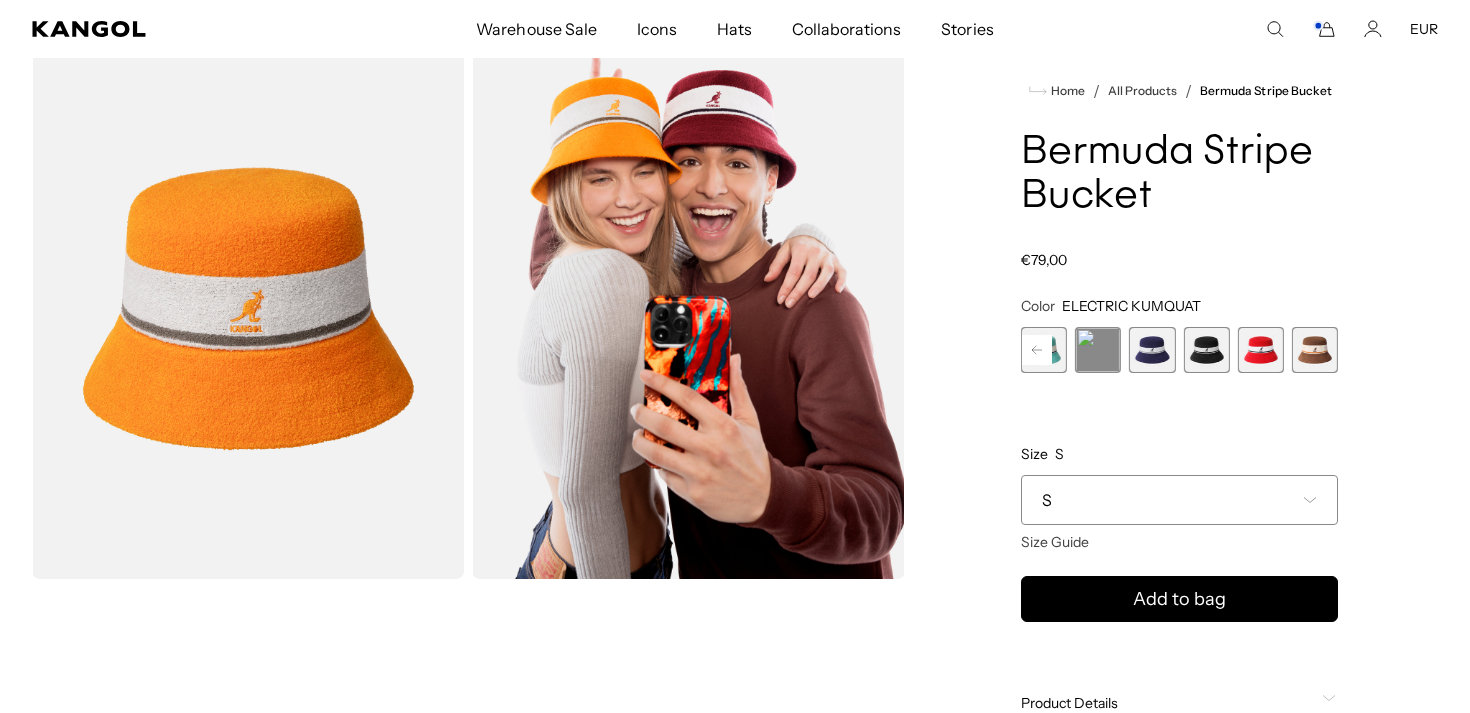 click 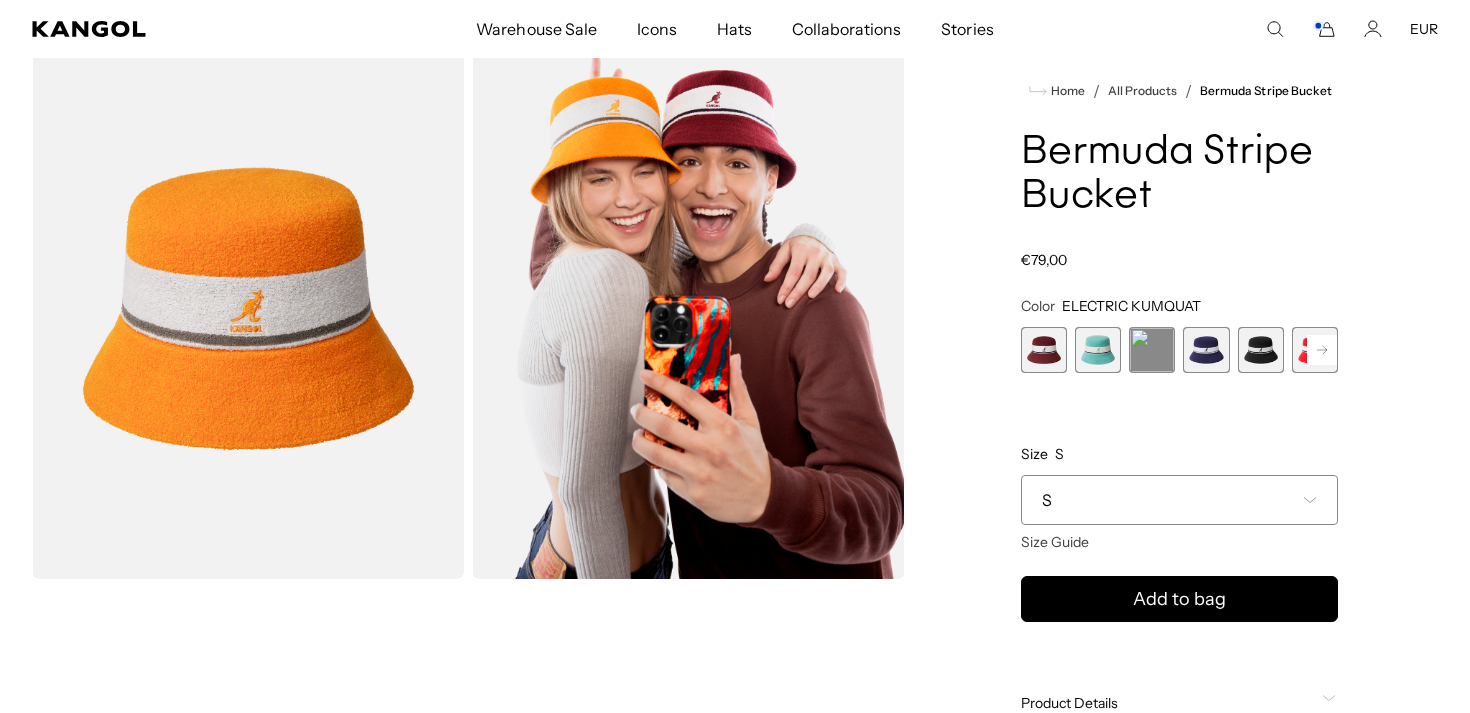 click at bounding box center (1044, 350) 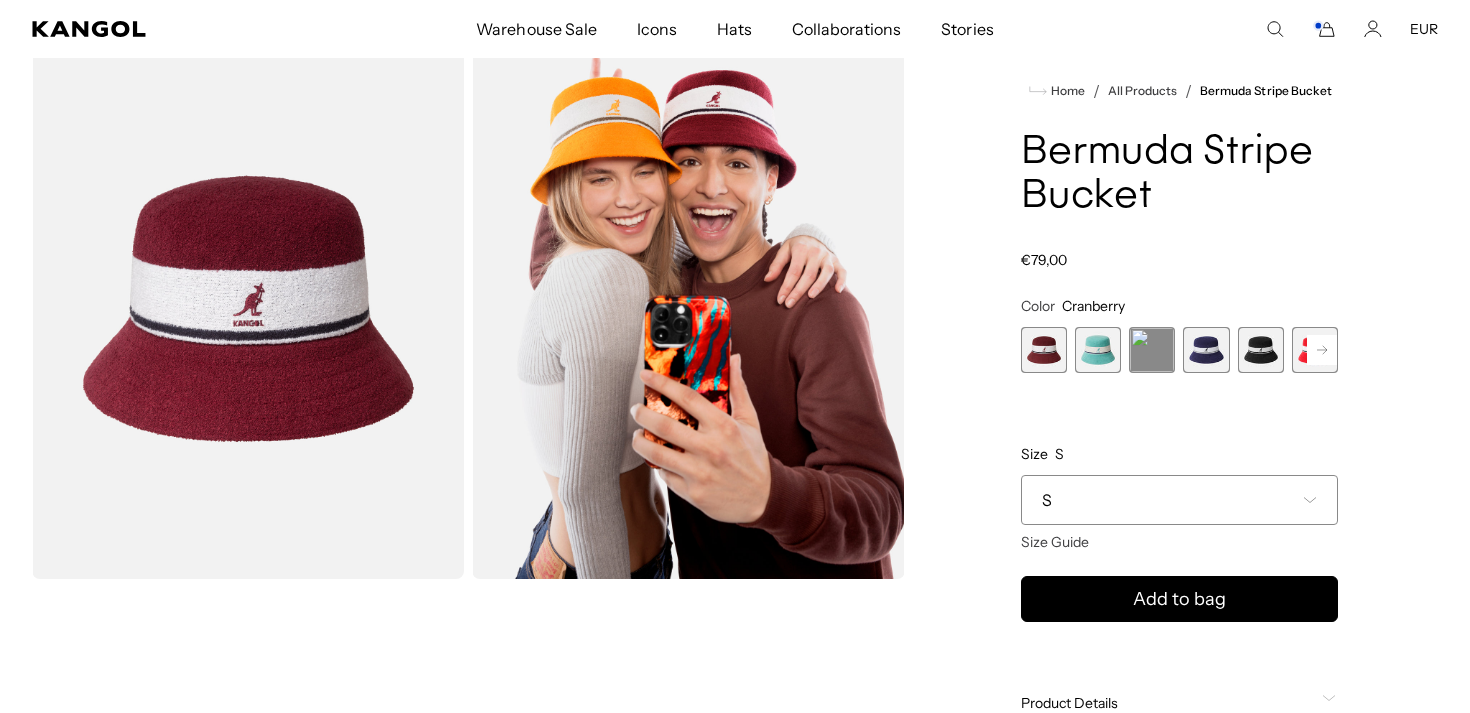 click on "S" at bounding box center (1179, 500) 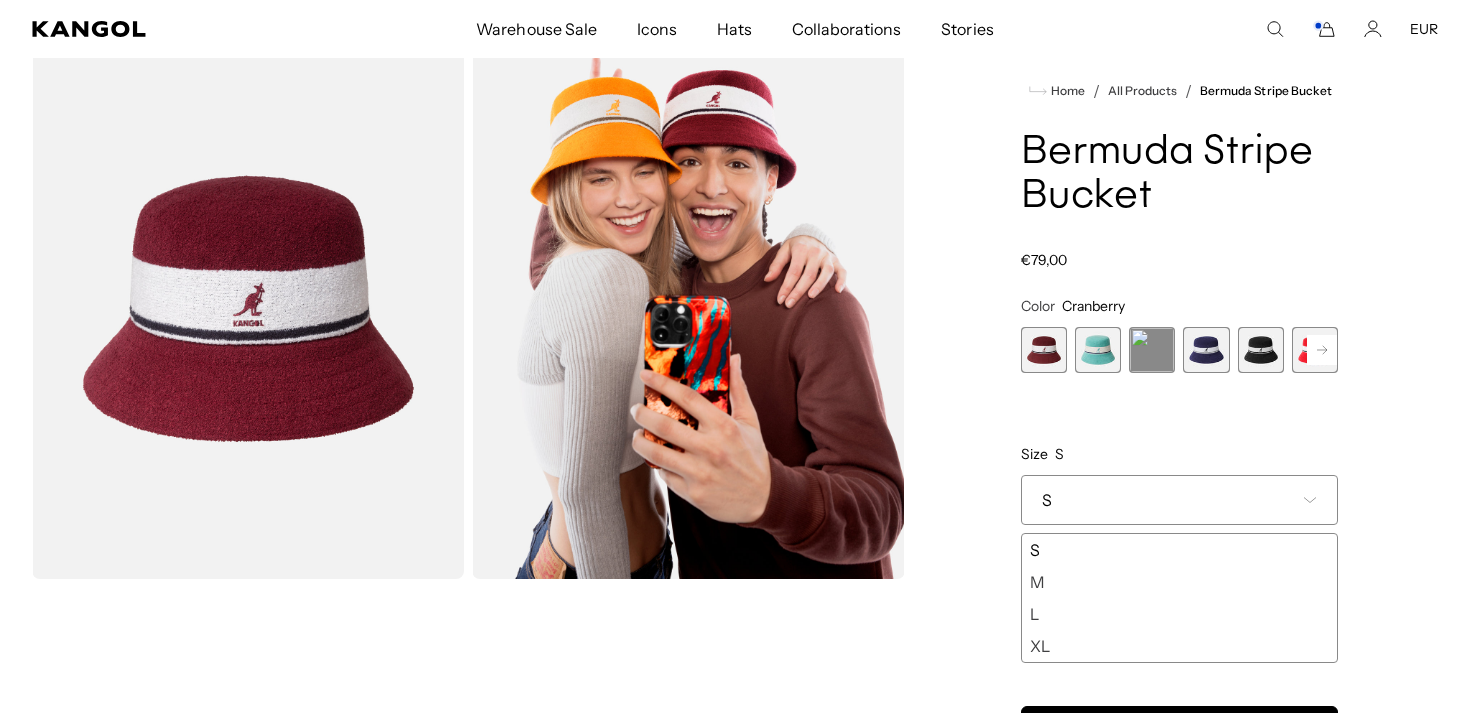scroll, scrollTop: 0, scrollLeft: 412, axis: horizontal 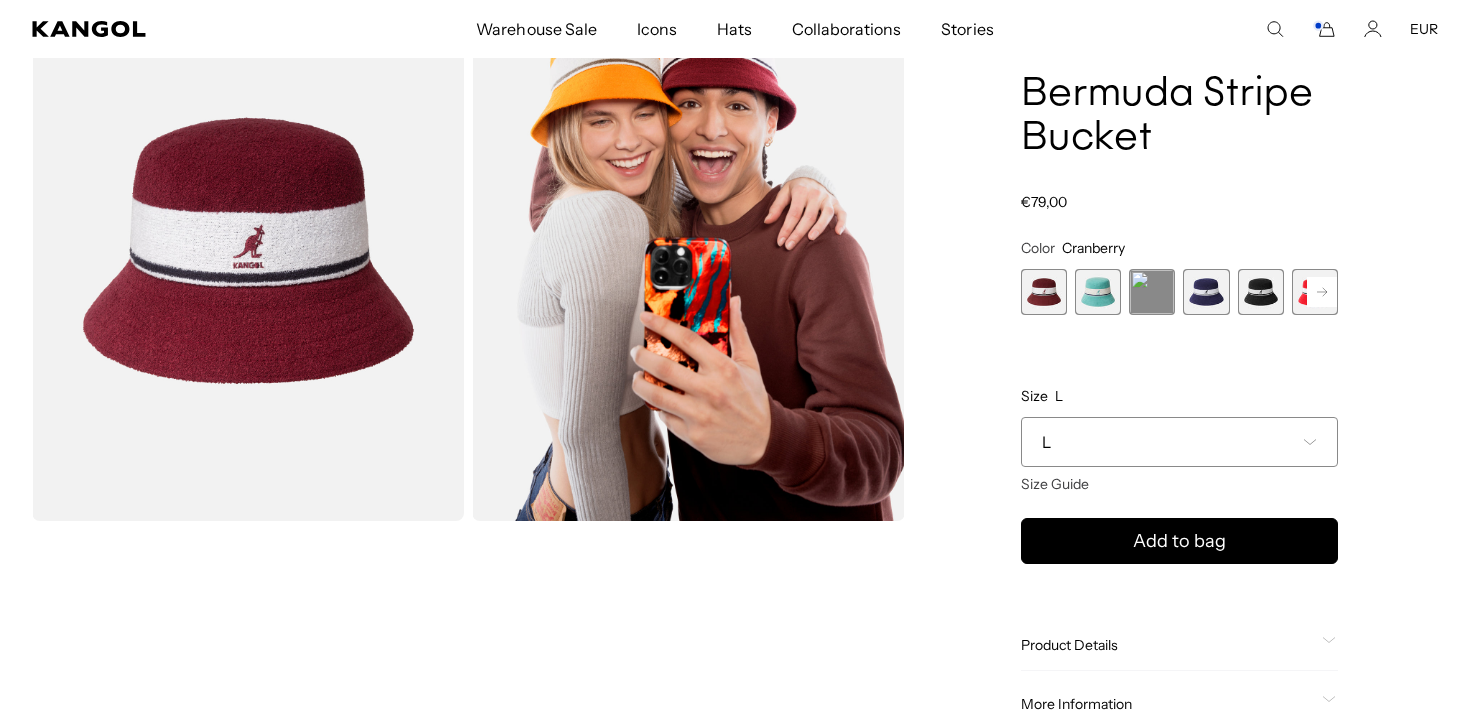 click at bounding box center (1261, 292) 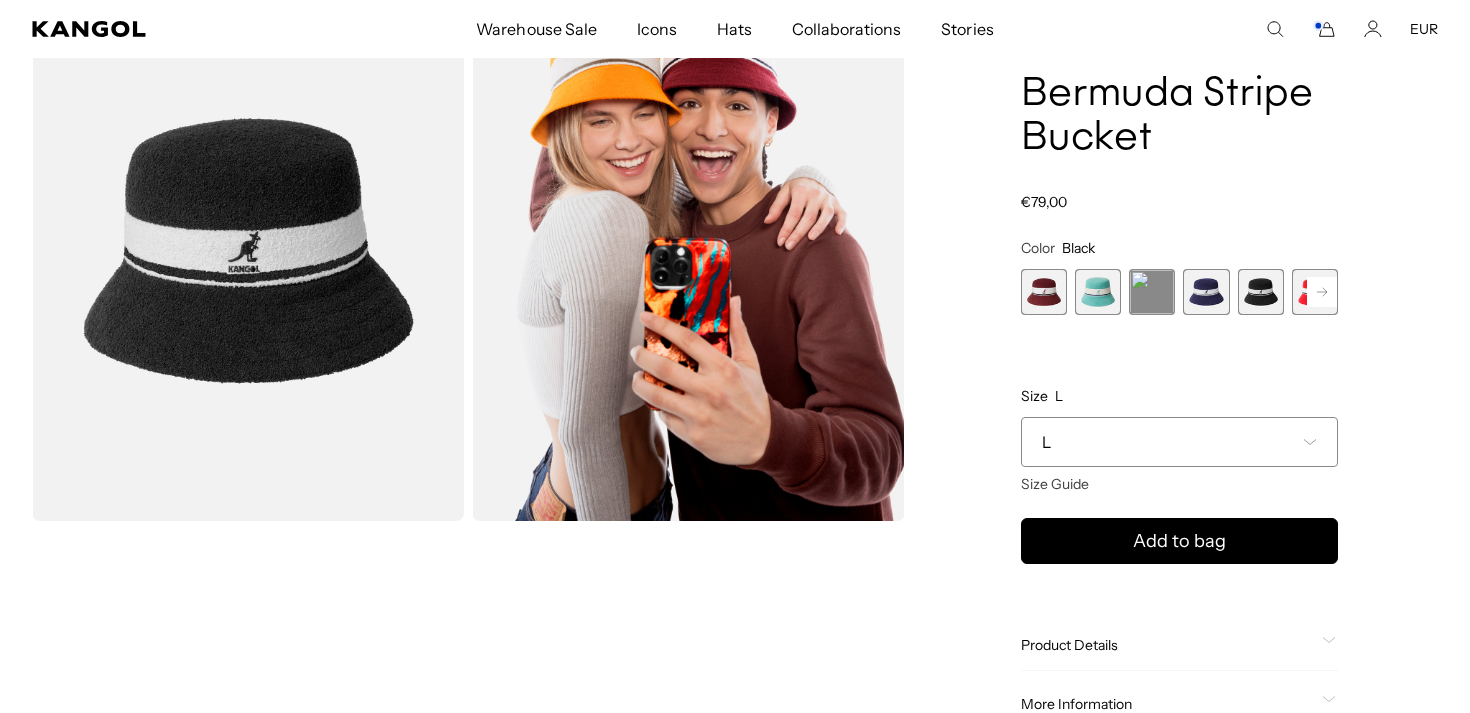 scroll, scrollTop: 0, scrollLeft: 412, axis: horizontal 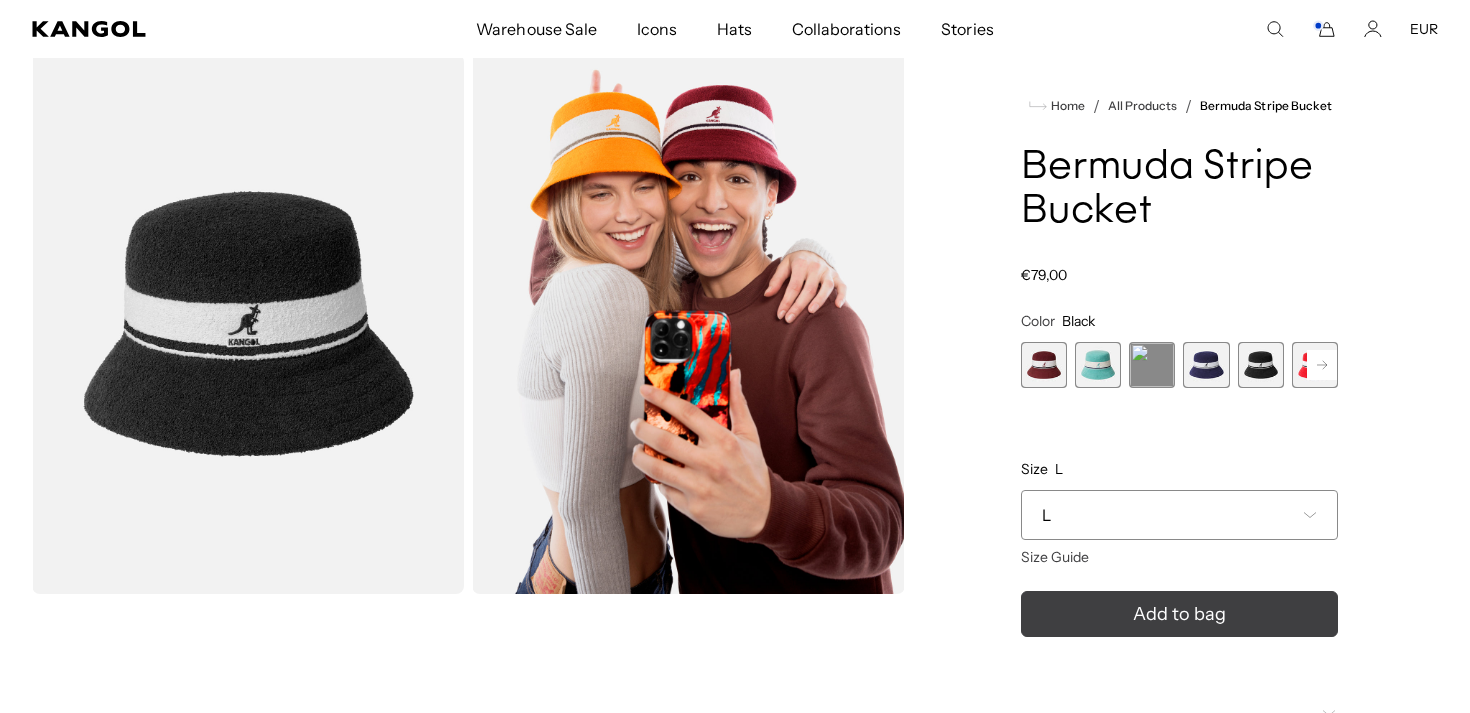 click on "Add to bag" at bounding box center (1179, 614) 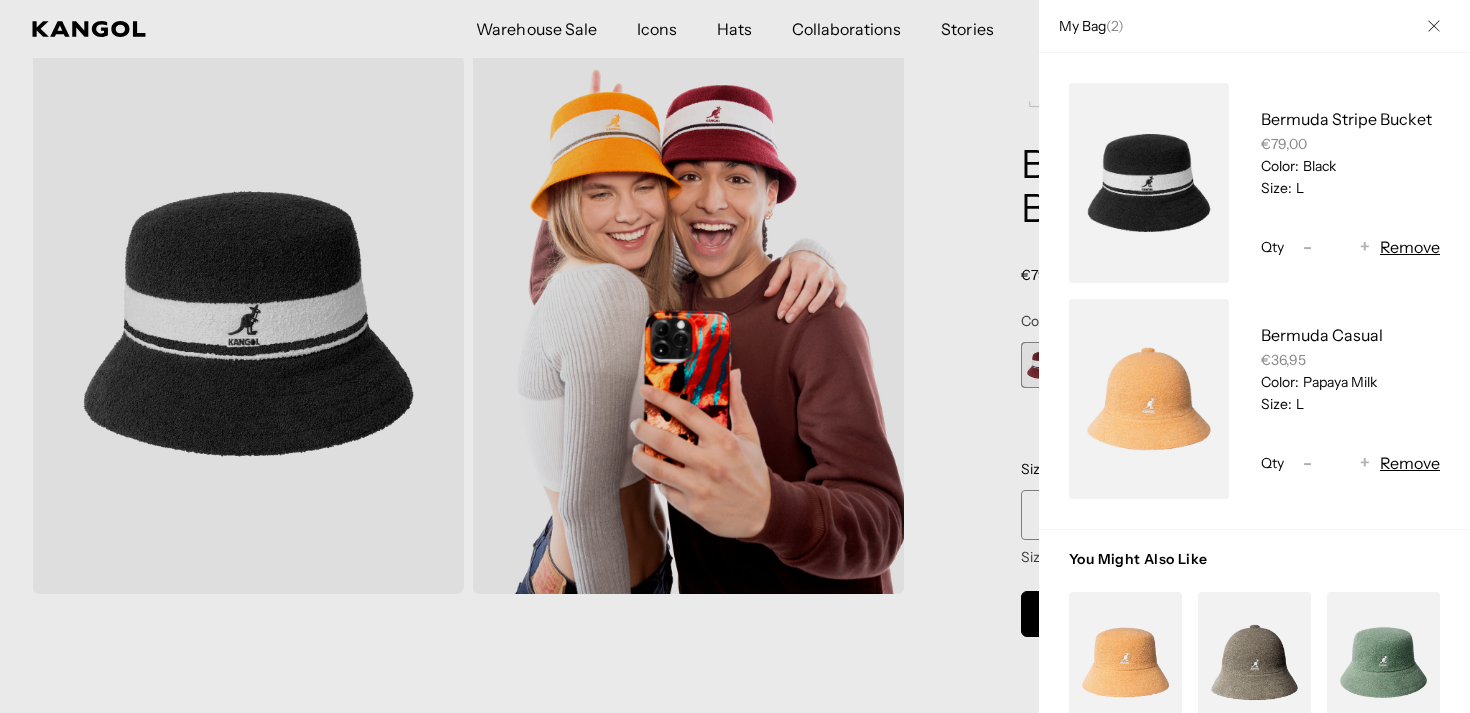 scroll, scrollTop: 0, scrollLeft: 0, axis: both 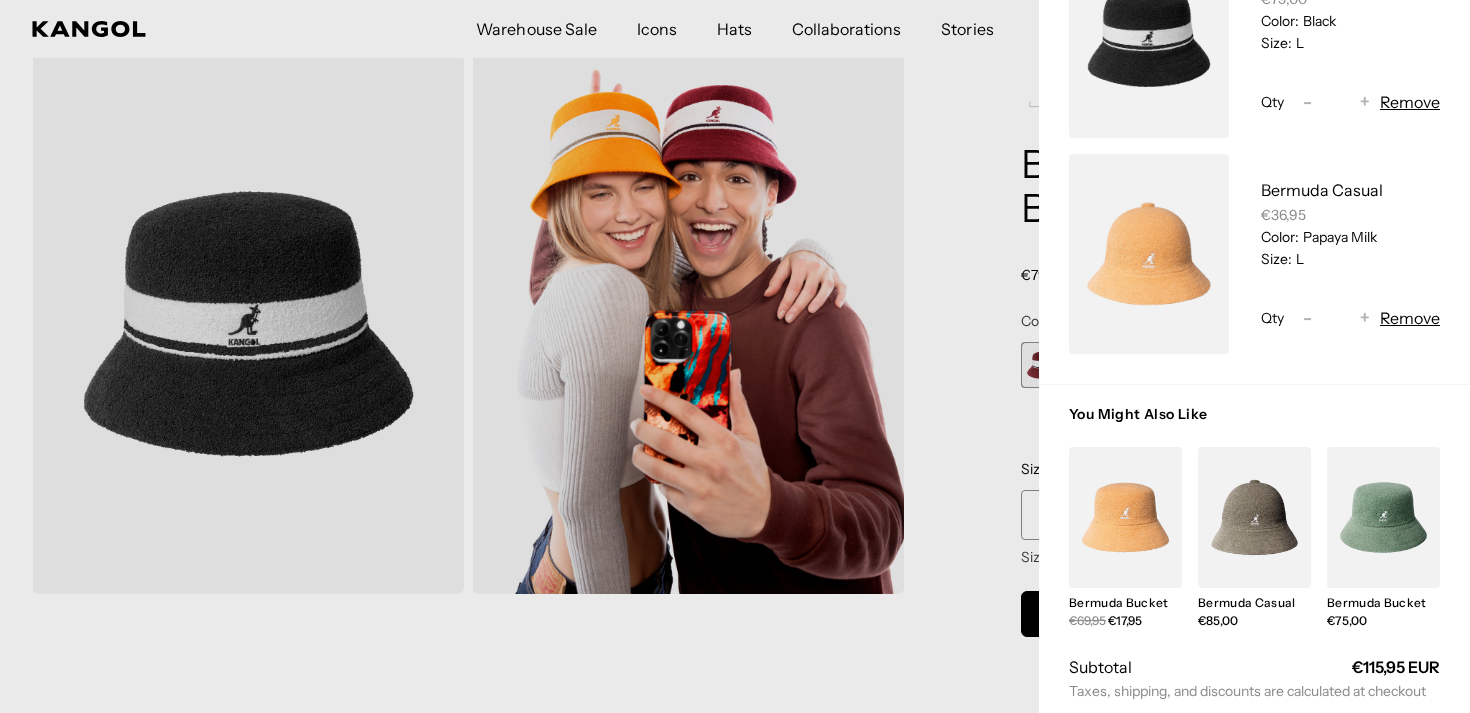 click at bounding box center (1125, 517) 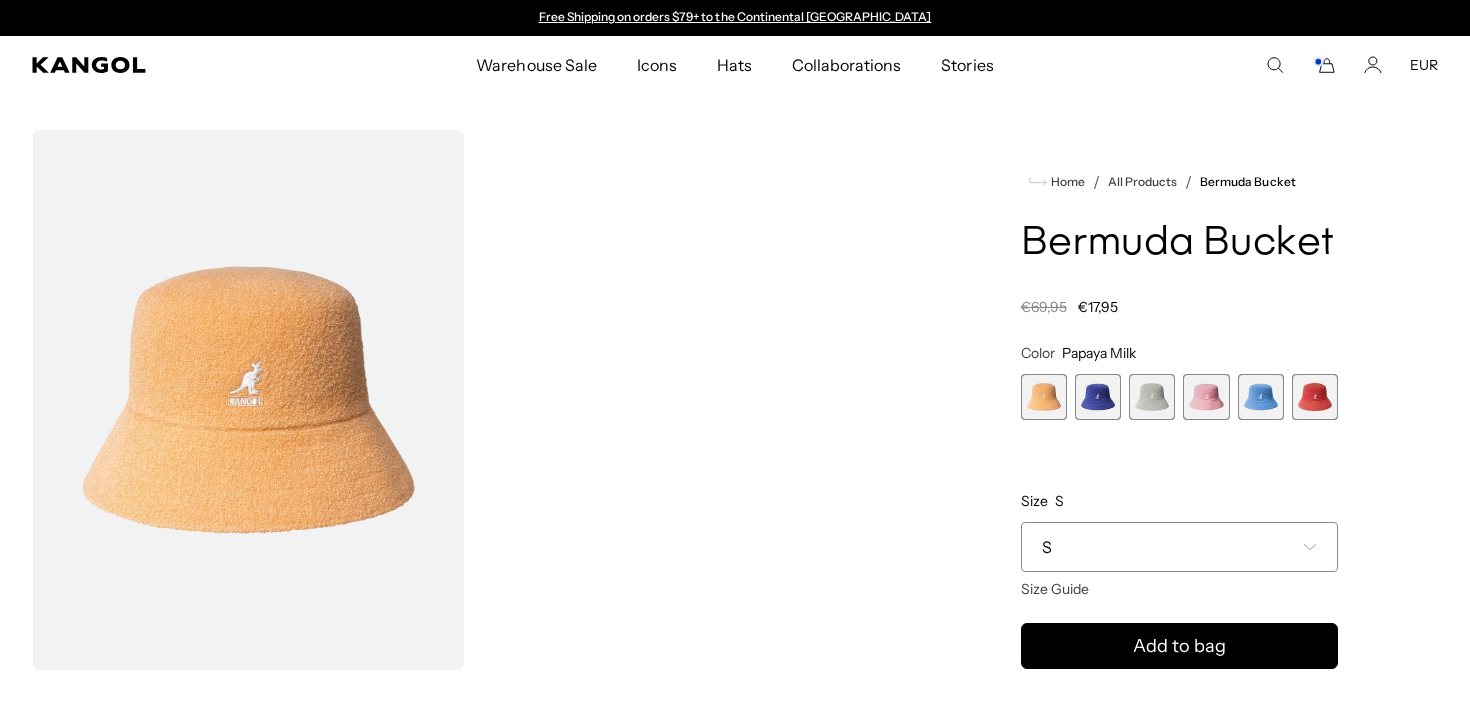 scroll, scrollTop: 0, scrollLeft: 0, axis: both 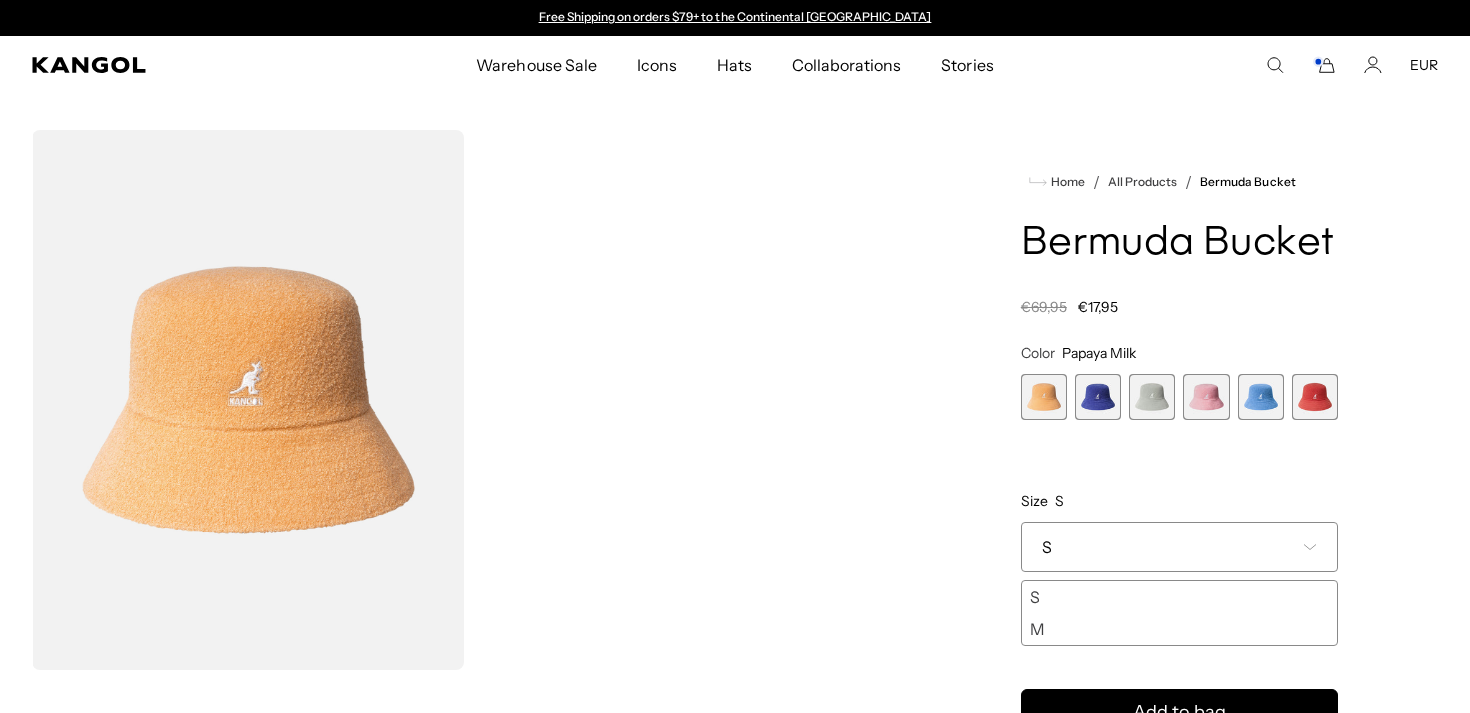 click on "S" at bounding box center [1179, 547] 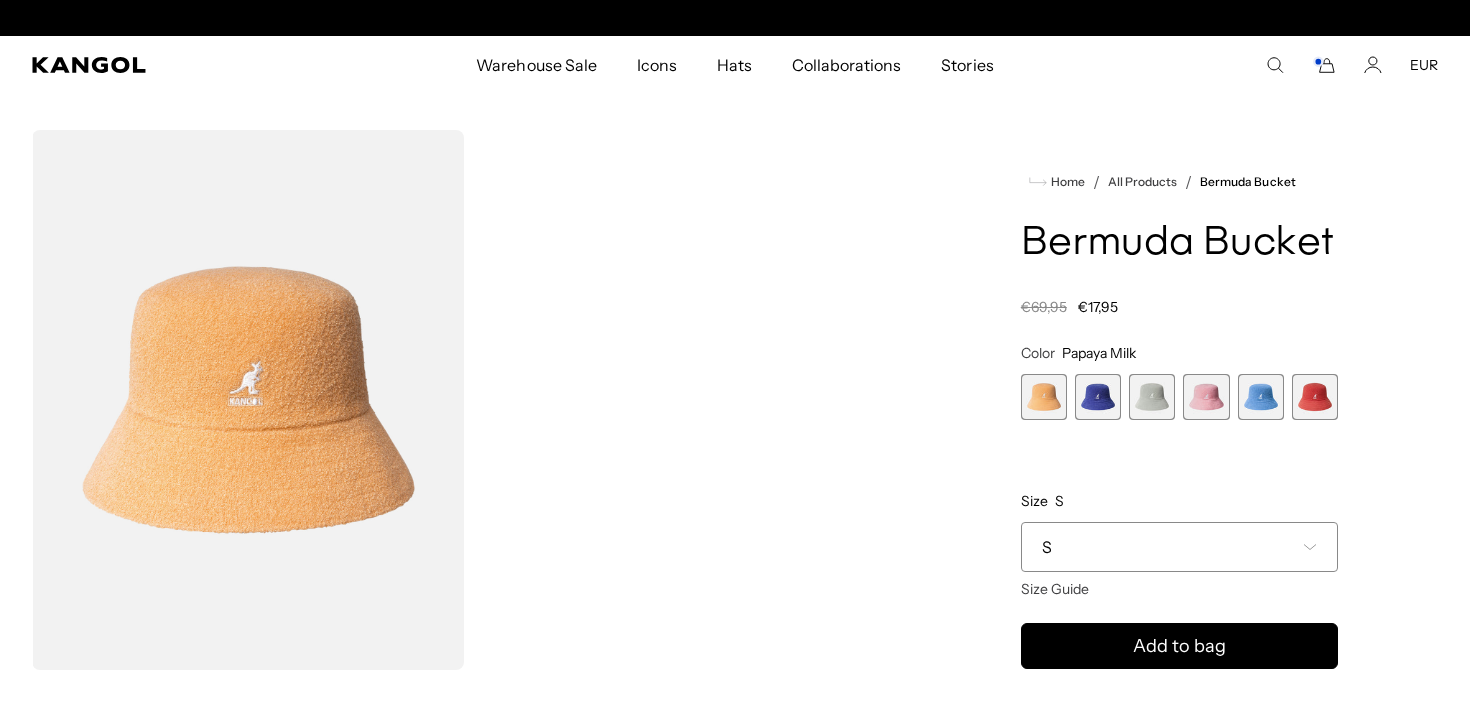 scroll, scrollTop: 6, scrollLeft: 0, axis: vertical 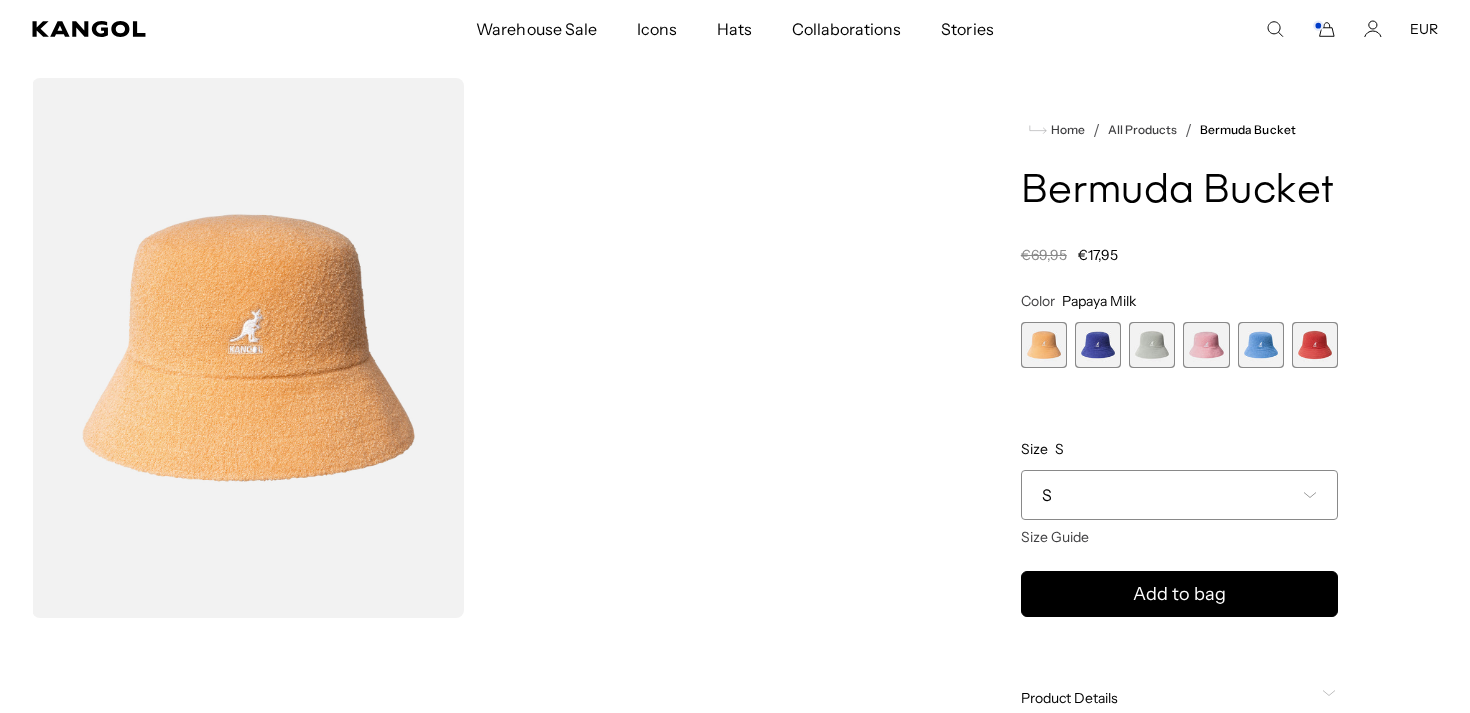 click on "S" at bounding box center (1179, 495) 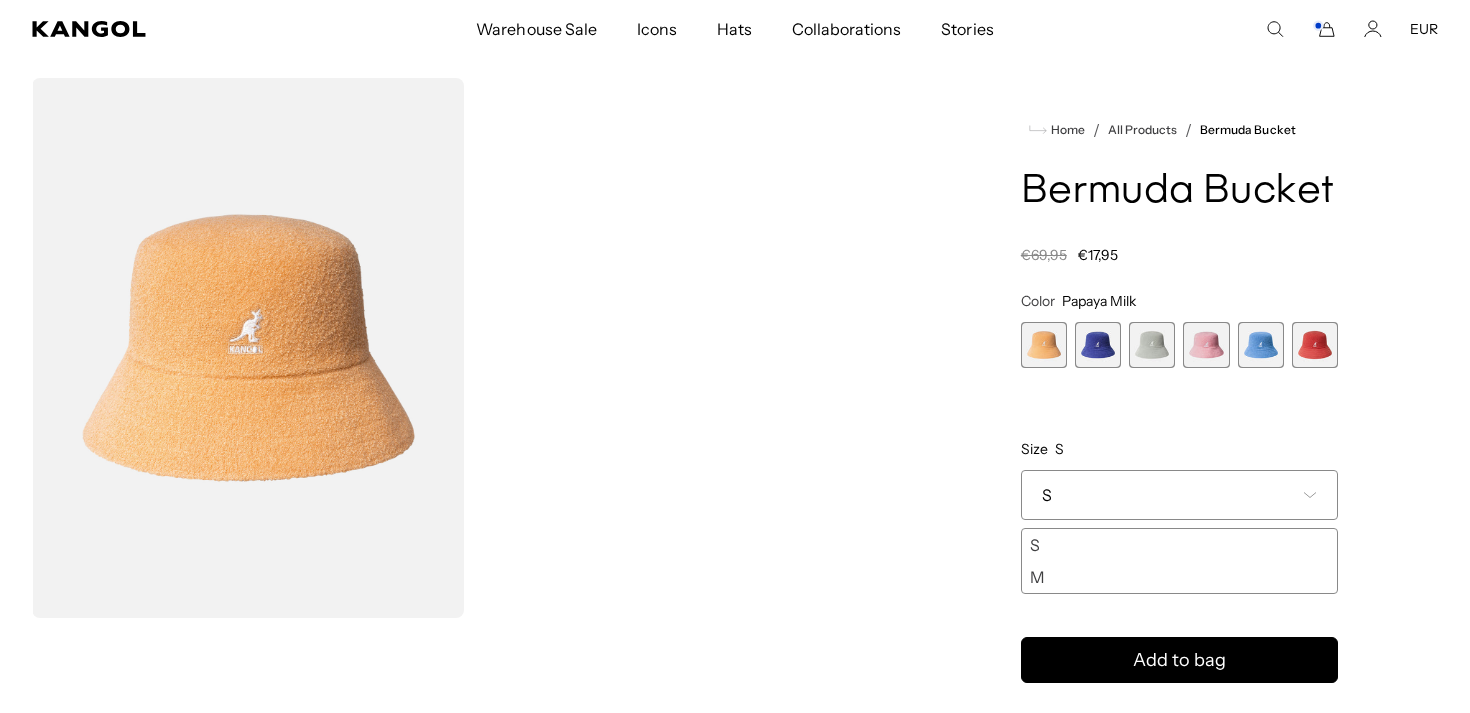 click on "M" at bounding box center [1179, 577] 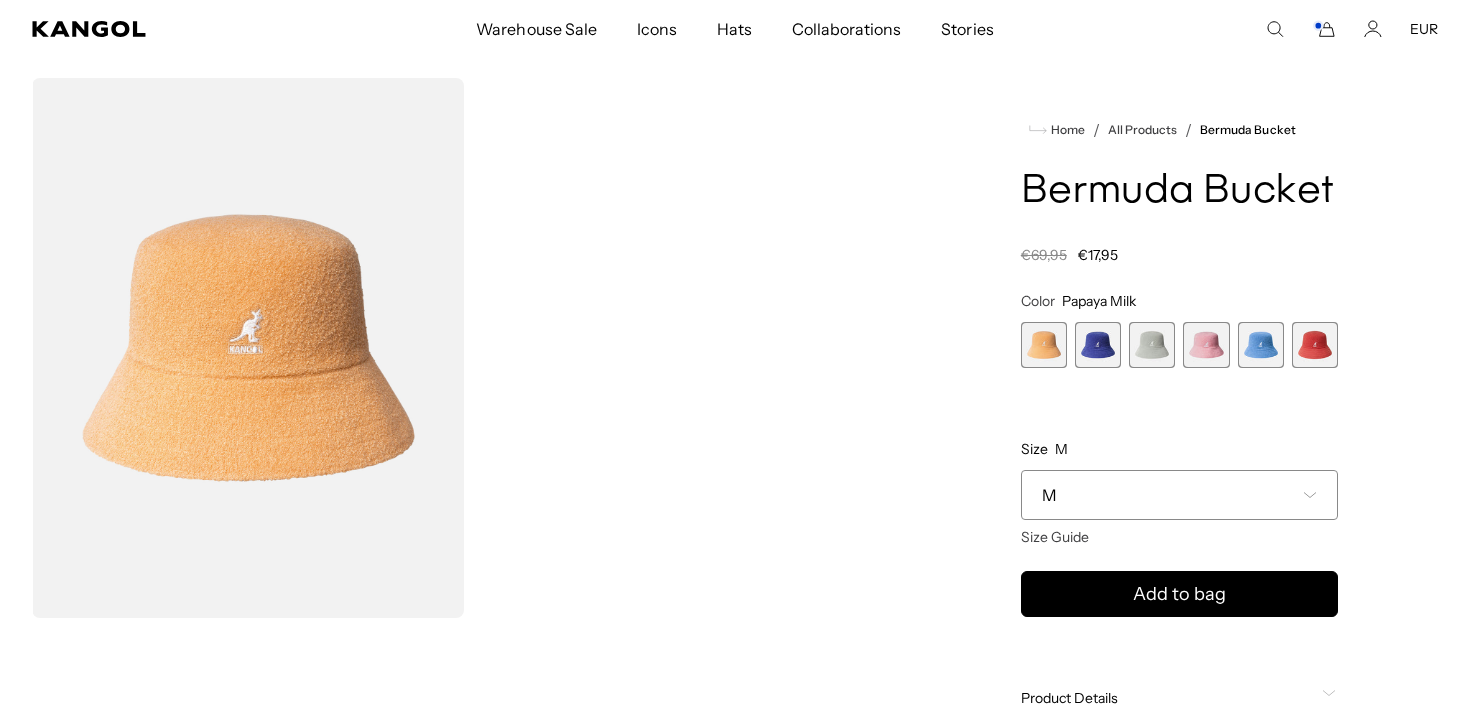 scroll, scrollTop: 0, scrollLeft: 0, axis: both 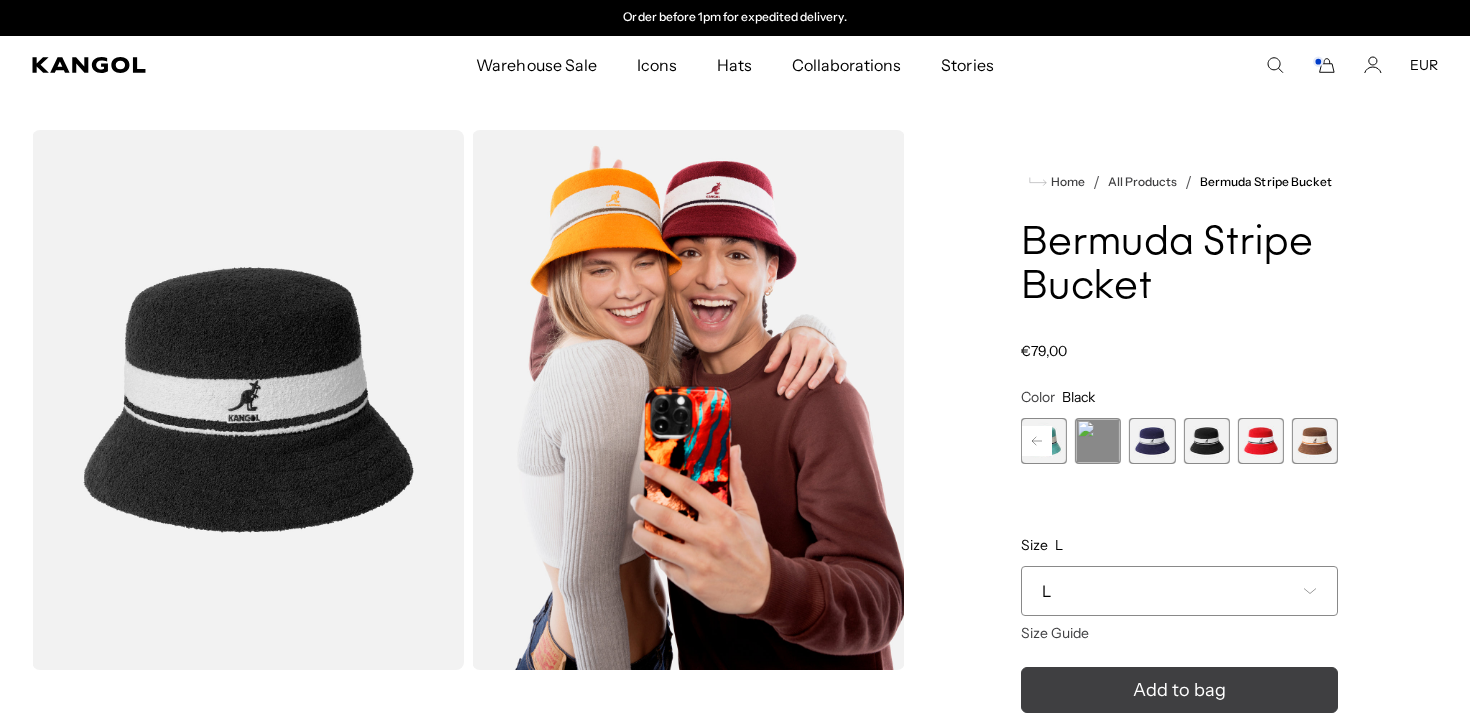 click 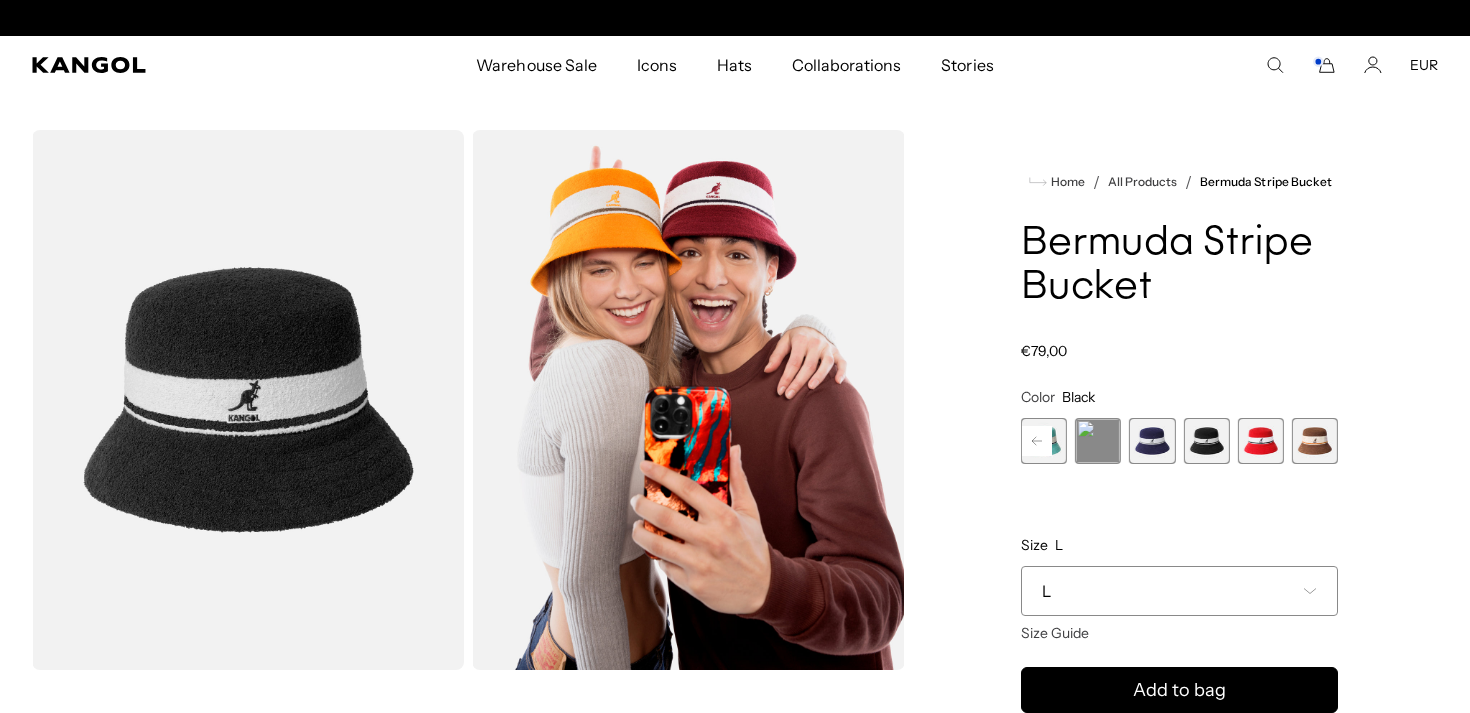 scroll, scrollTop: 0, scrollLeft: 0, axis: both 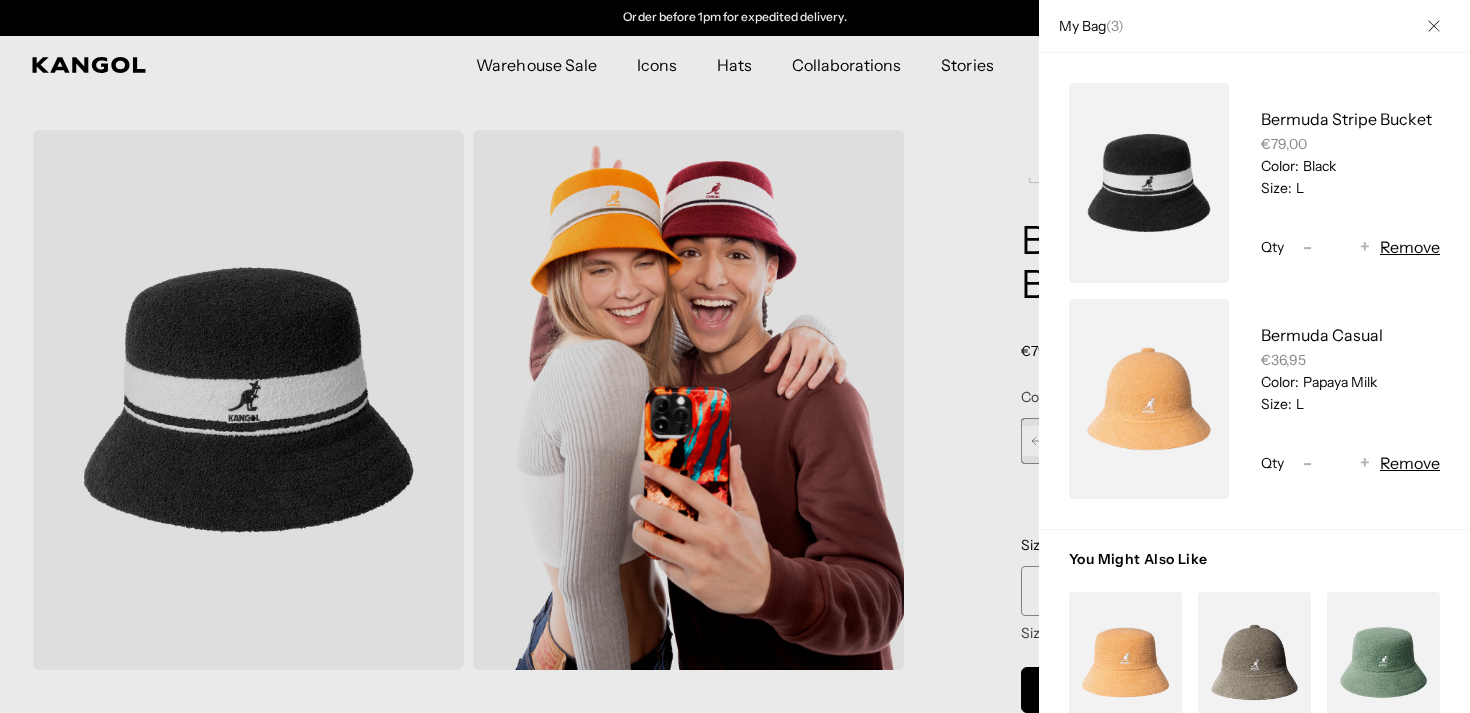 click on "Remove" at bounding box center (1410, 463) 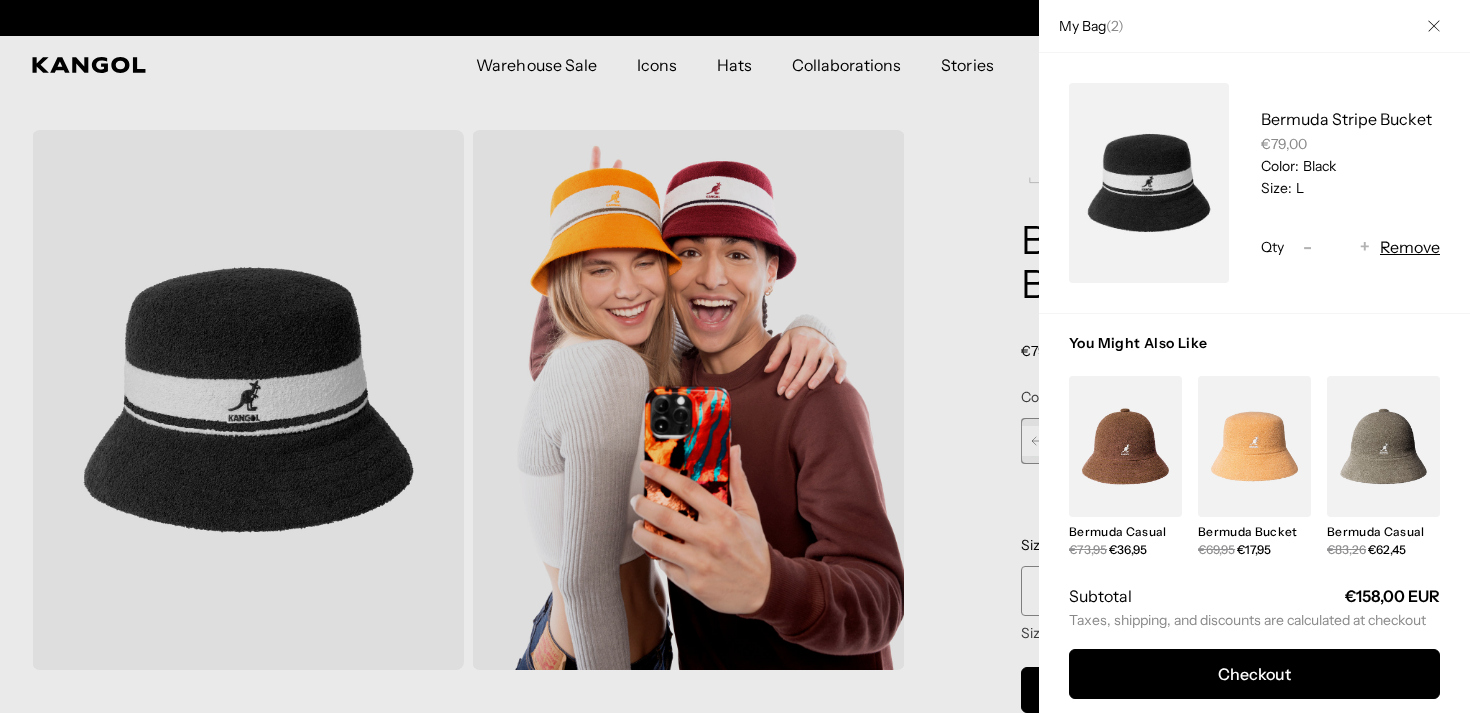scroll, scrollTop: 0, scrollLeft: 0, axis: both 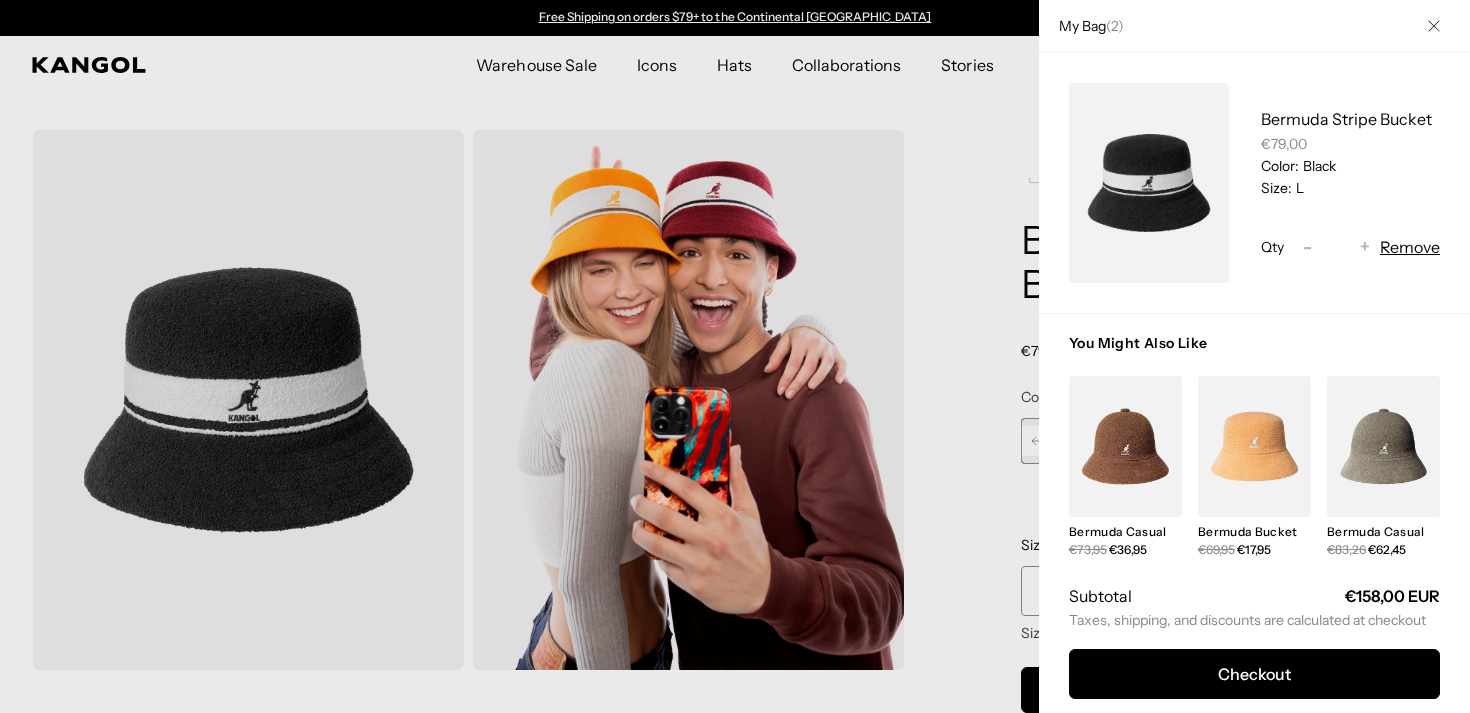 click on "-" at bounding box center (1307, 247) 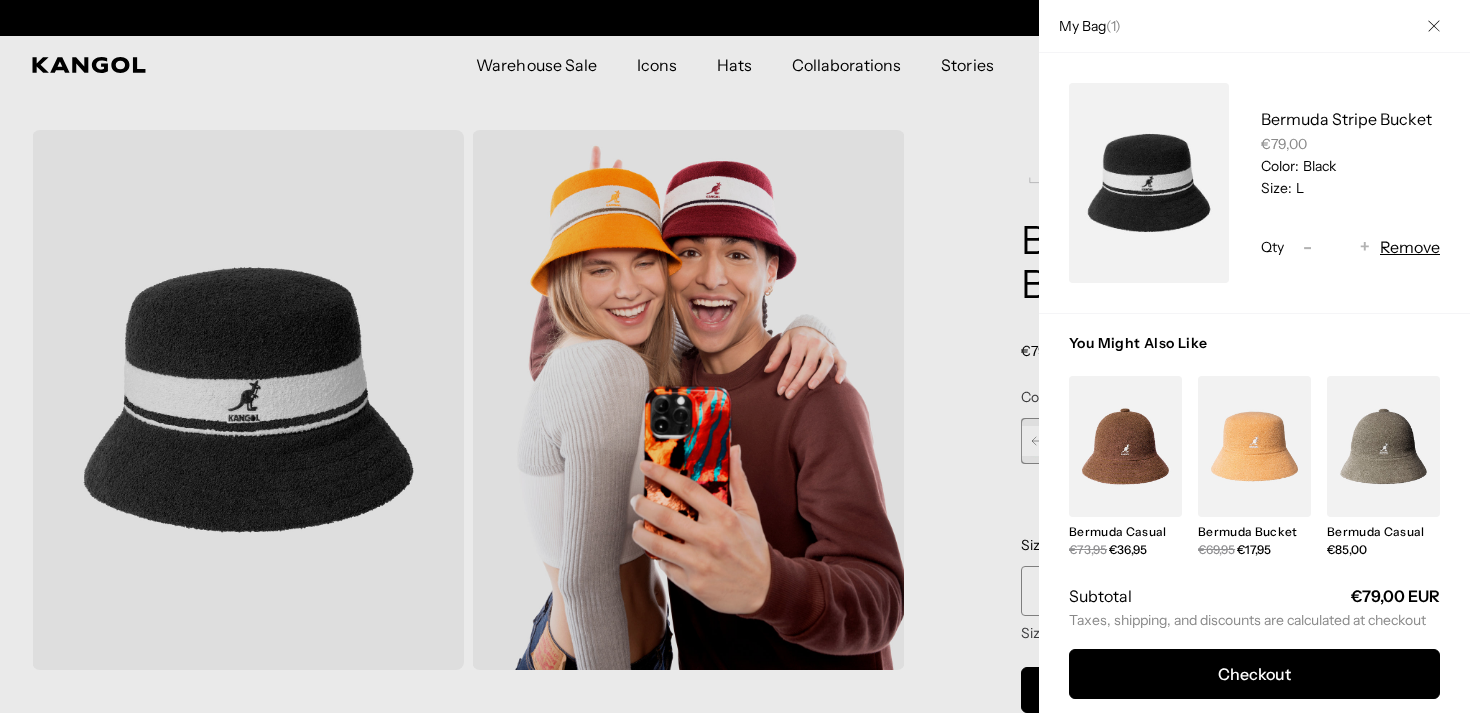scroll, scrollTop: 0, scrollLeft: 412, axis: horizontal 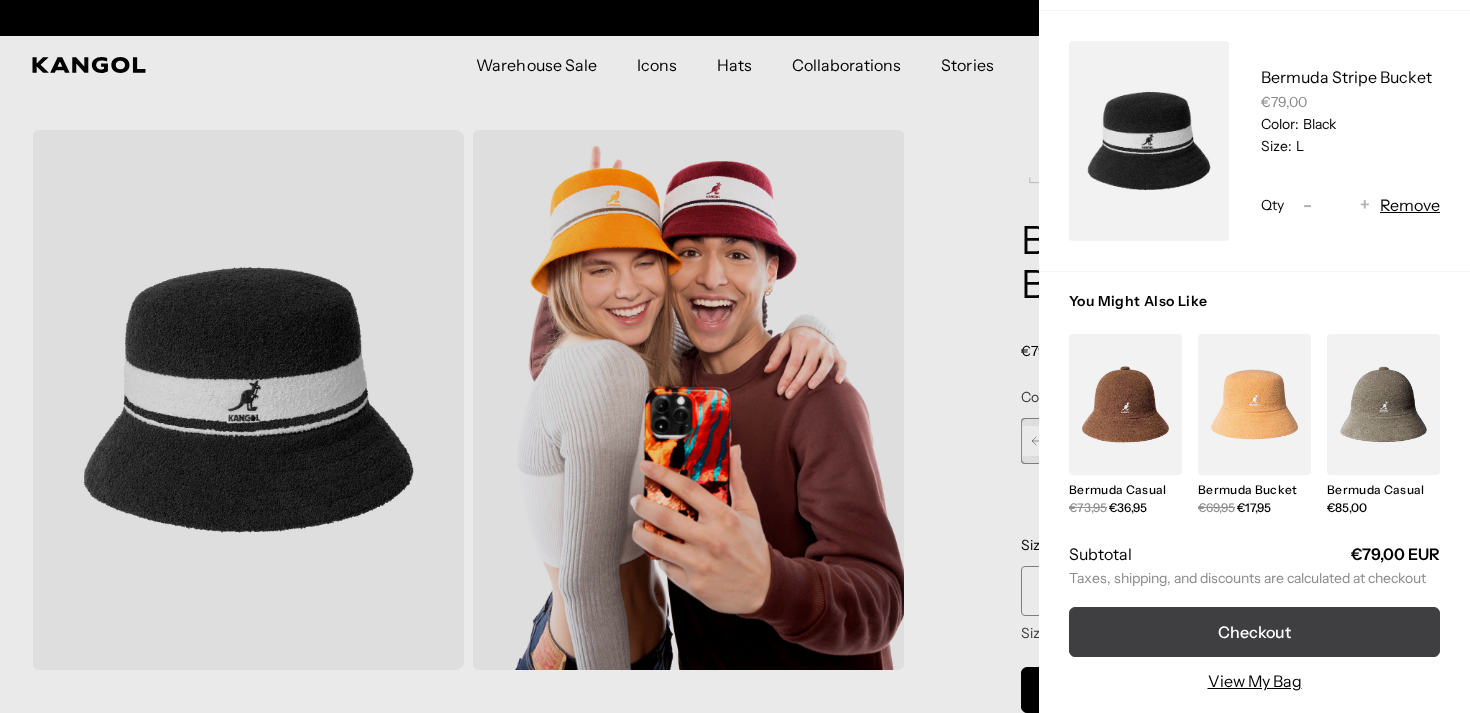 click on "Checkout" at bounding box center (1254, 632) 